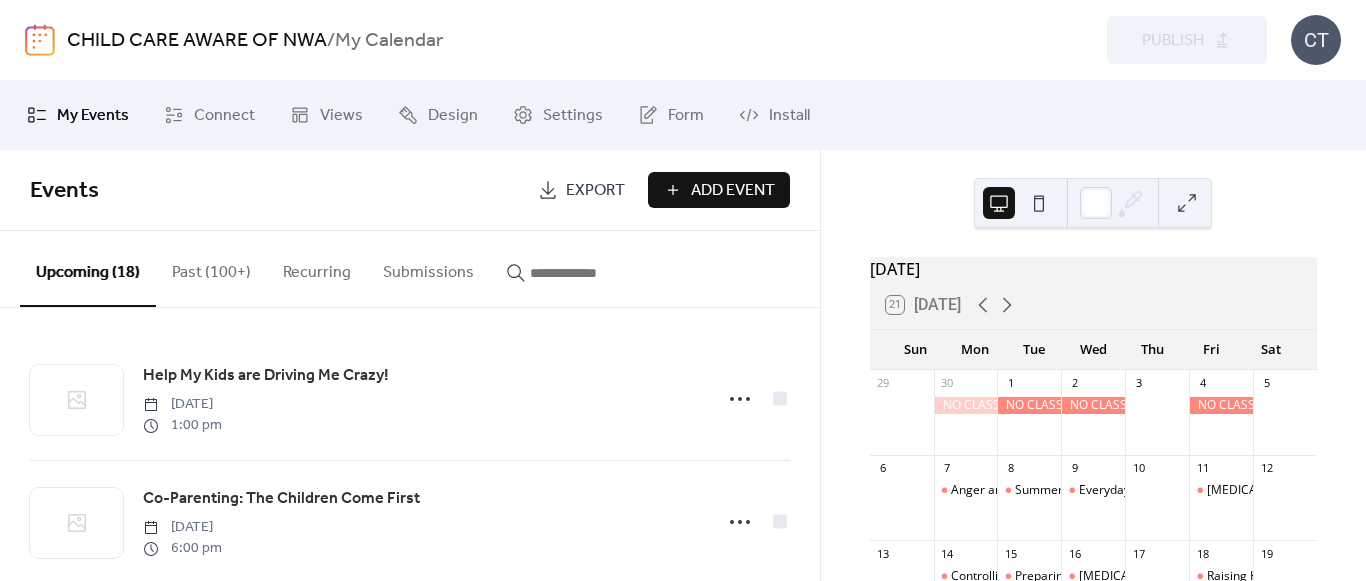 scroll, scrollTop: 0, scrollLeft: 0, axis: both 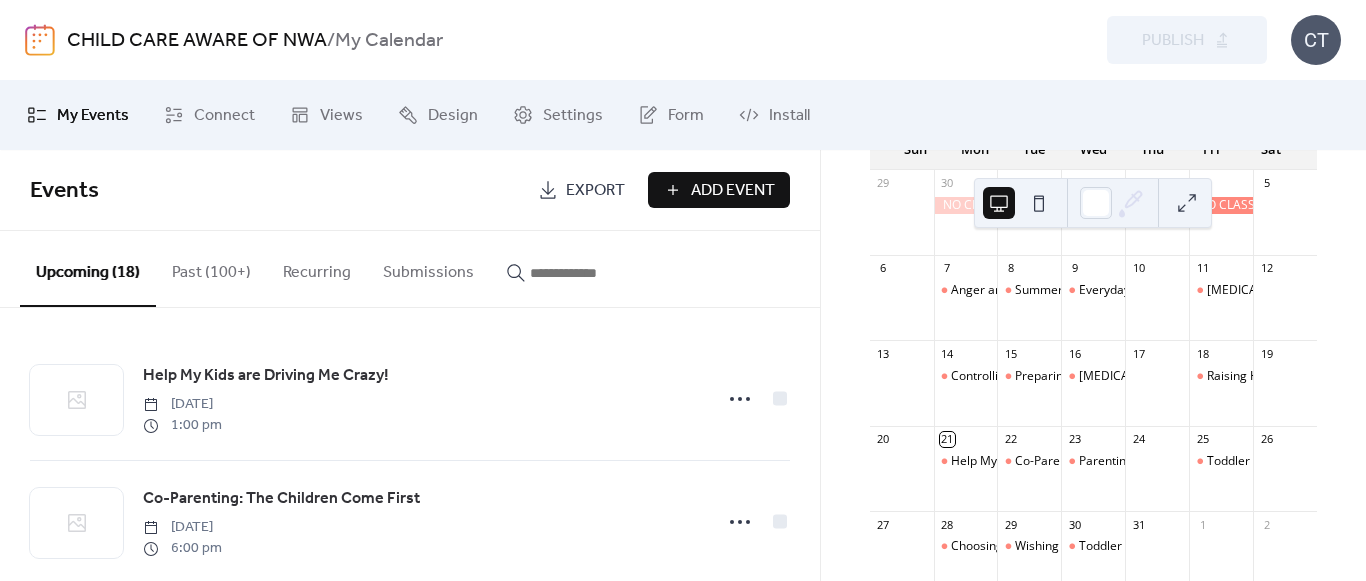 click on "Add Event" at bounding box center [733, 191] 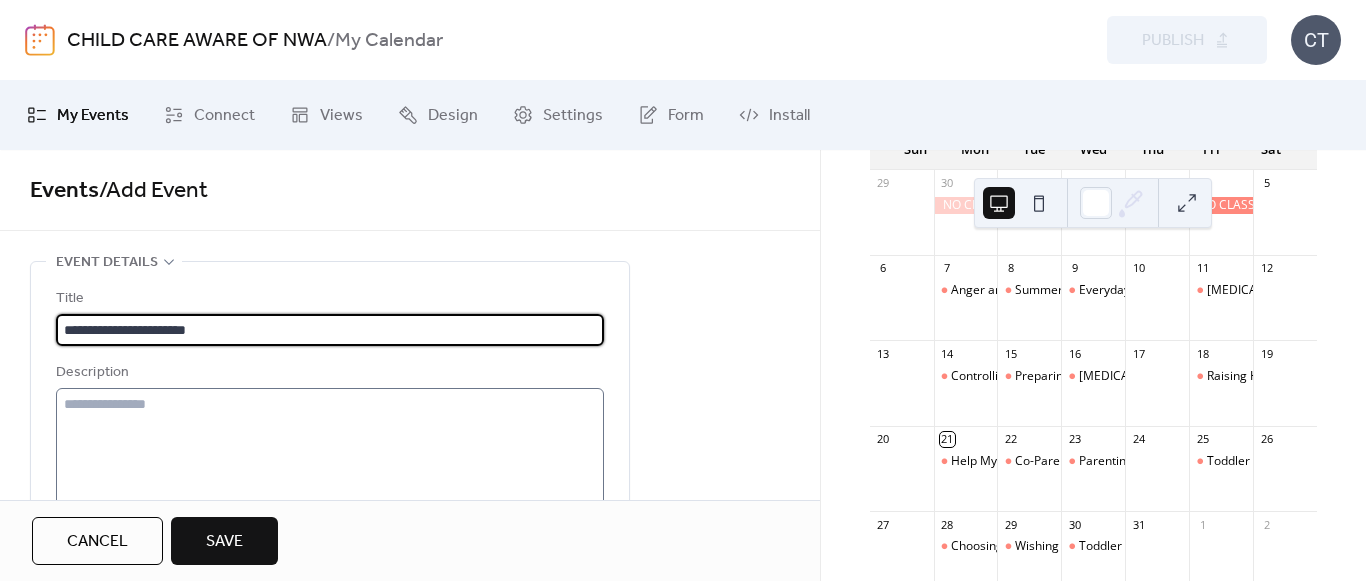 type on "**********" 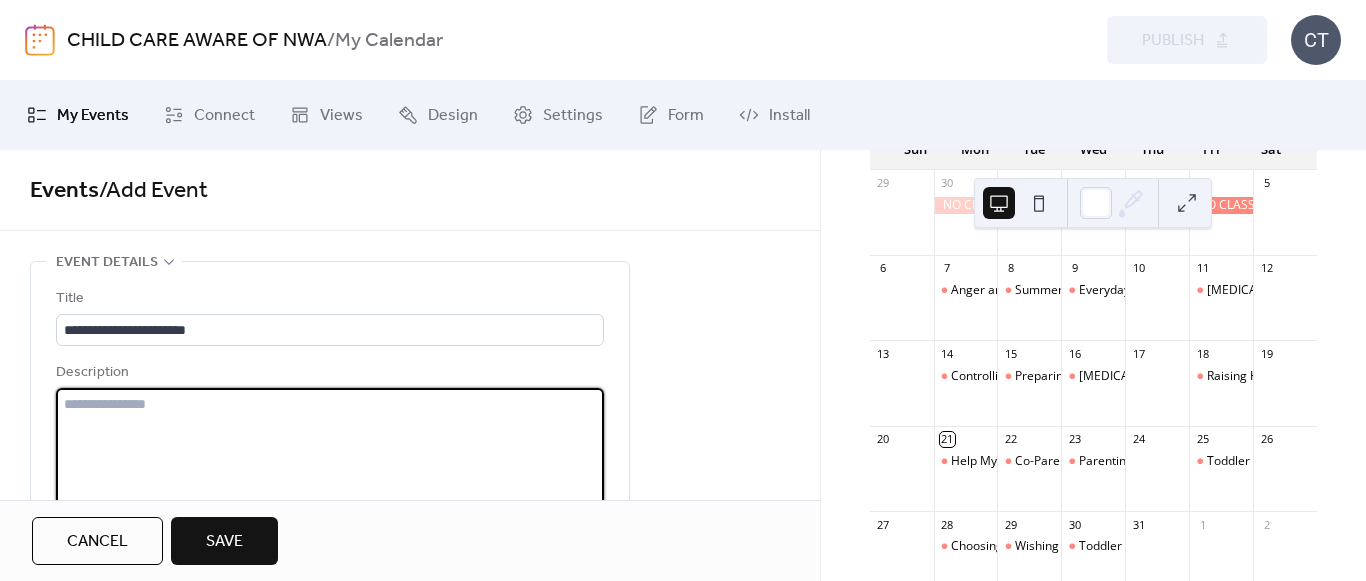 click at bounding box center [330, 464] 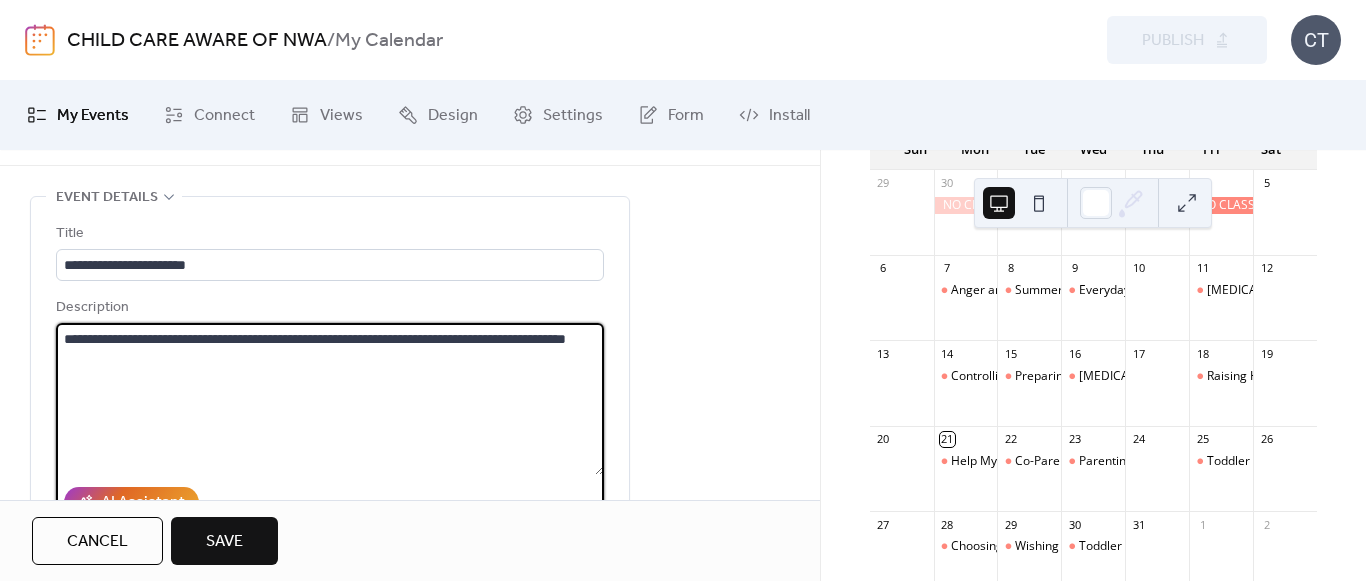 scroll, scrollTop: 100, scrollLeft: 0, axis: vertical 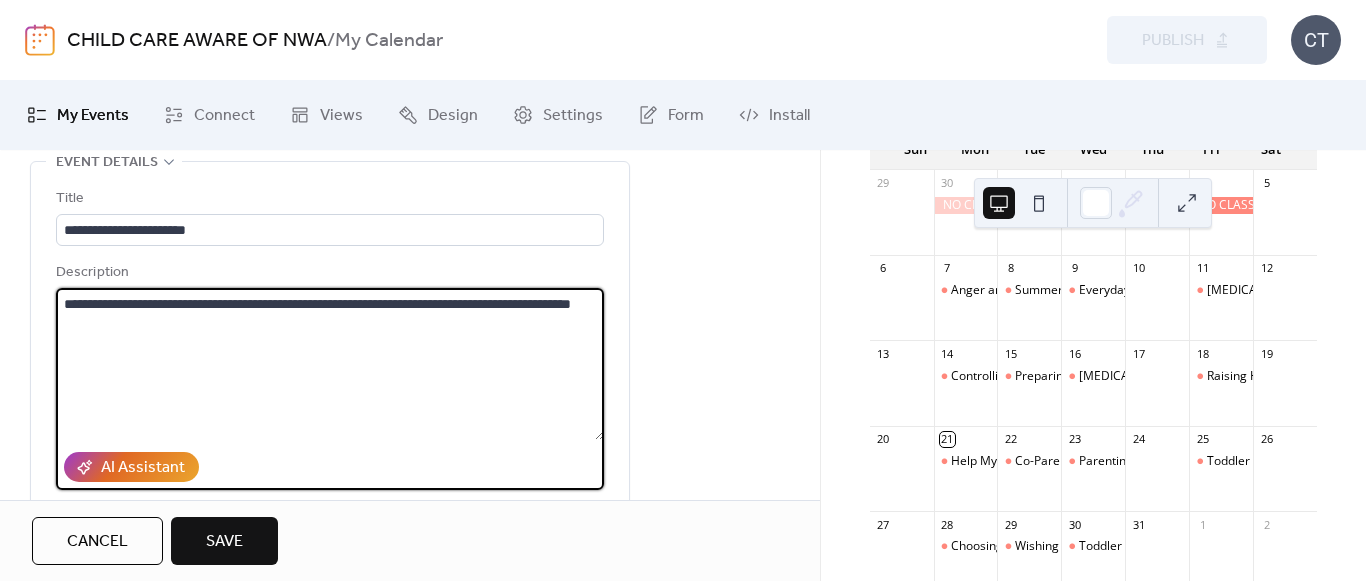 click on "**********" at bounding box center (330, 364) 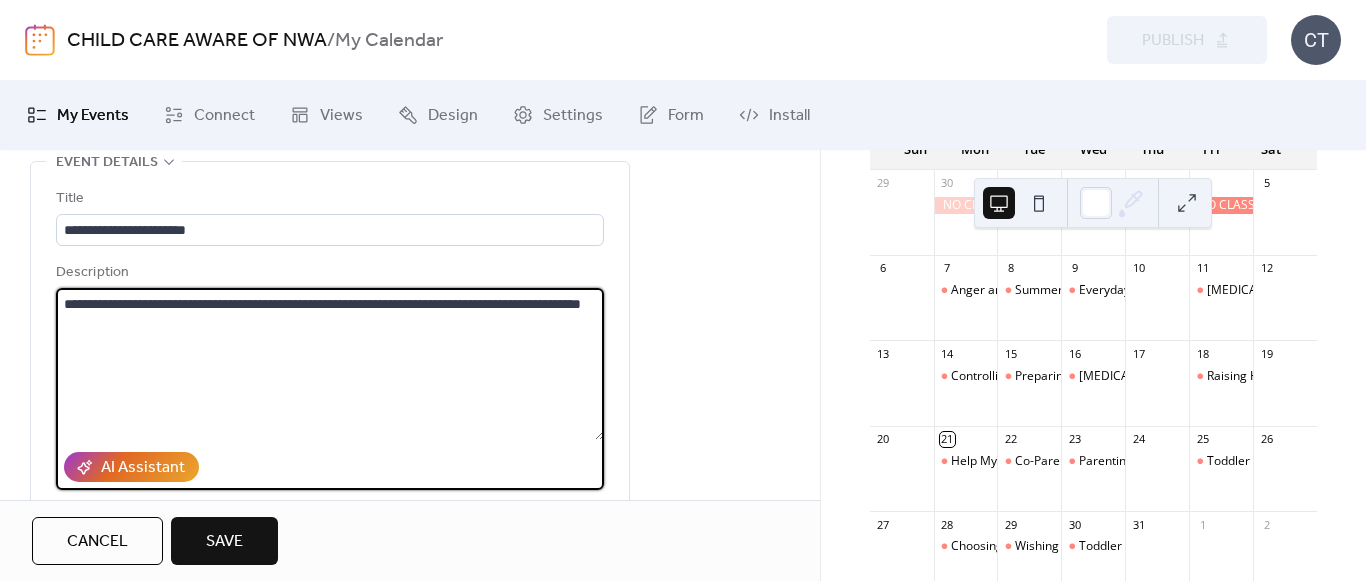 paste on "**********" 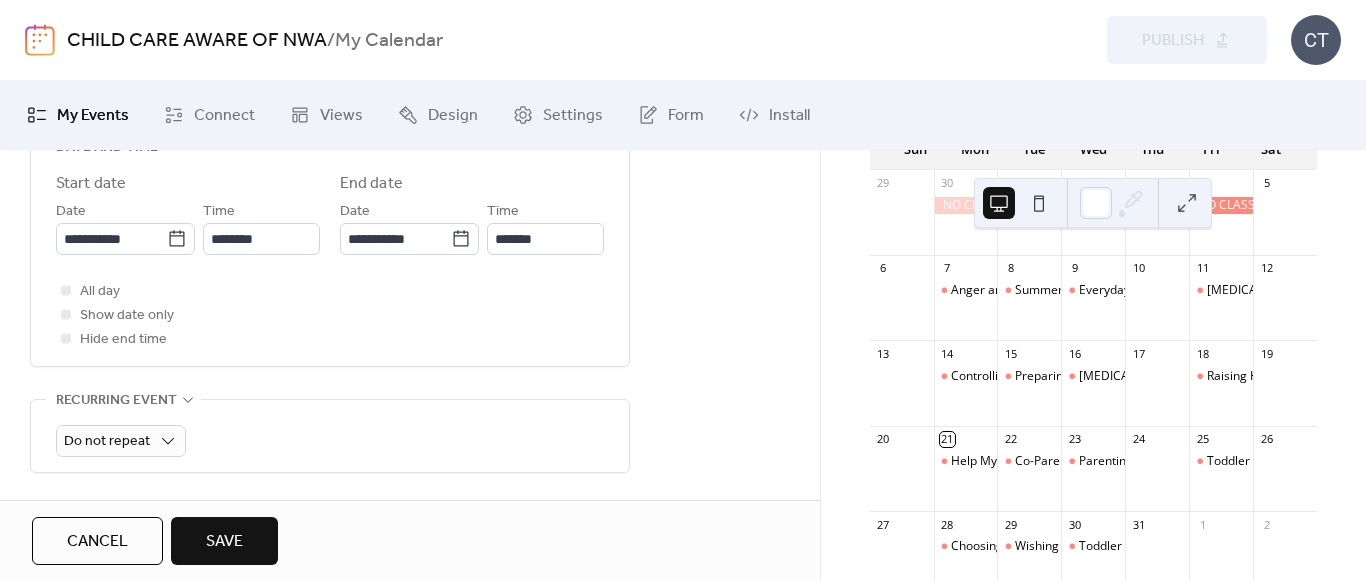 scroll, scrollTop: 700, scrollLeft: 0, axis: vertical 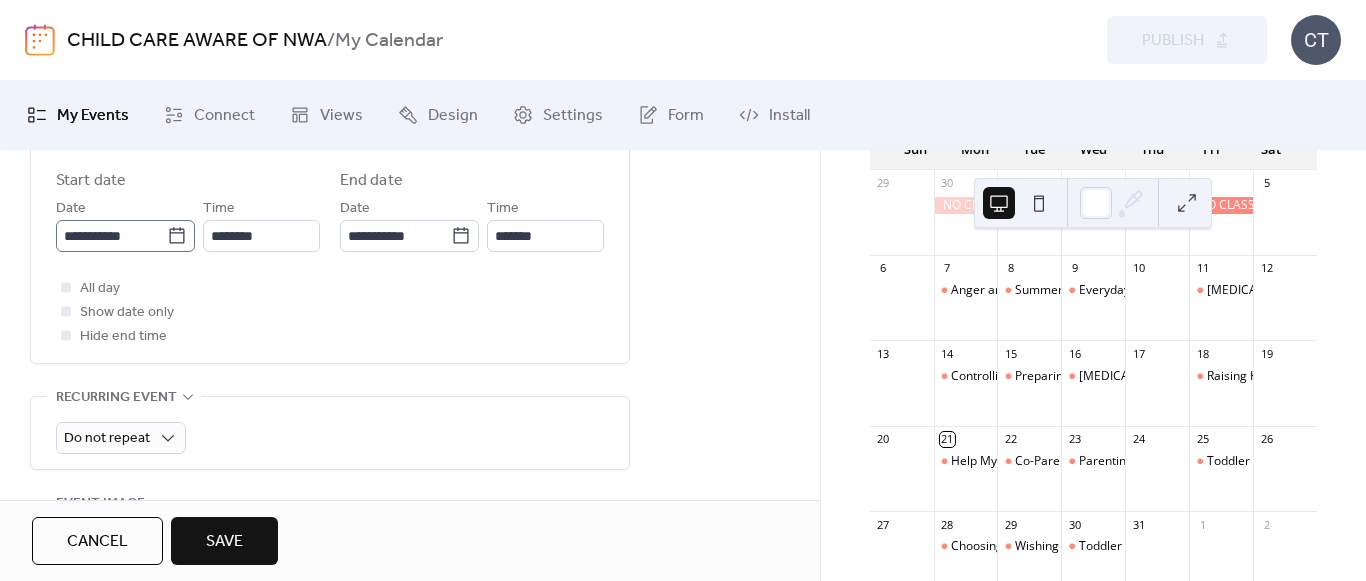 type on "**********" 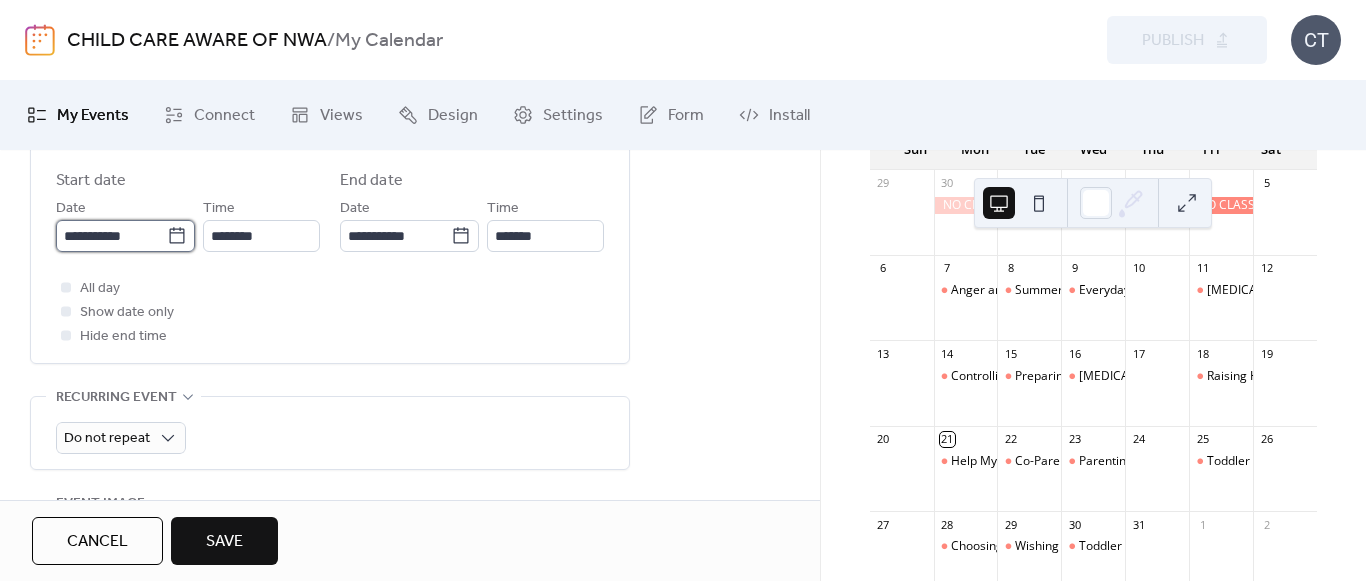 click on "**********" at bounding box center [111, 236] 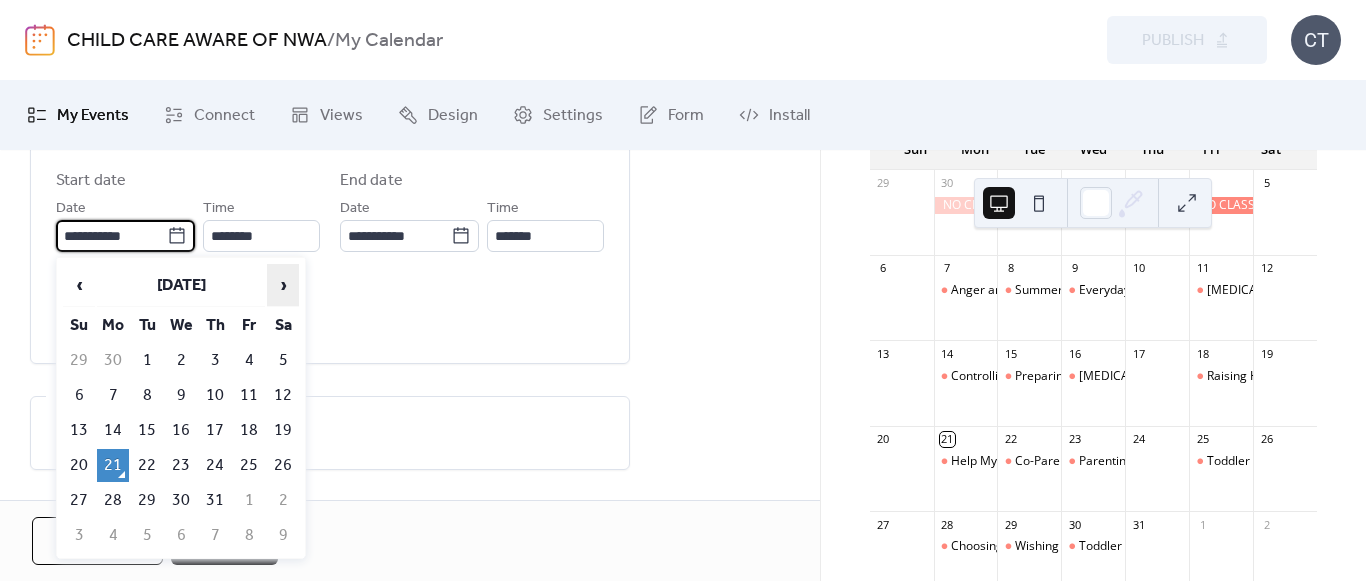 click on "›" at bounding box center [283, 285] 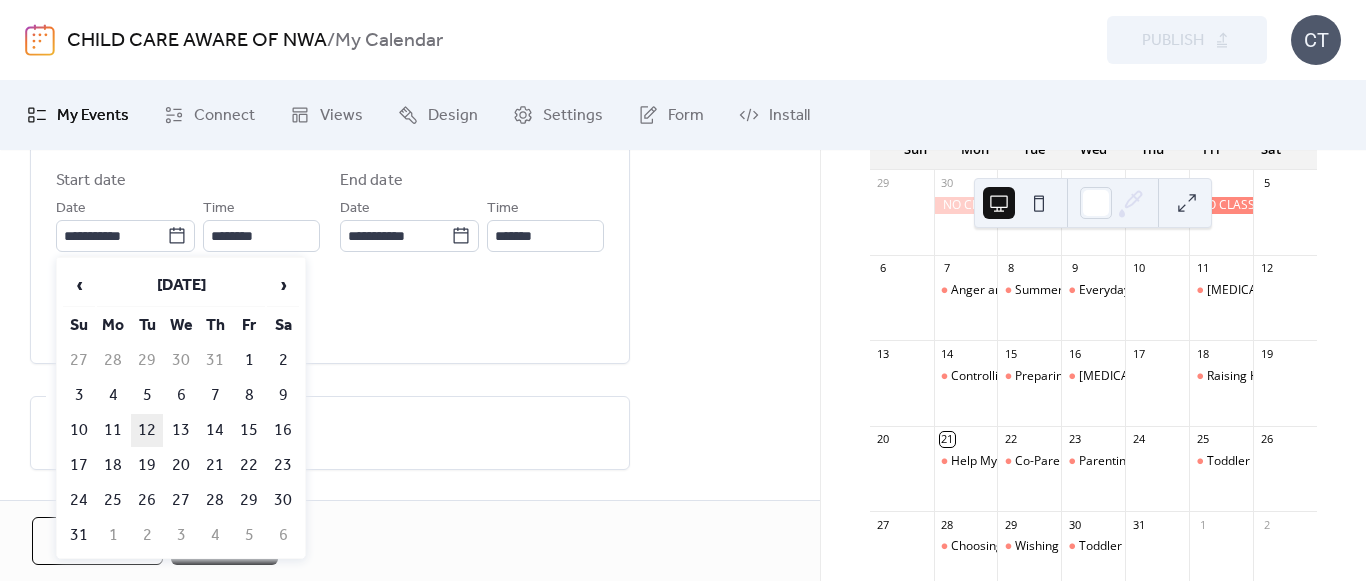 click on "12" at bounding box center [147, 430] 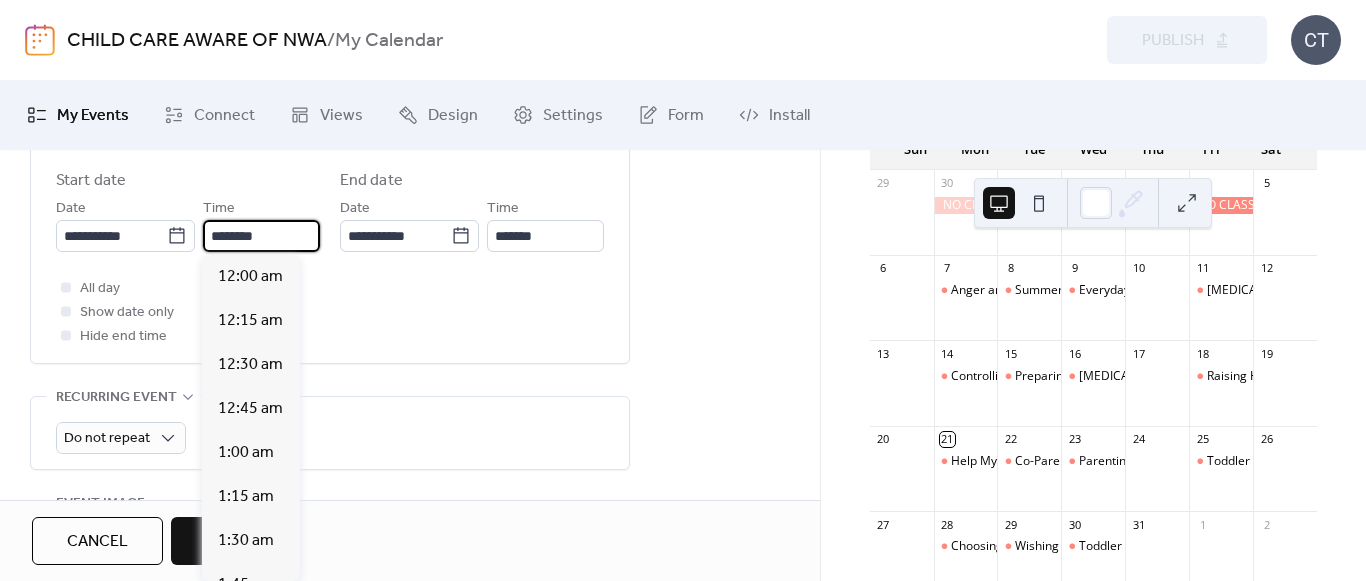 click on "********" at bounding box center (261, 236) 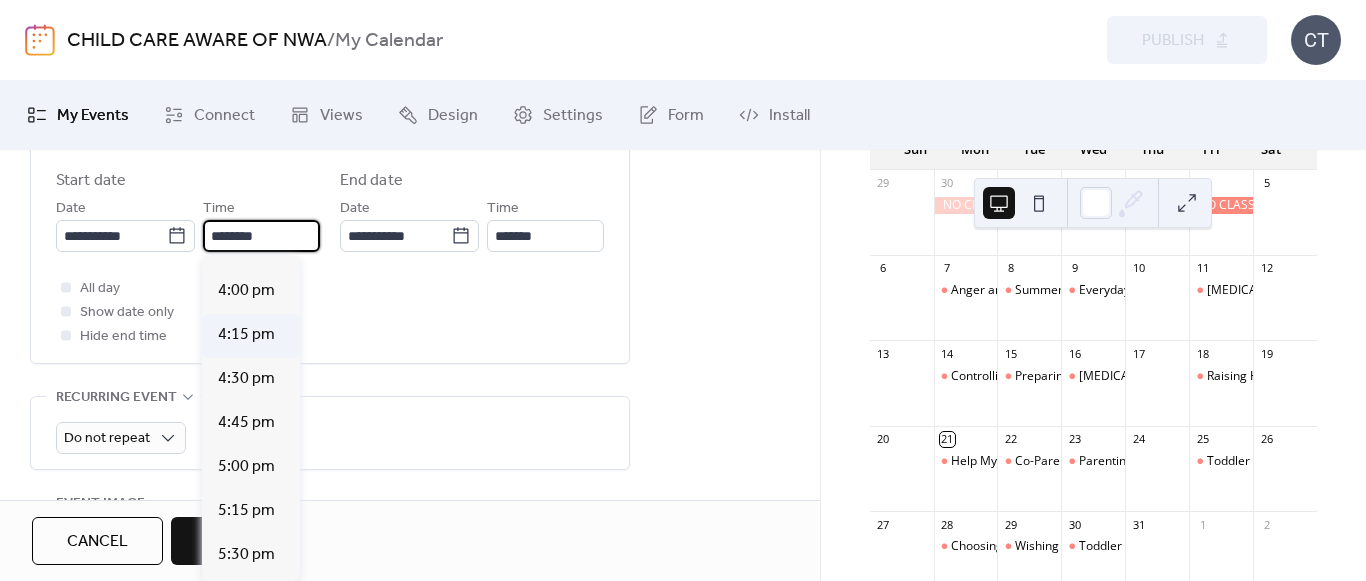 scroll, scrollTop: 2912, scrollLeft: 0, axis: vertical 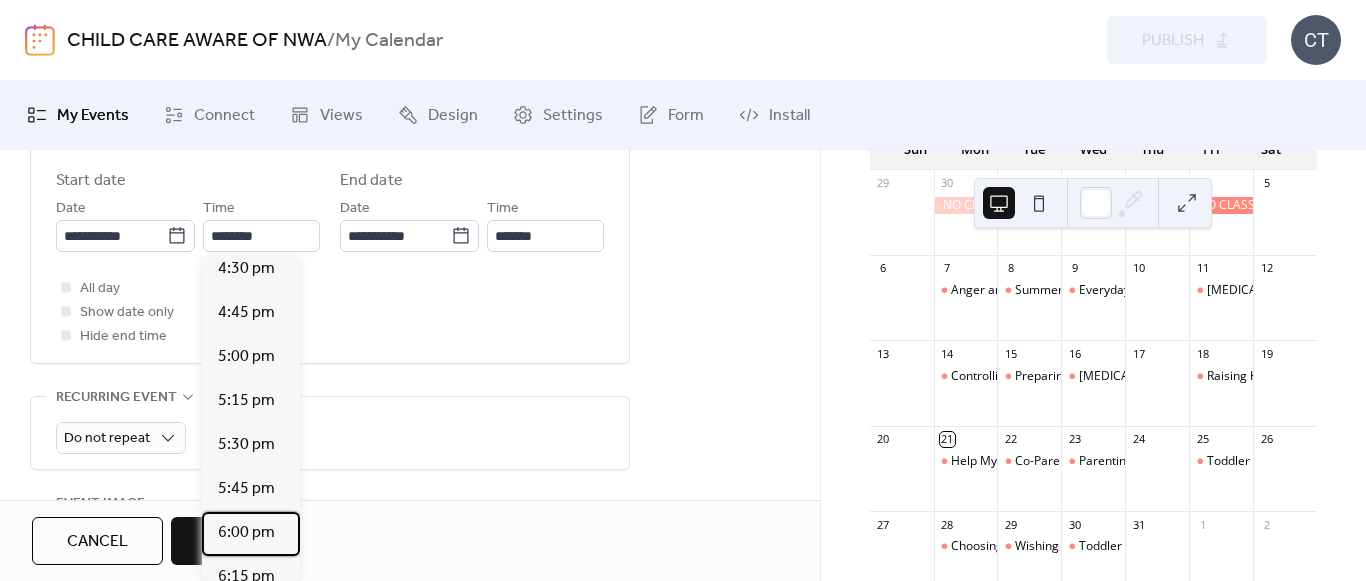 drag, startPoint x: 265, startPoint y: 536, endPoint x: 335, endPoint y: 434, distance: 123.709335 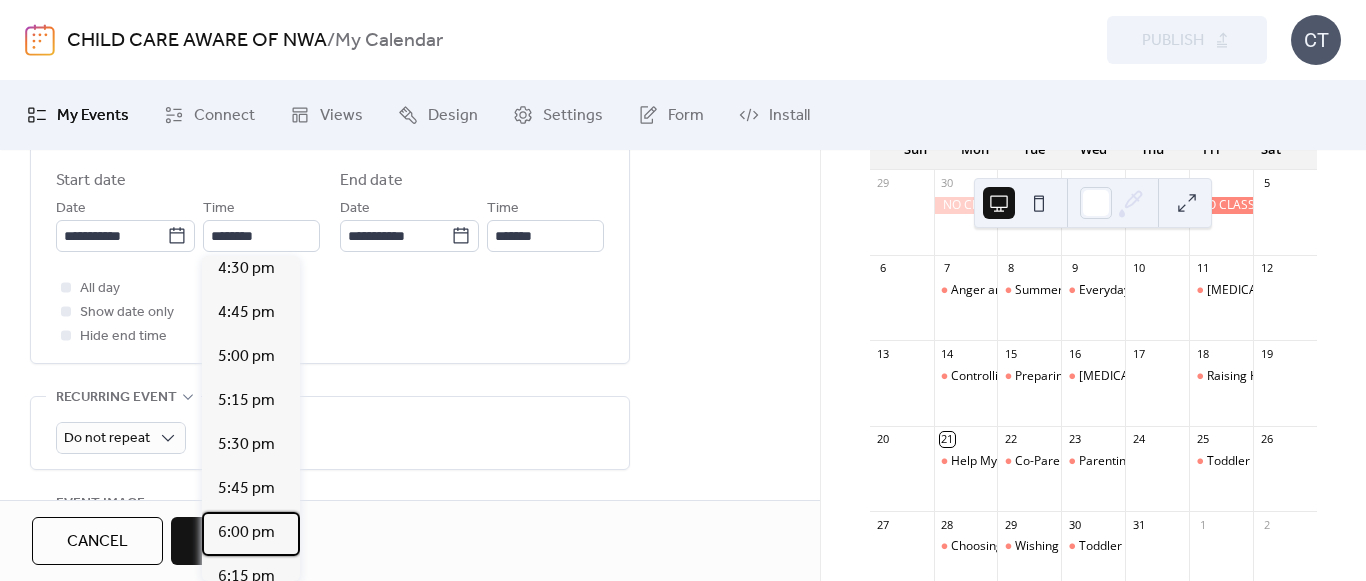 click on "6:00 pm" at bounding box center (246, 533) 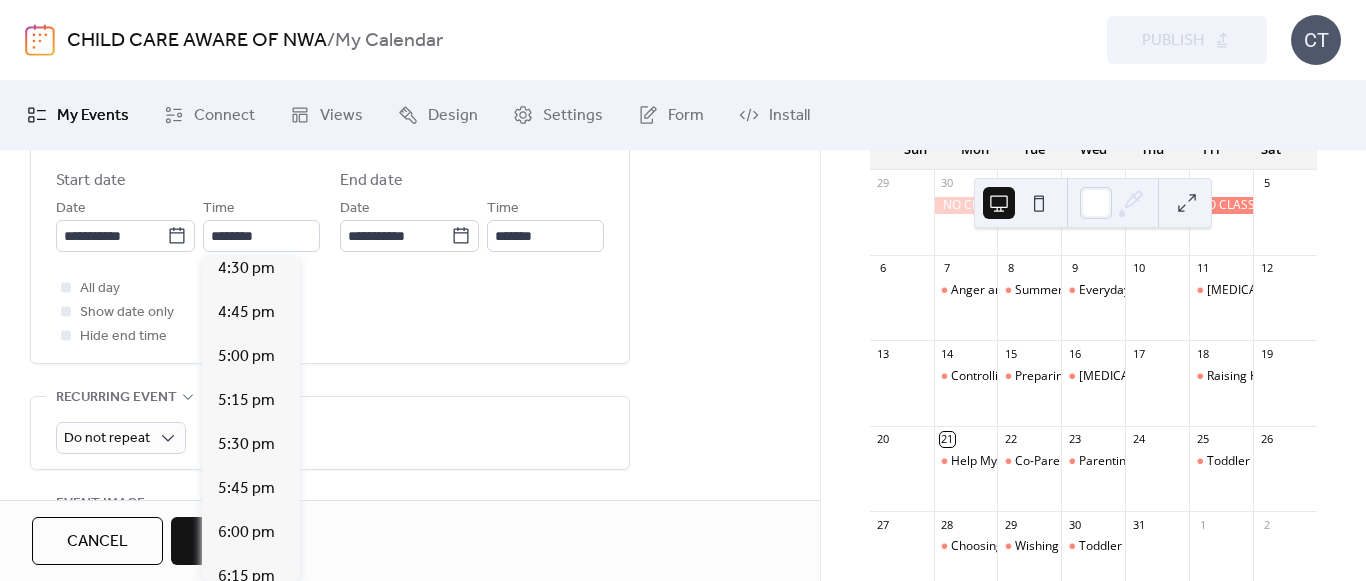 type on "*******" 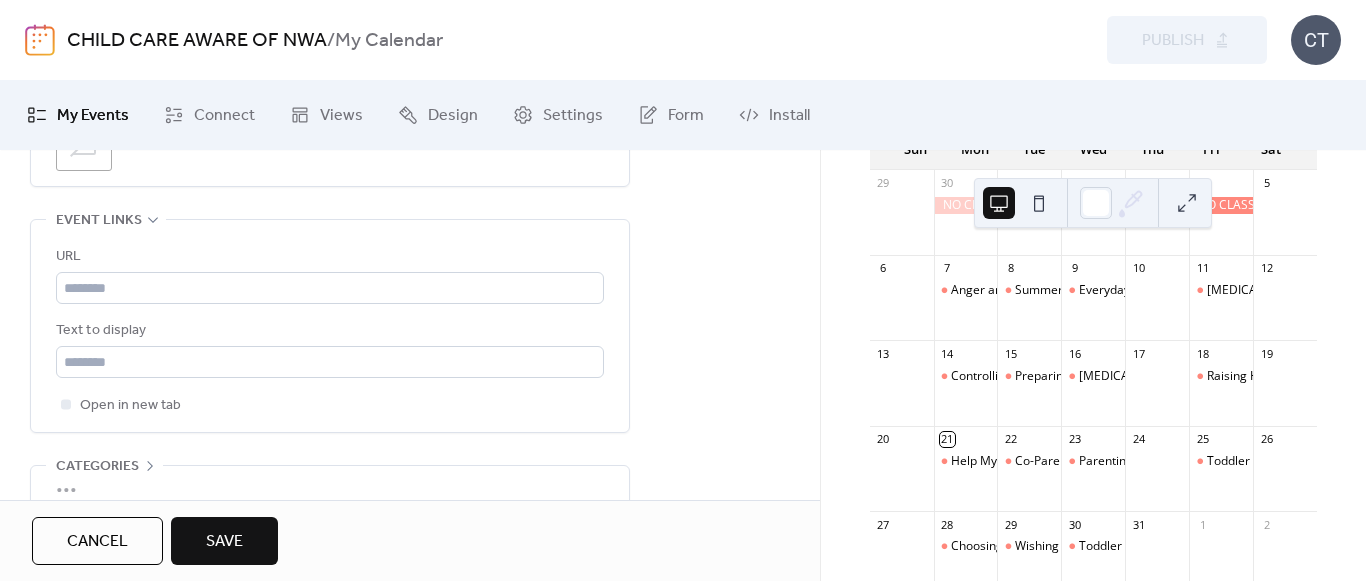 scroll, scrollTop: 1200, scrollLeft: 0, axis: vertical 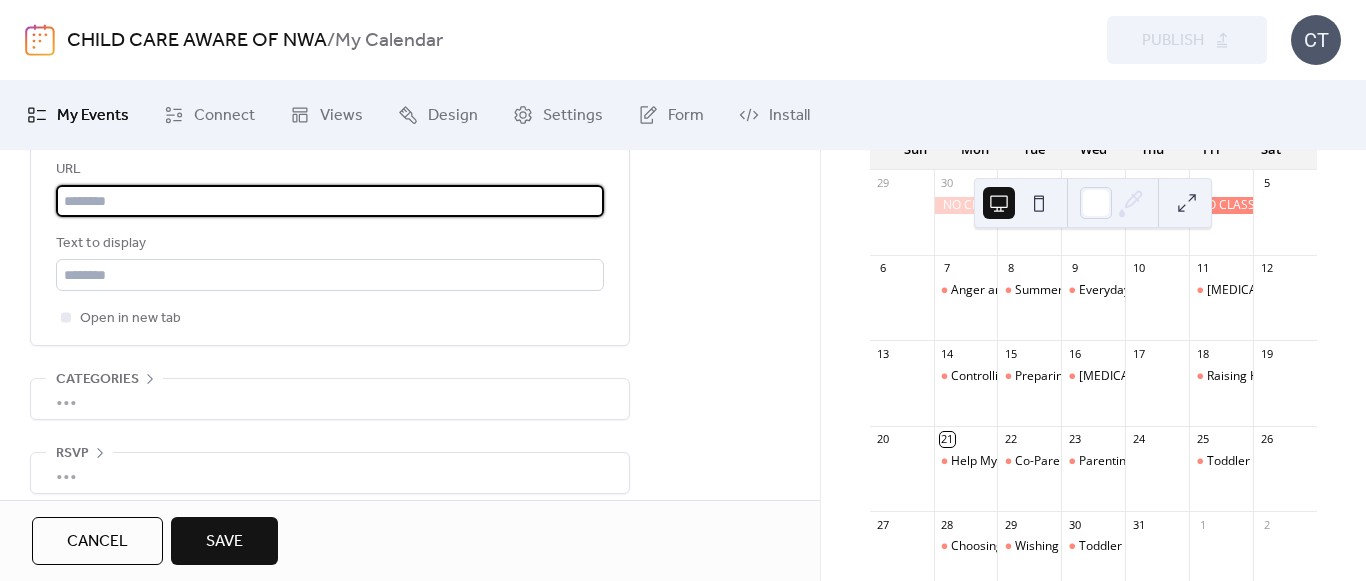 click at bounding box center [330, 201] 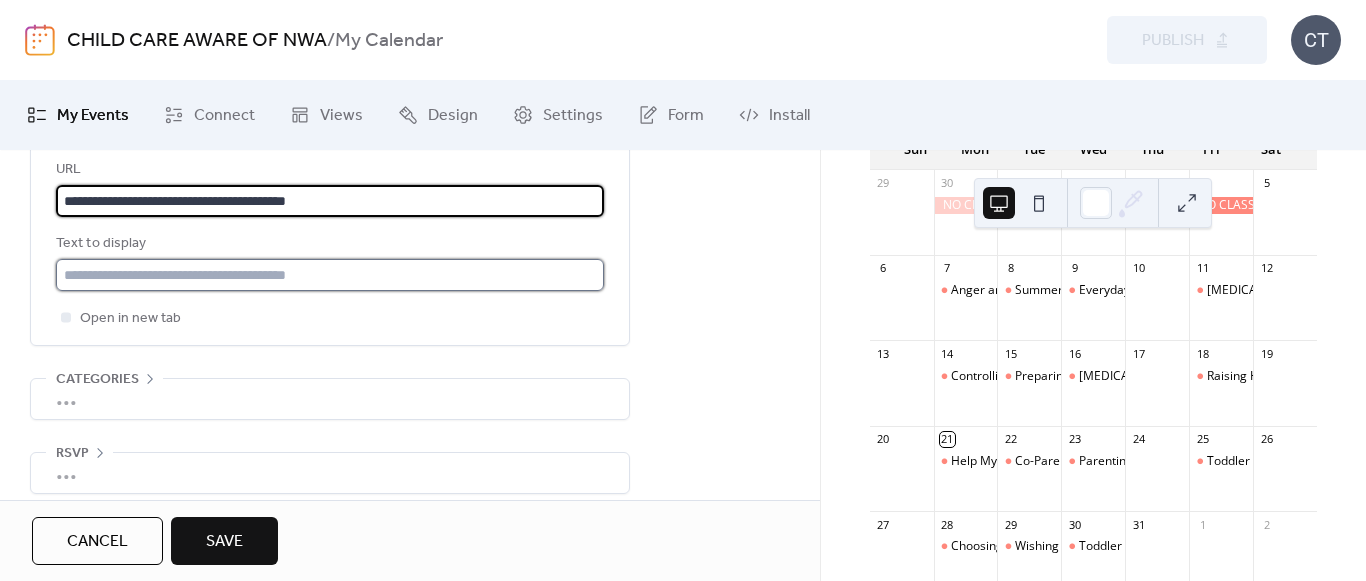 click at bounding box center [330, 275] 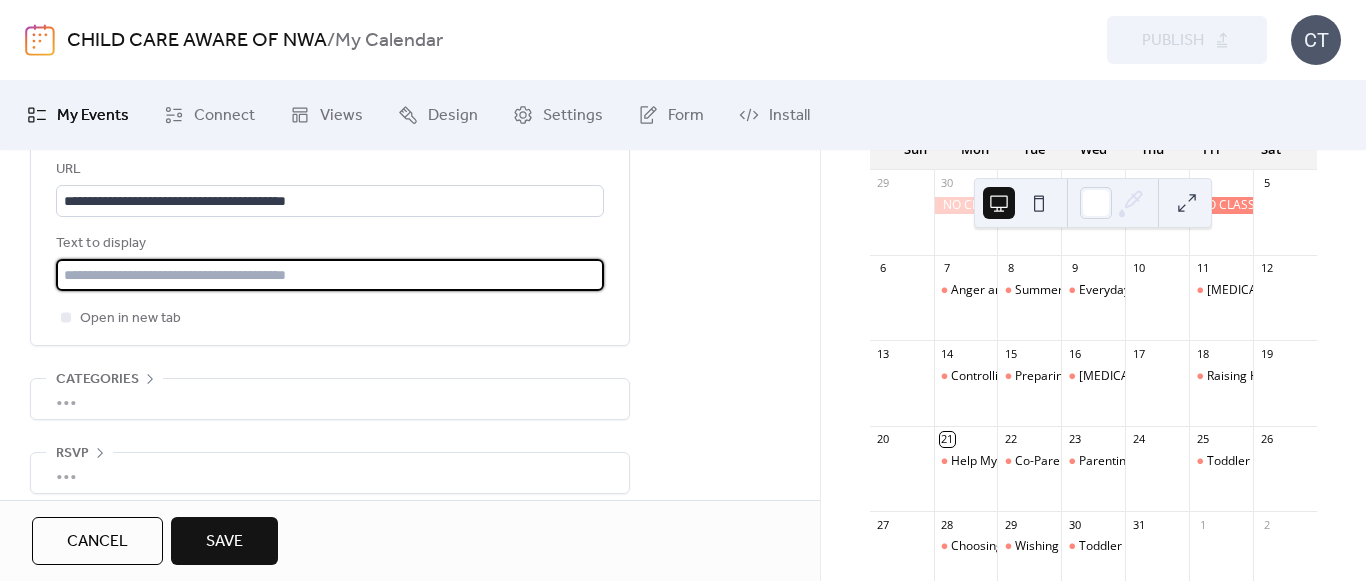 type on "**********" 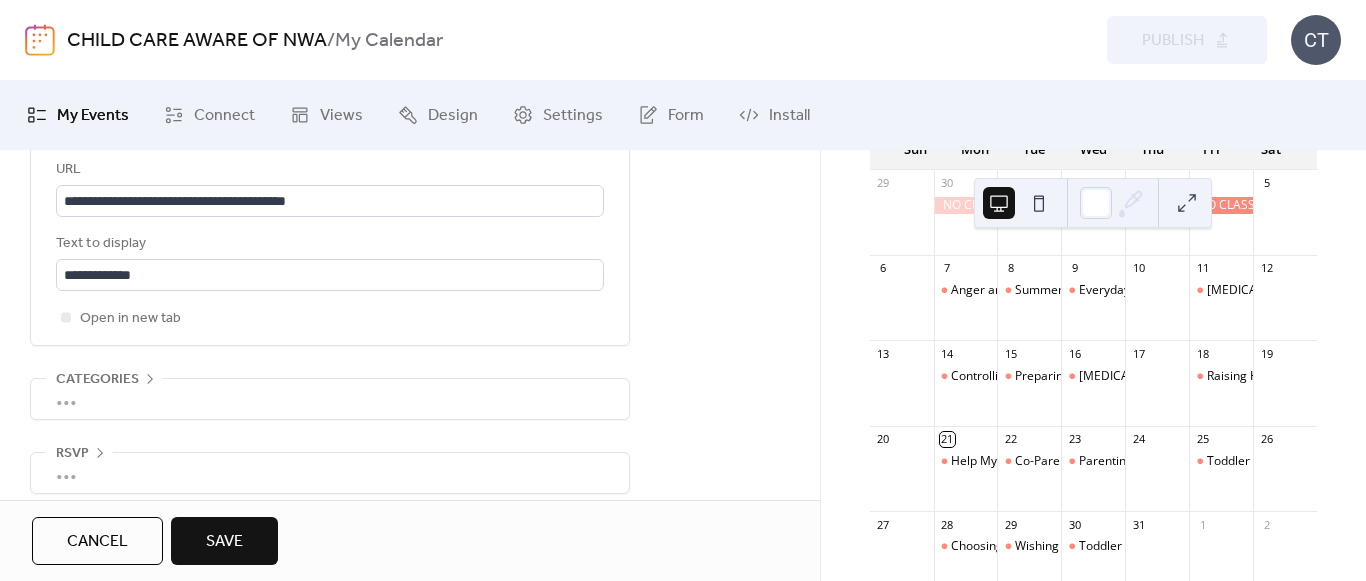 click on "Save" at bounding box center [224, 541] 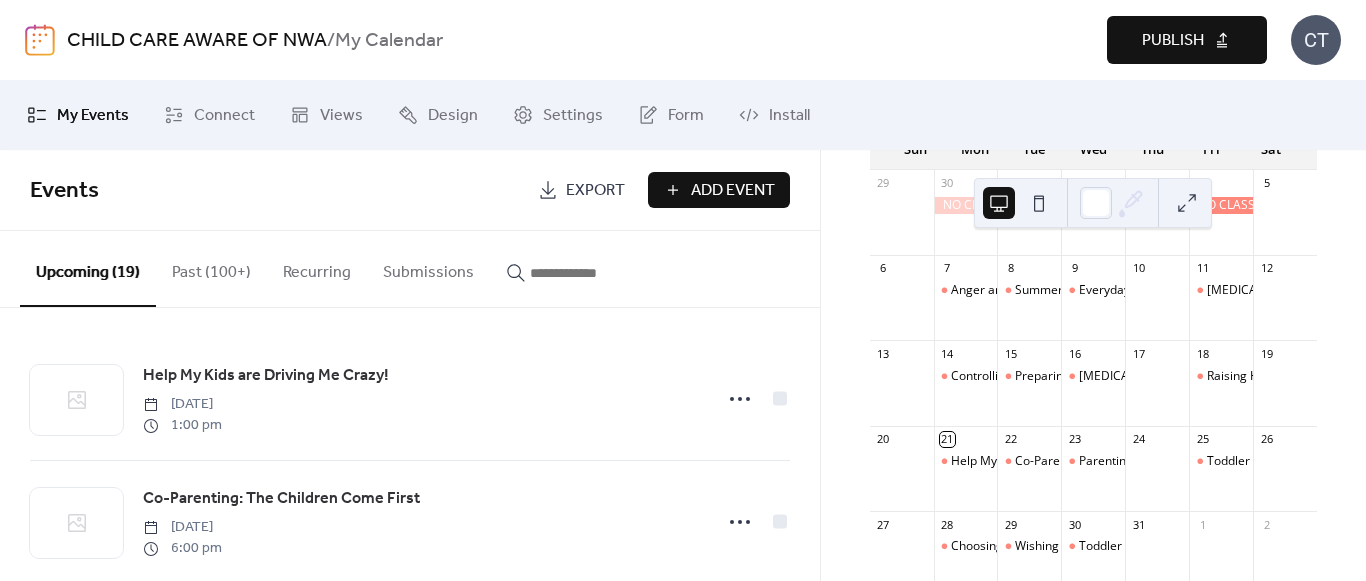 click on "Add Event" at bounding box center [719, 190] 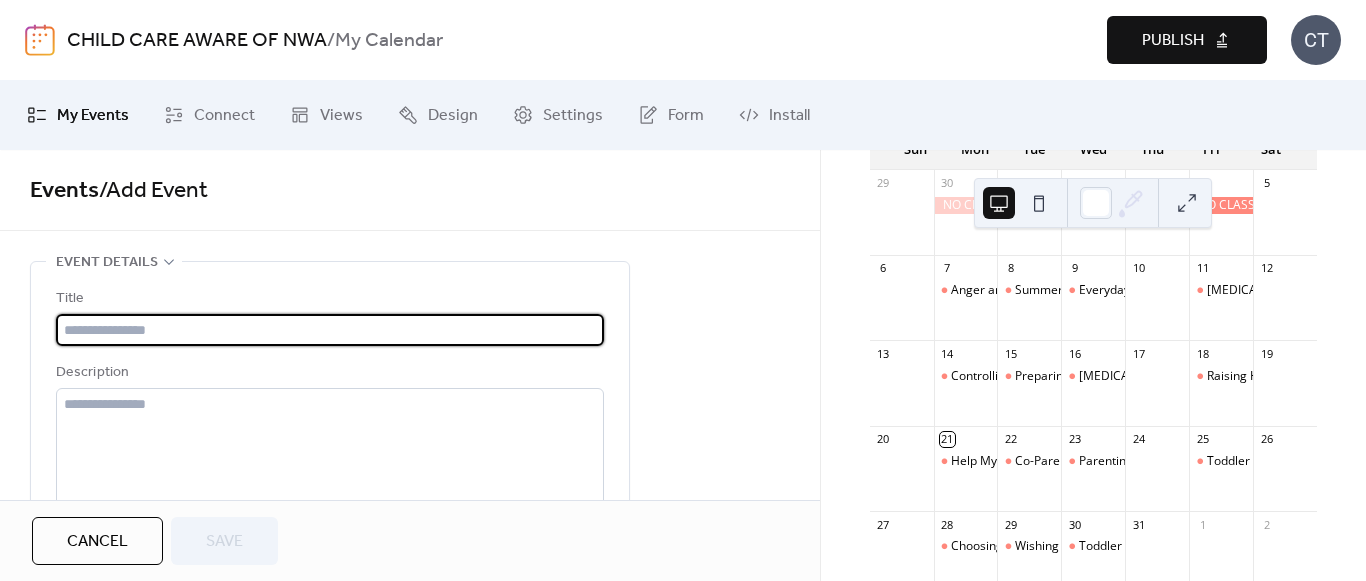 paste on "**********" 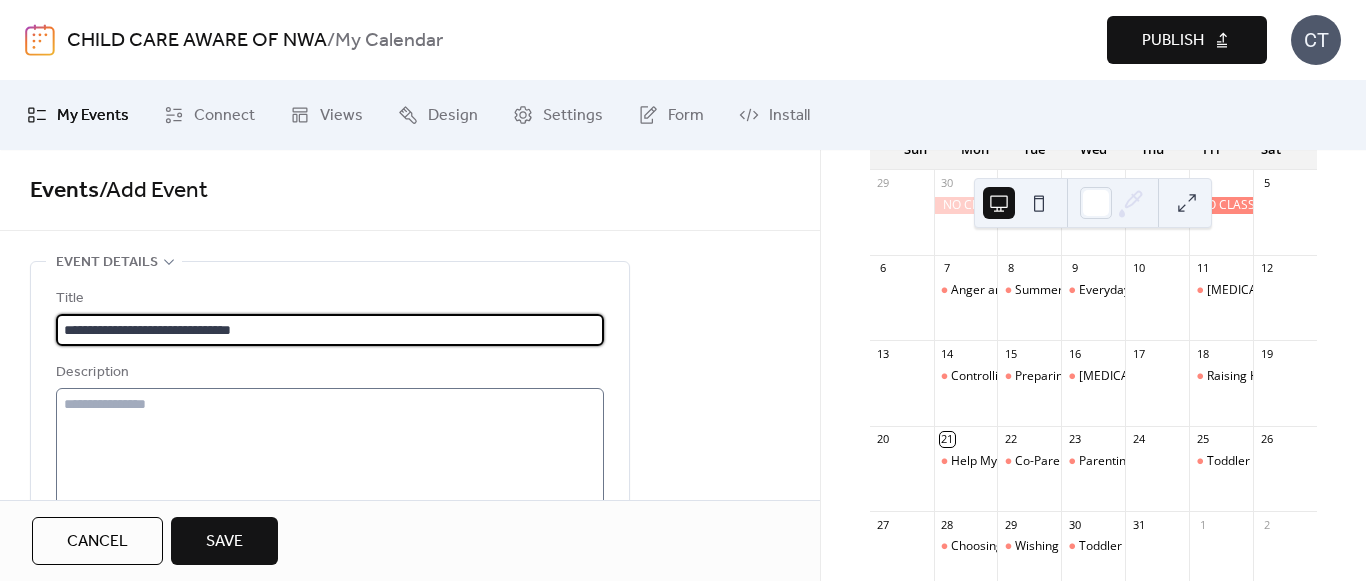 type on "**********" 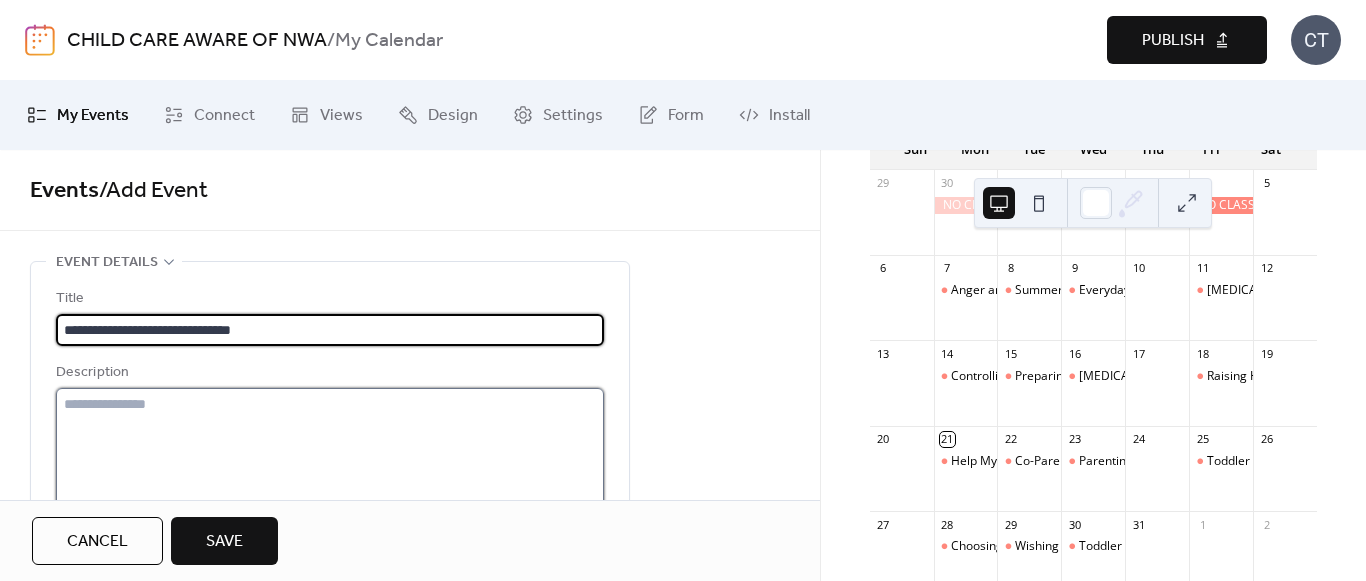 click at bounding box center (330, 464) 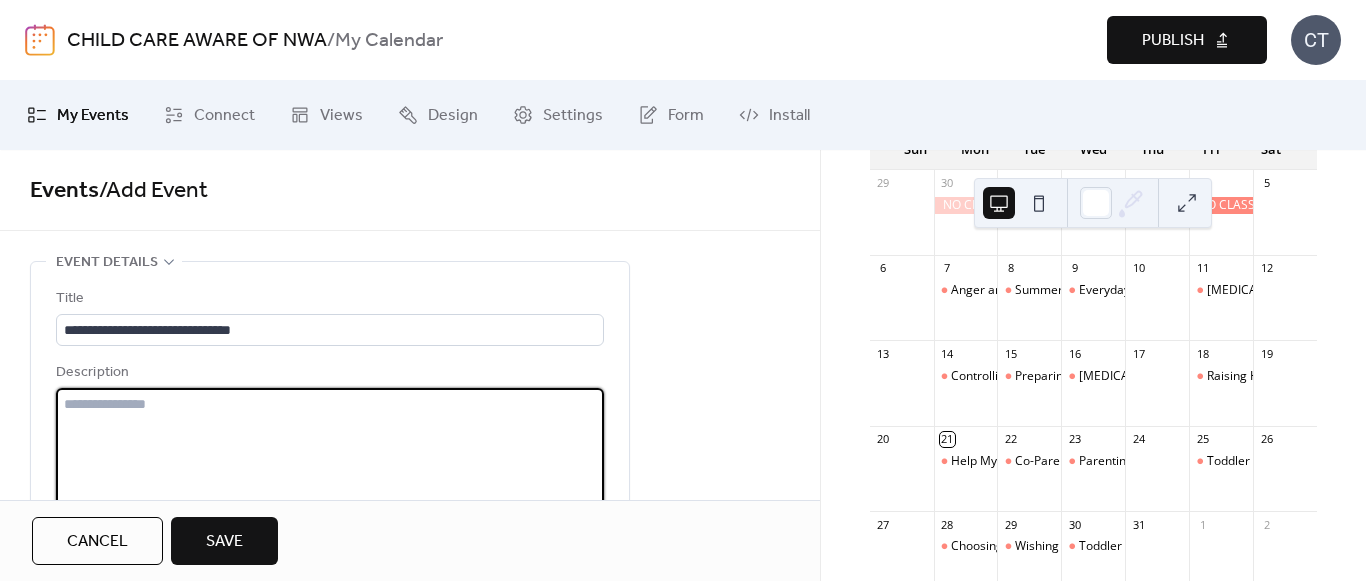 paste on "**********" 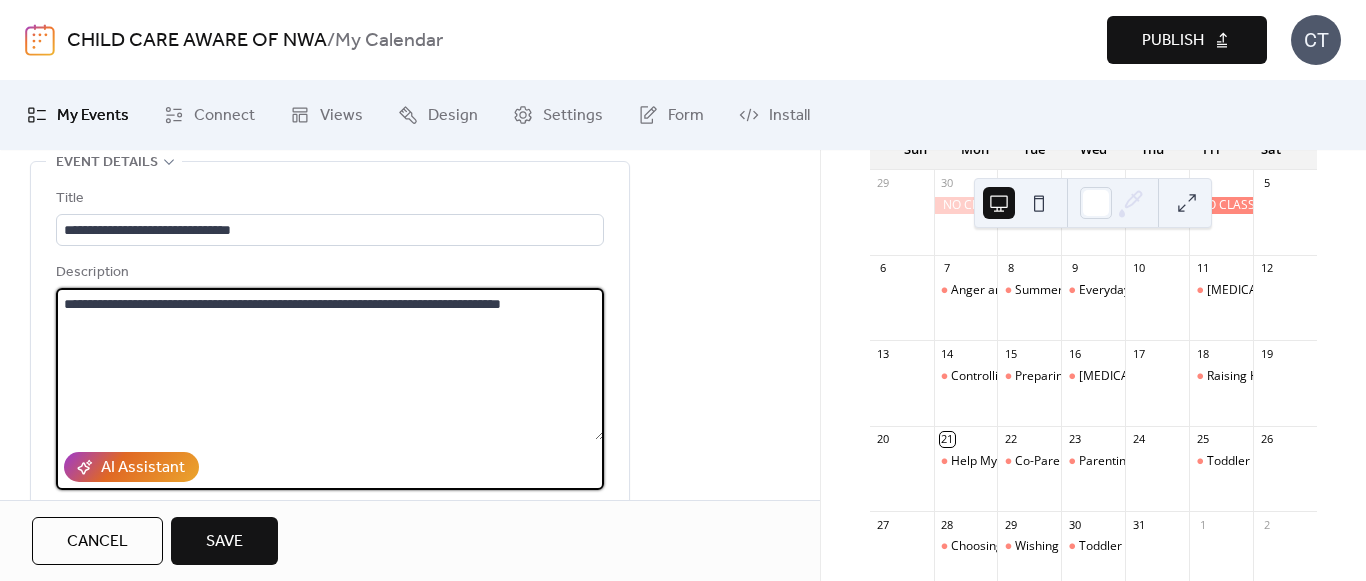 scroll, scrollTop: 200, scrollLeft: 0, axis: vertical 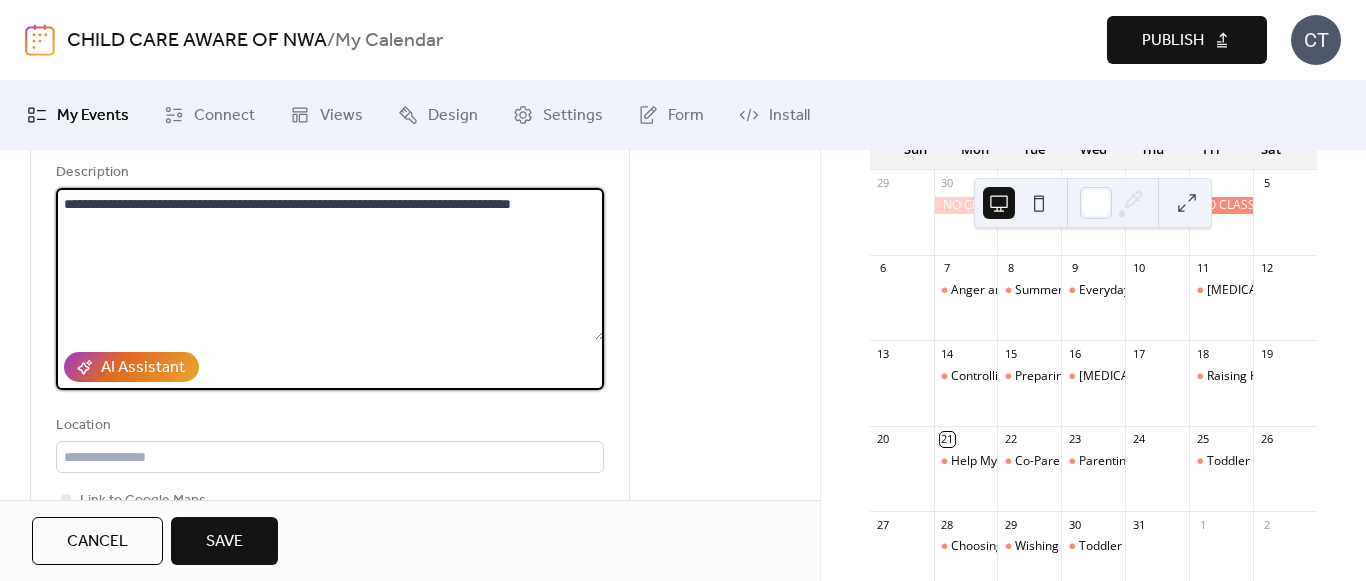 paste on "**********" 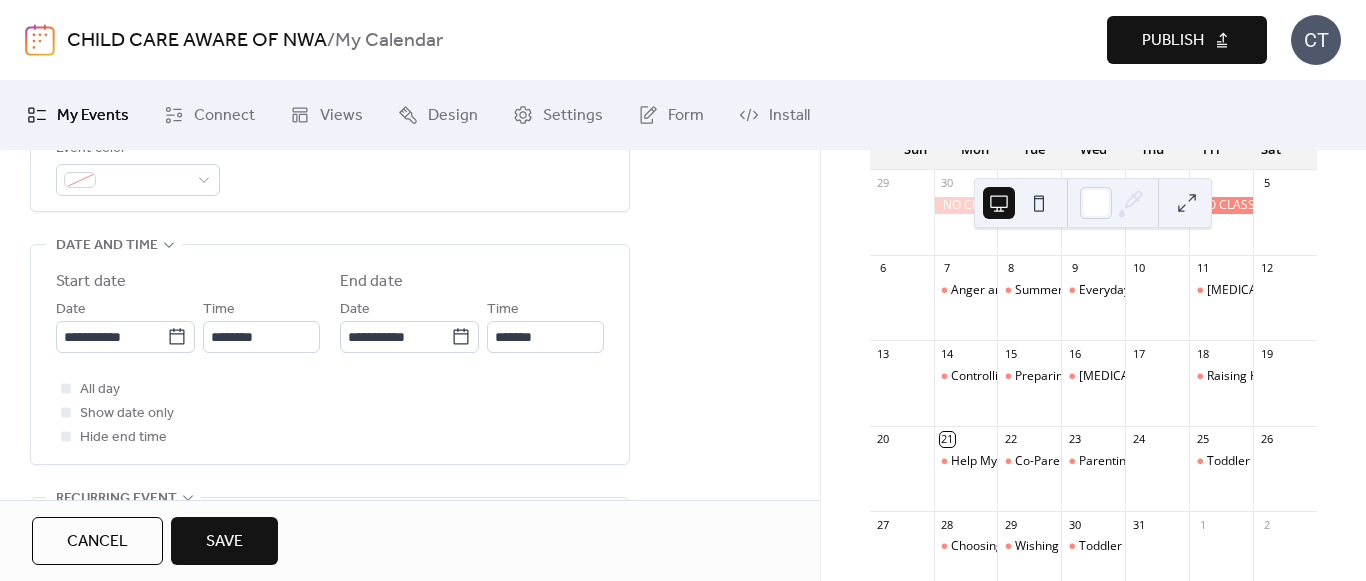 scroll, scrollTop: 600, scrollLeft: 0, axis: vertical 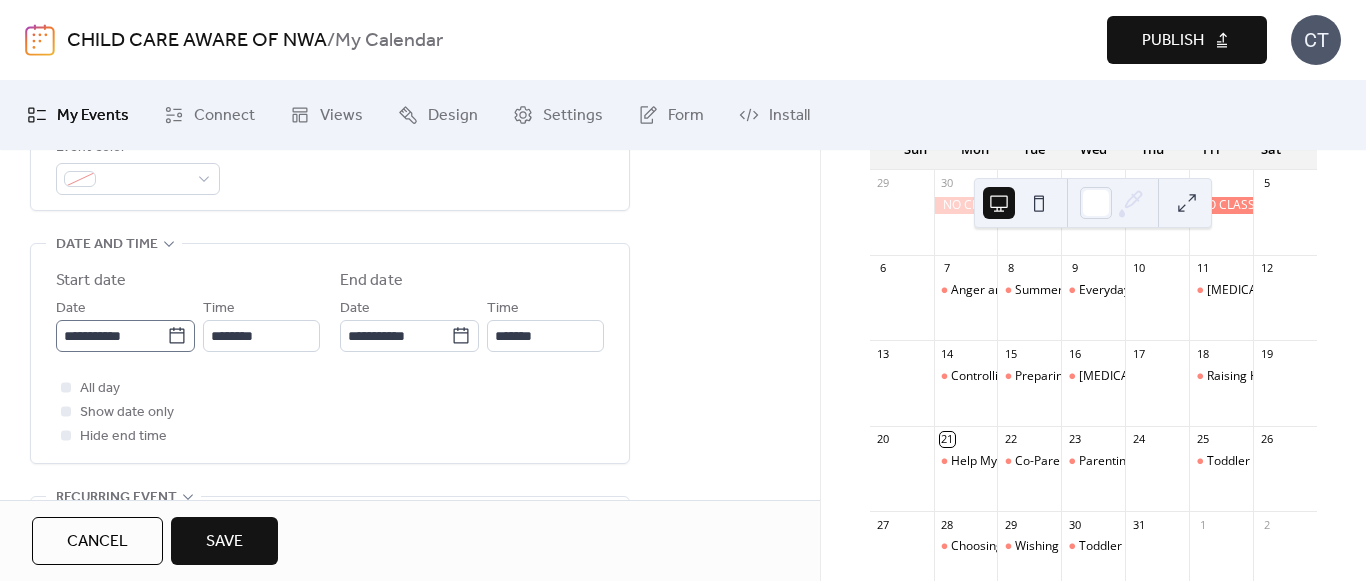 type on "**********" 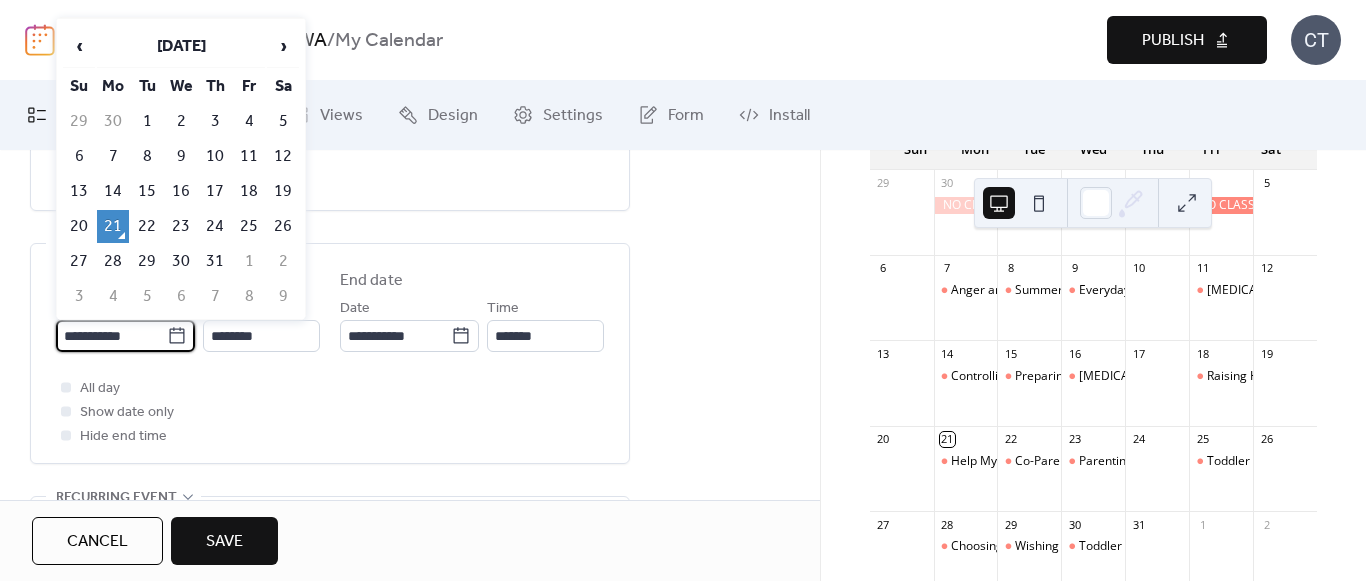 click on "**********" at bounding box center [111, 336] 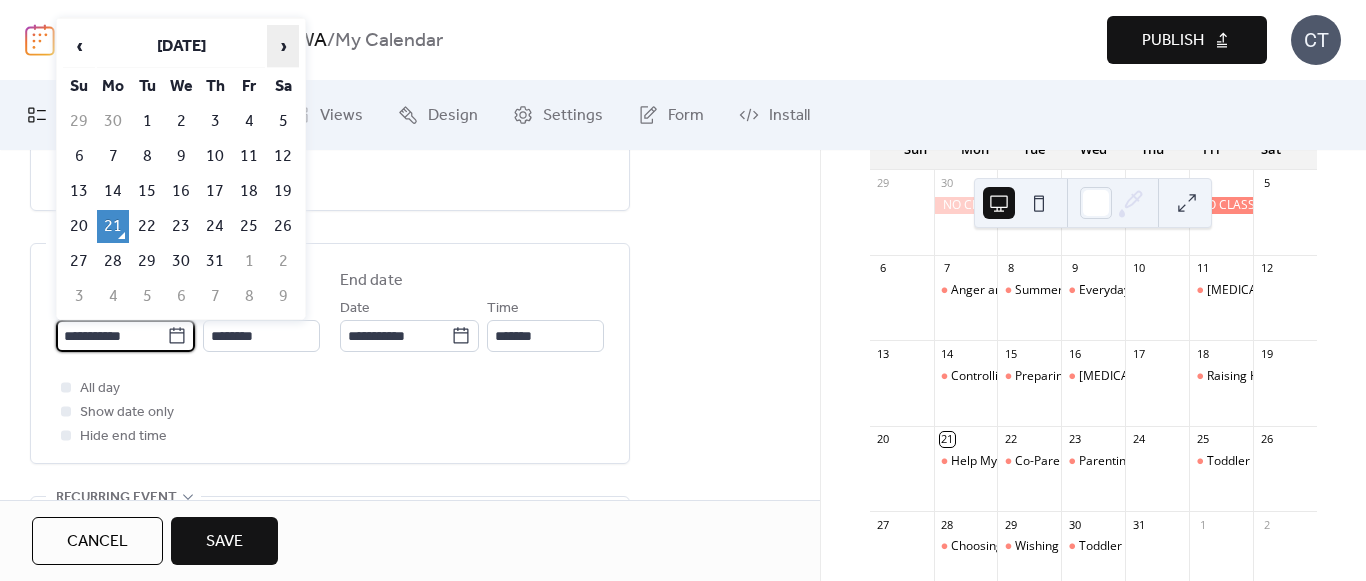 click on "›" at bounding box center [283, 46] 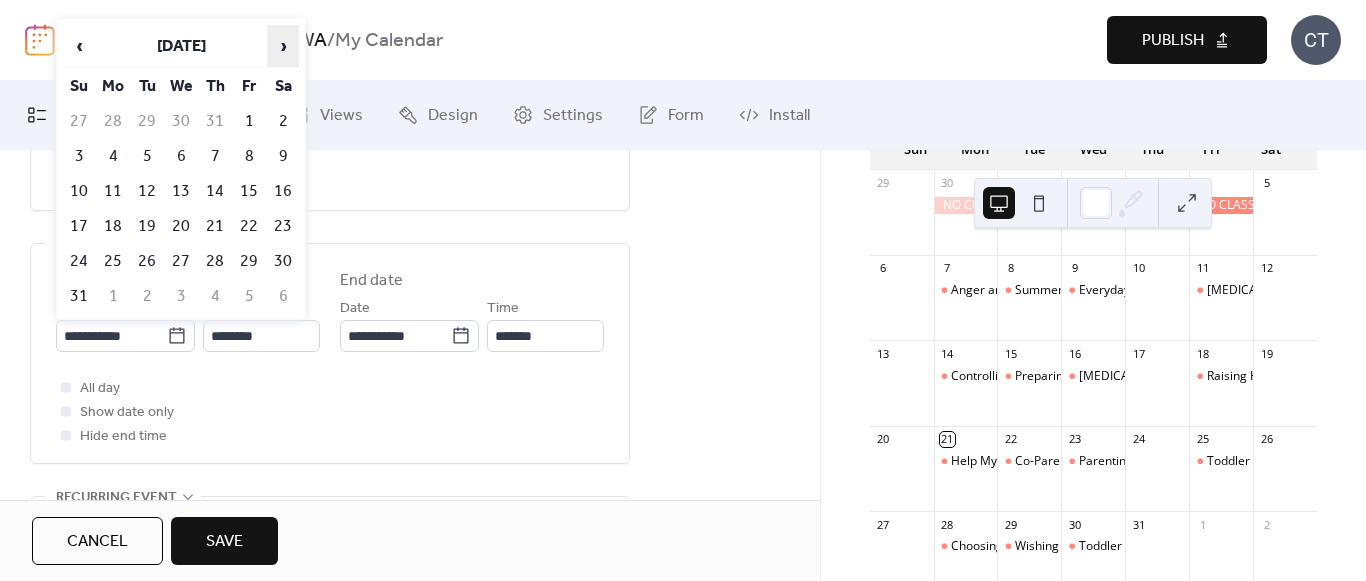 click on "›" at bounding box center [283, 46] 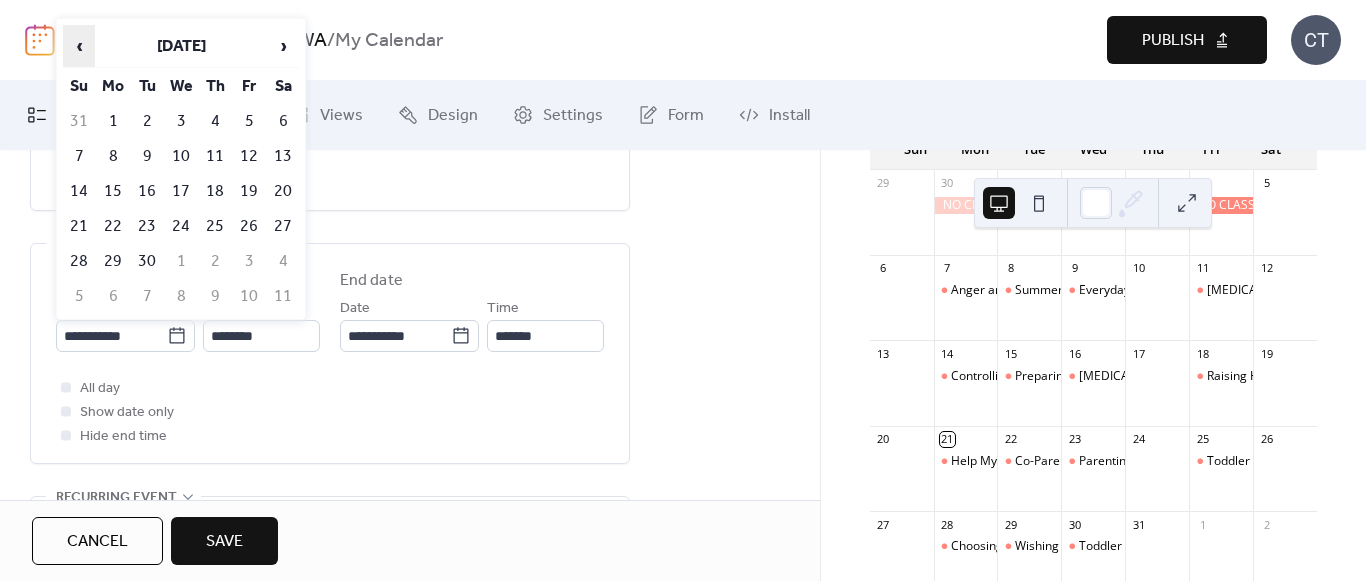 click on "‹" at bounding box center (79, 46) 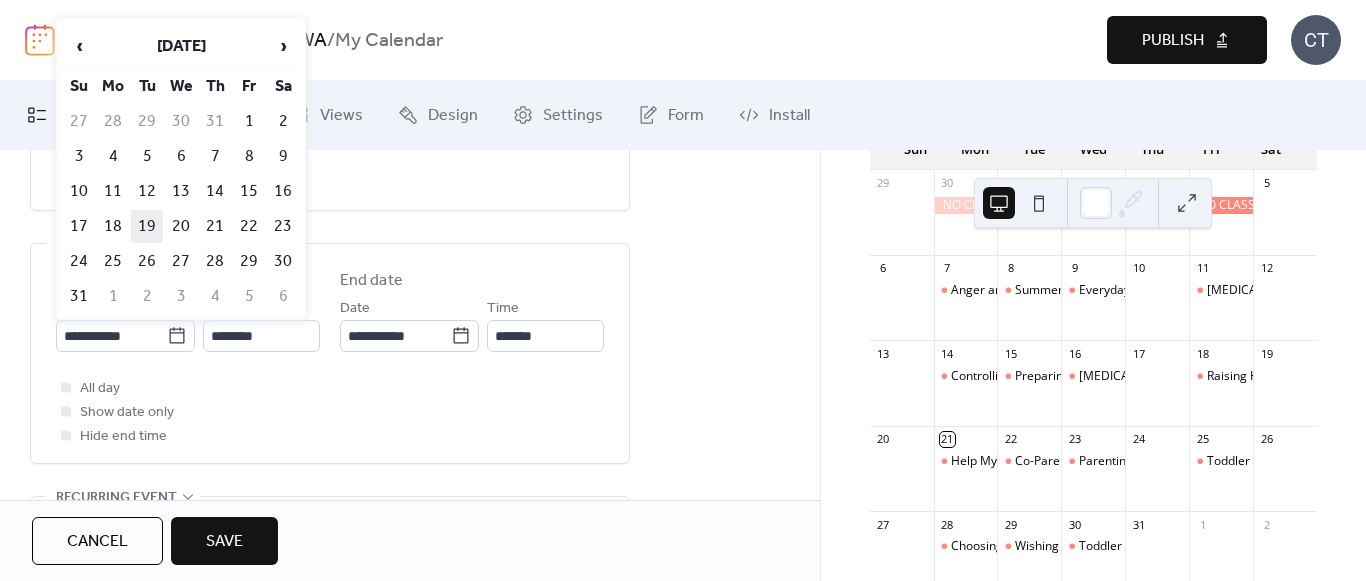 click on "19" at bounding box center [147, 226] 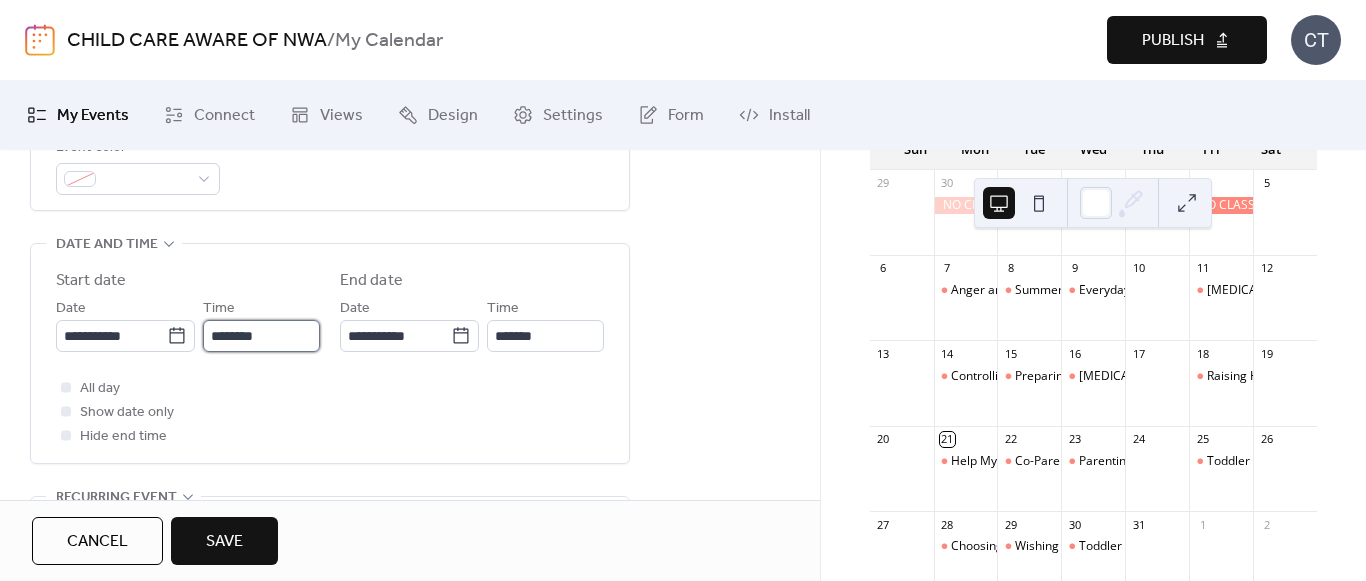 click on "********" at bounding box center [261, 336] 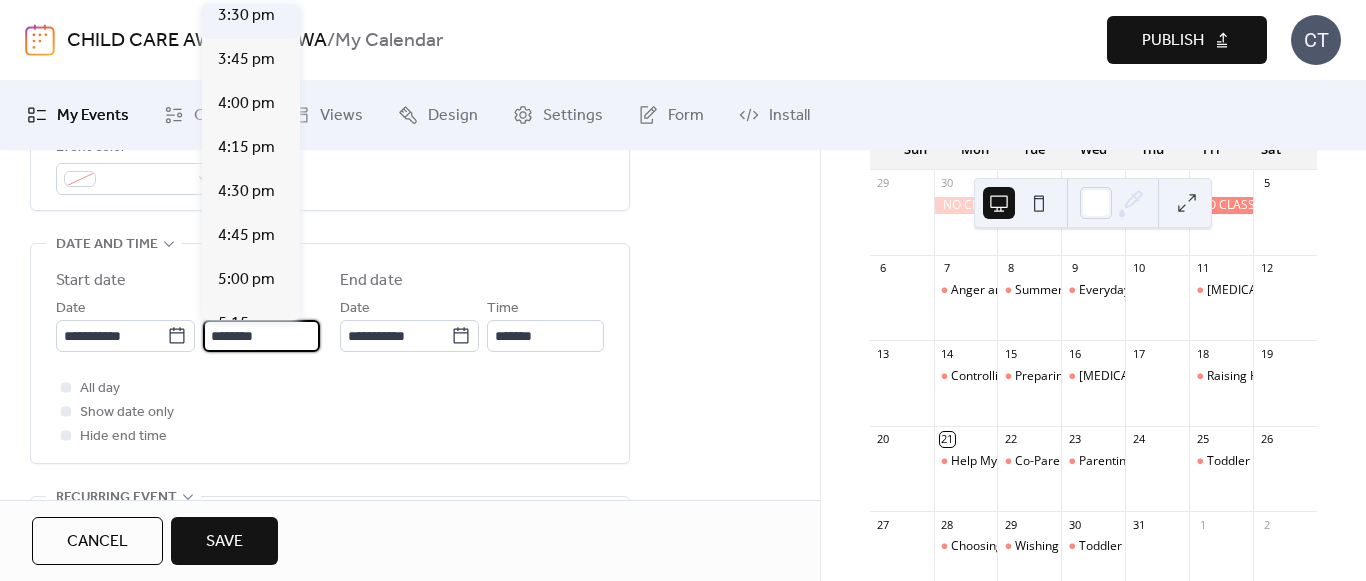 scroll, scrollTop: 2912, scrollLeft: 0, axis: vertical 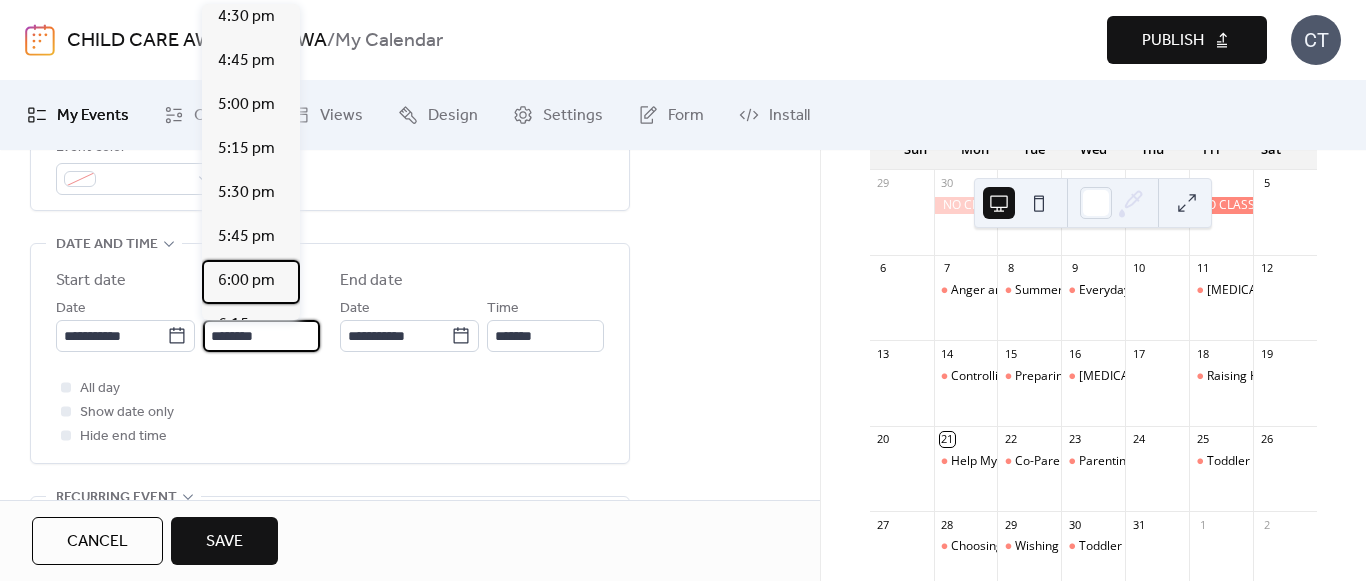 click on "6:00 pm" at bounding box center (246, 281) 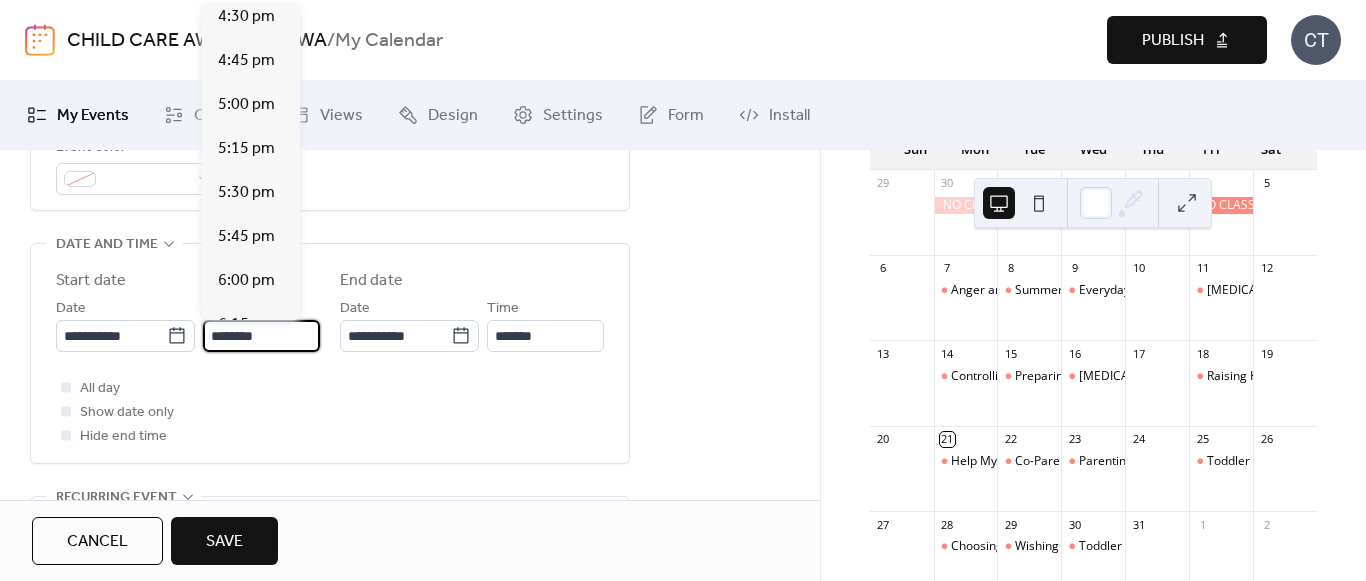 type on "*******" 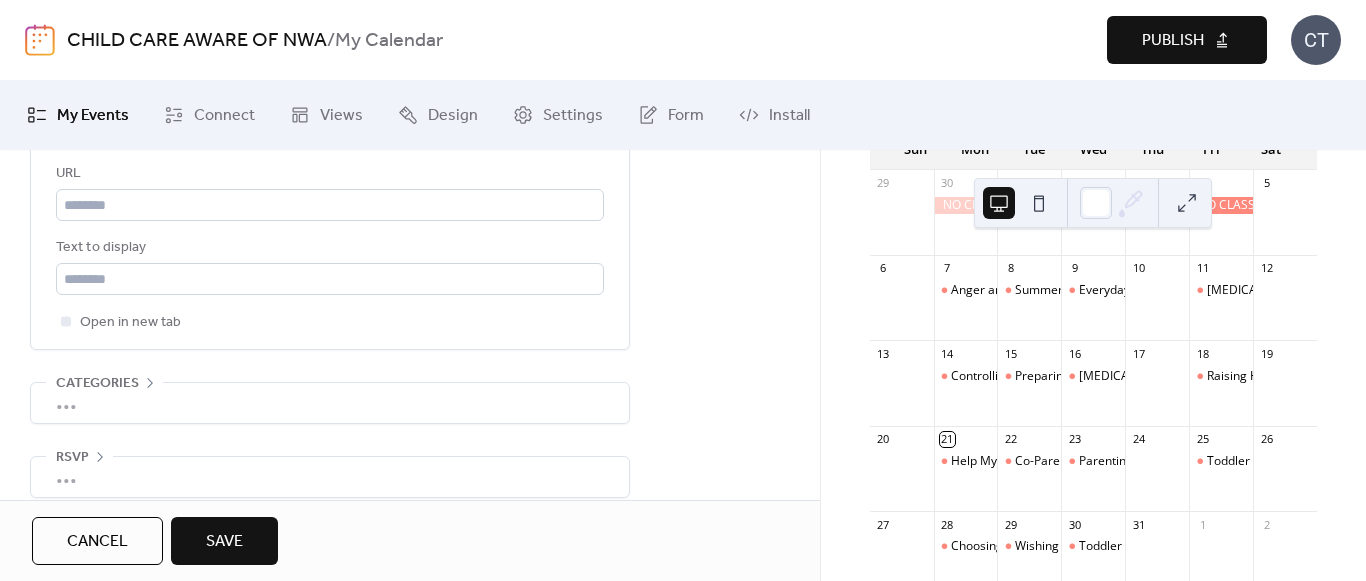 scroll, scrollTop: 1200, scrollLeft: 0, axis: vertical 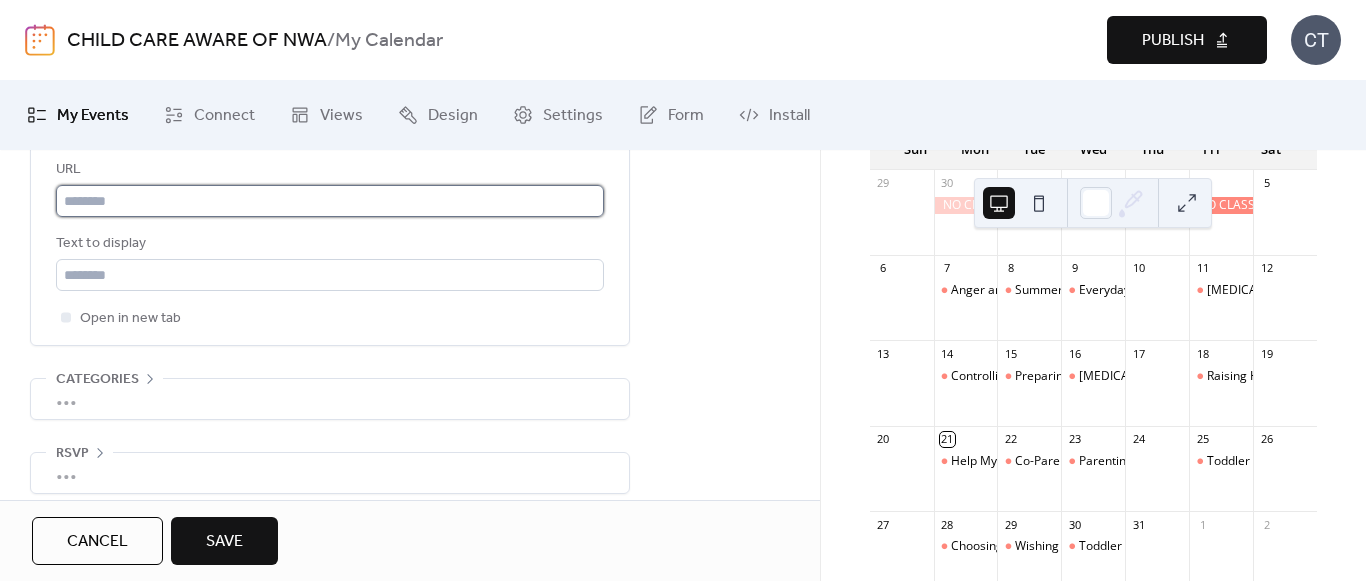 click at bounding box center (330, 201) 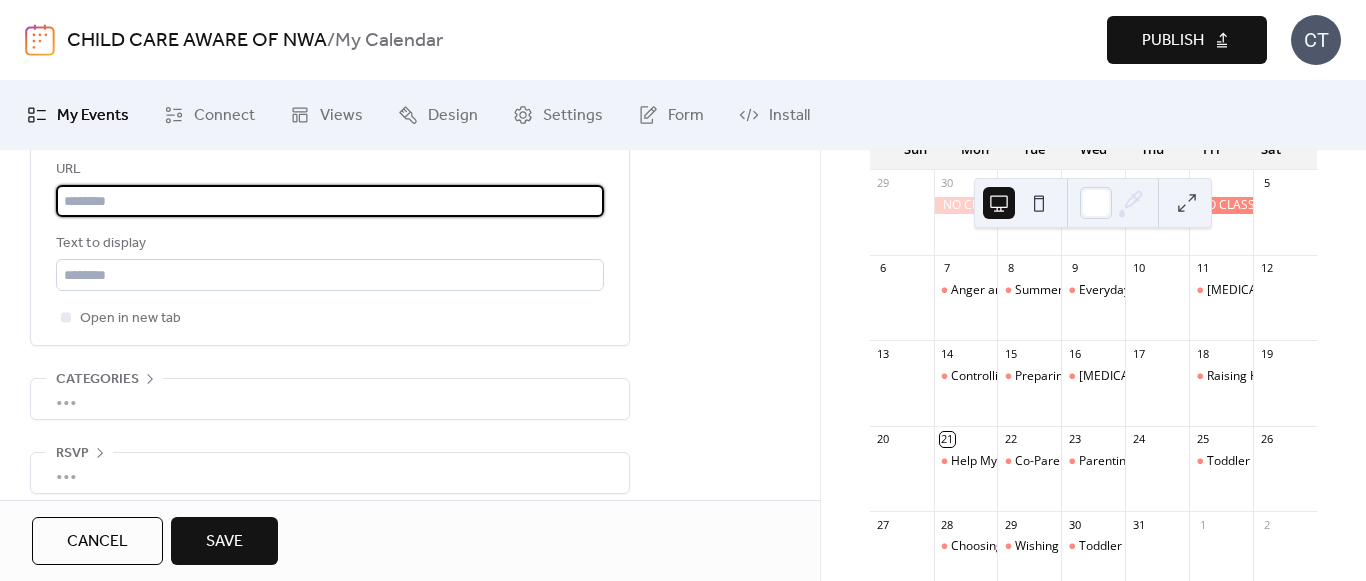 type on "**********" 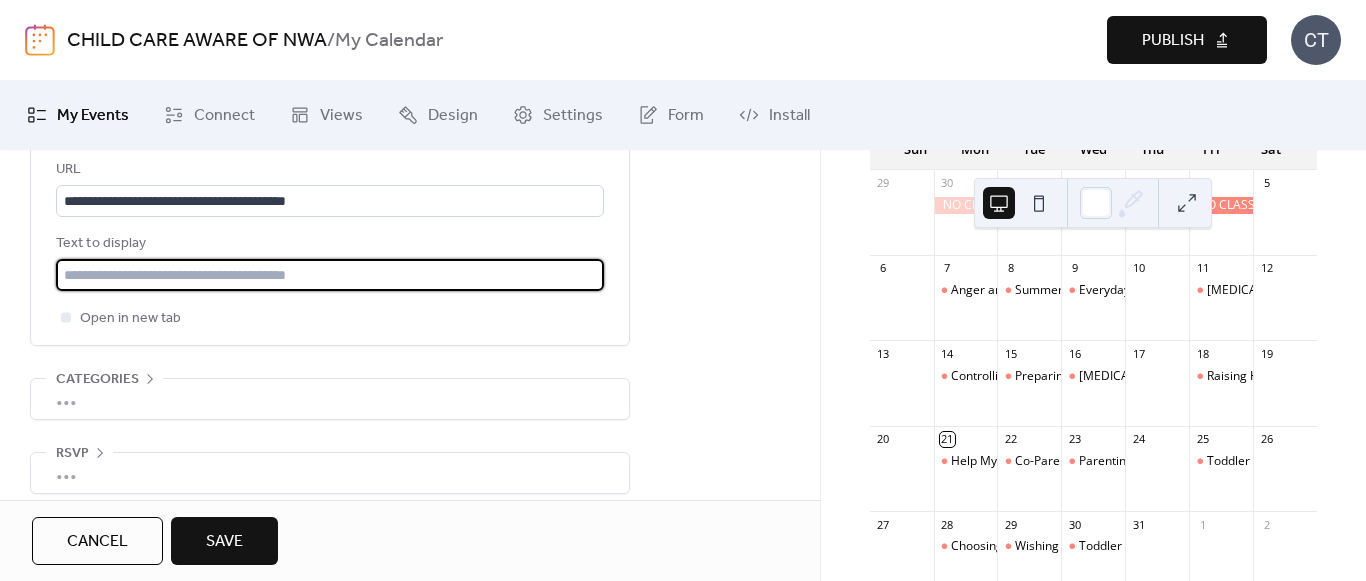 click at bounding box center (330, 275) 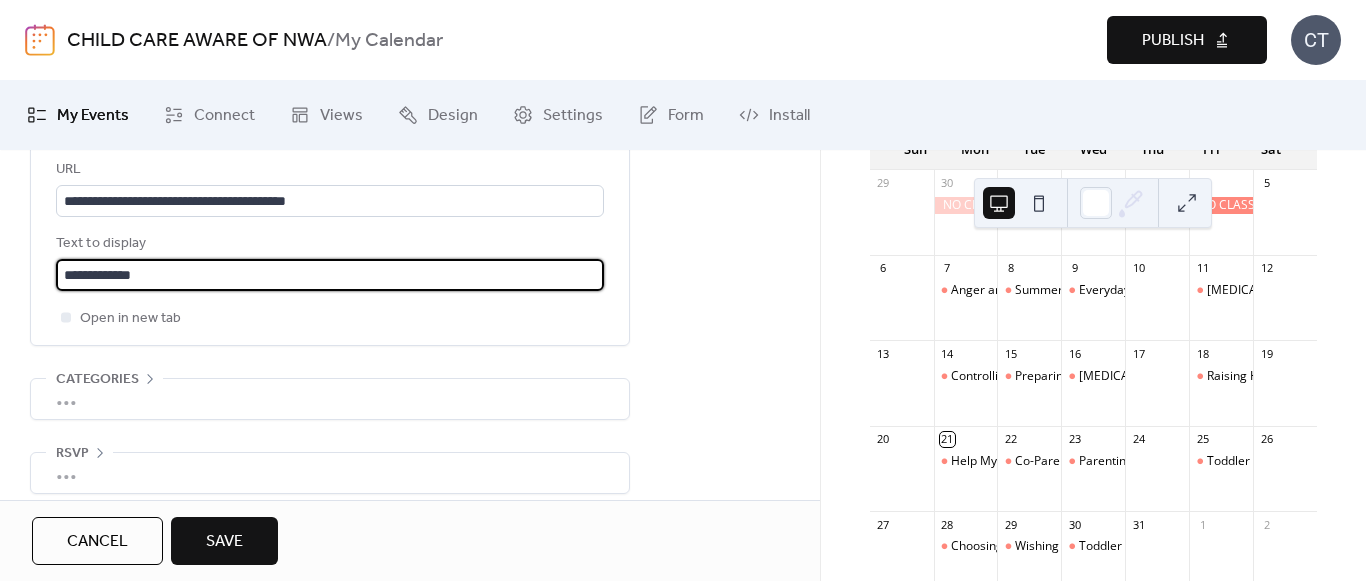 drag, startPoint x: 210, startPoint y: 550, endPoint x: 331, endPoint y: 580, distance: 124.66354 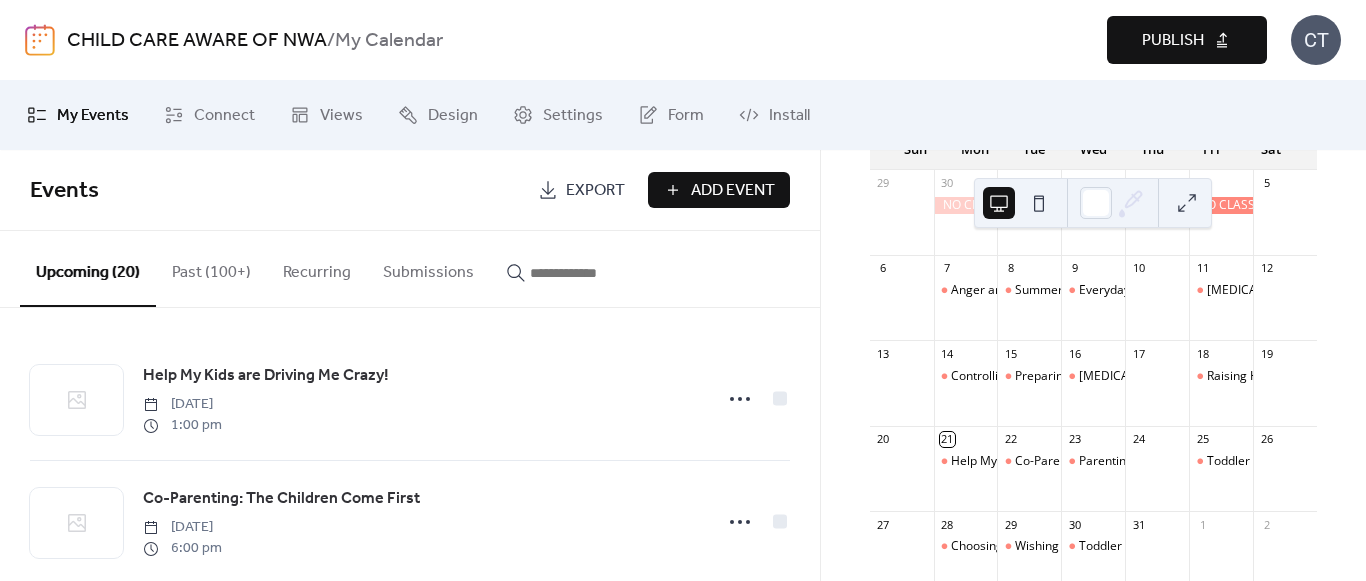 click on "Add Event" at bounding box center (719, 190) 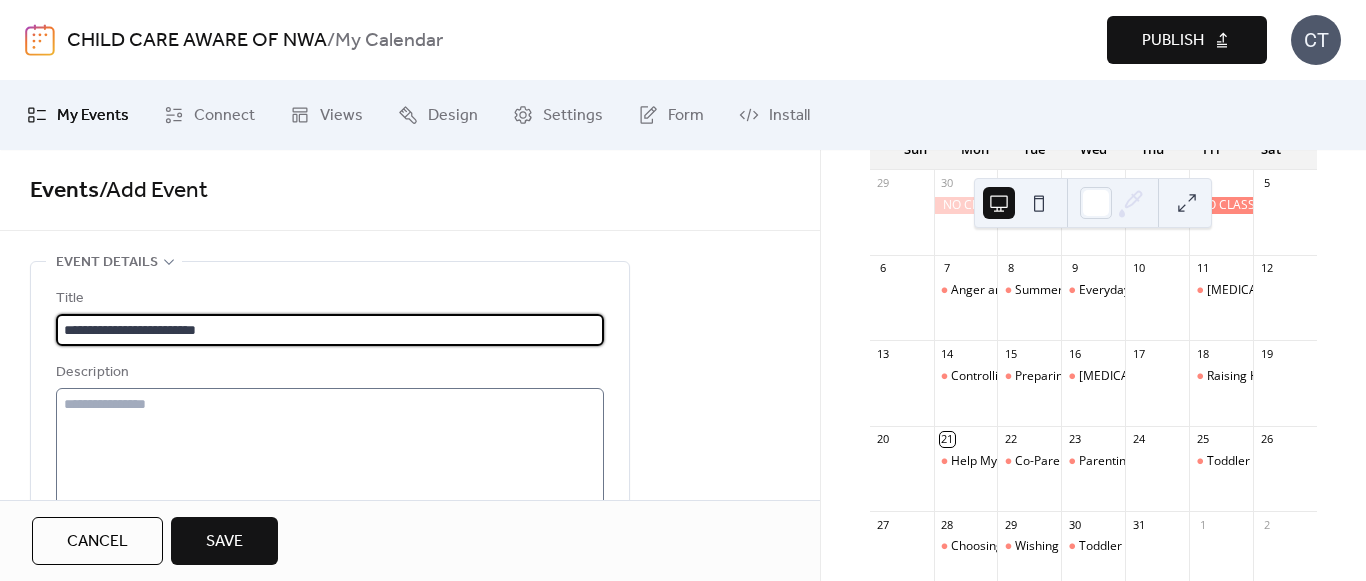type on "**********" 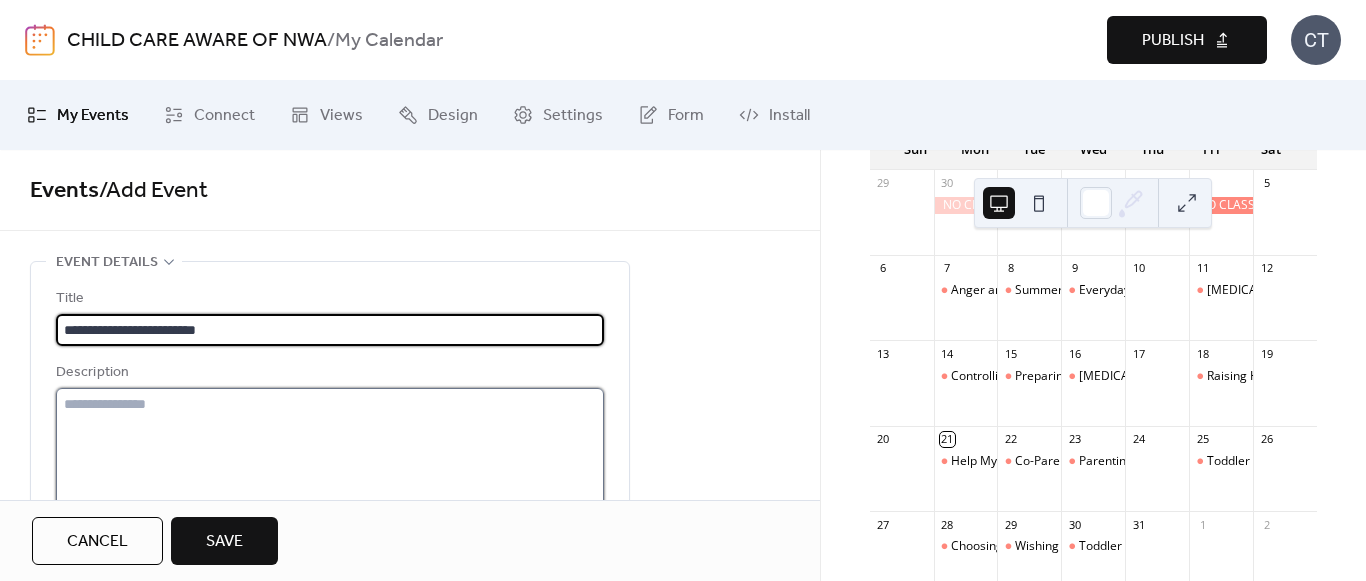 click at bounding box center [330, 464] 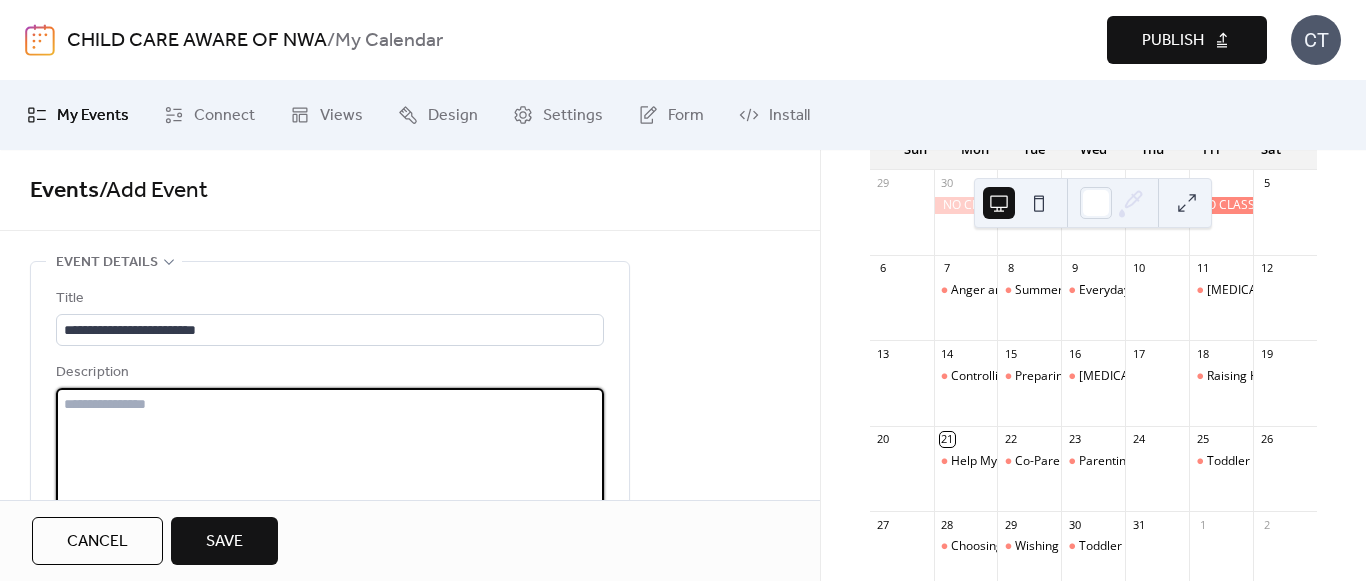 paste on "**********" 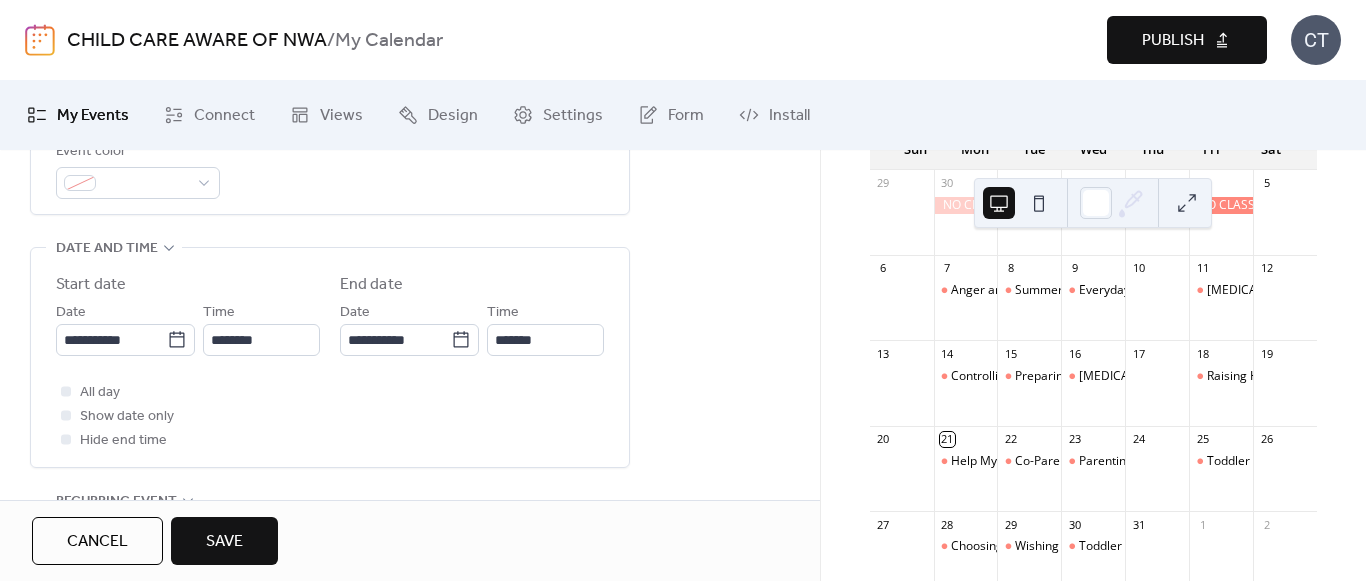 scroll, scrollTop: 600, scrollLeft: 0, axis: vertical 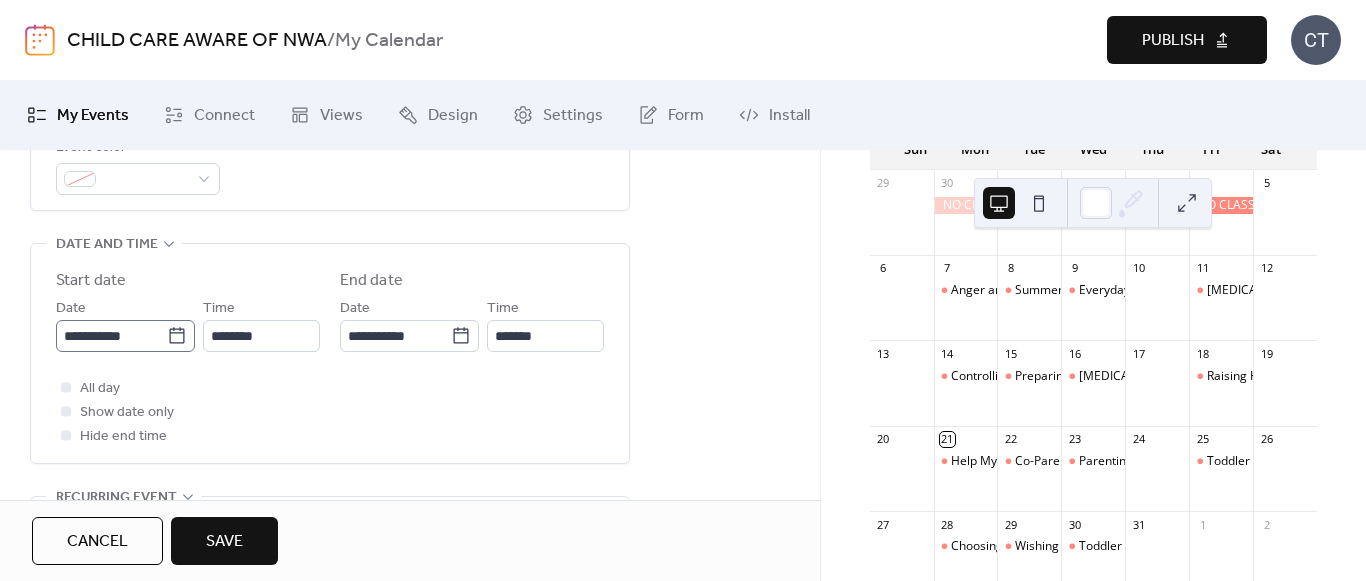 type on "**********" 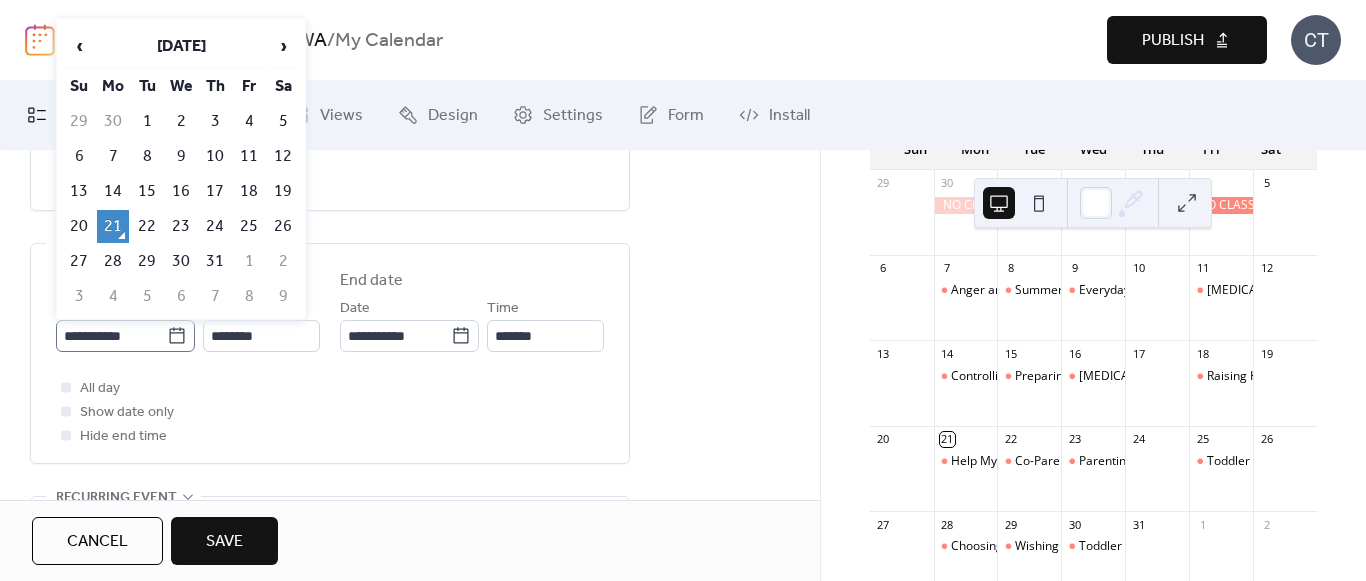 click 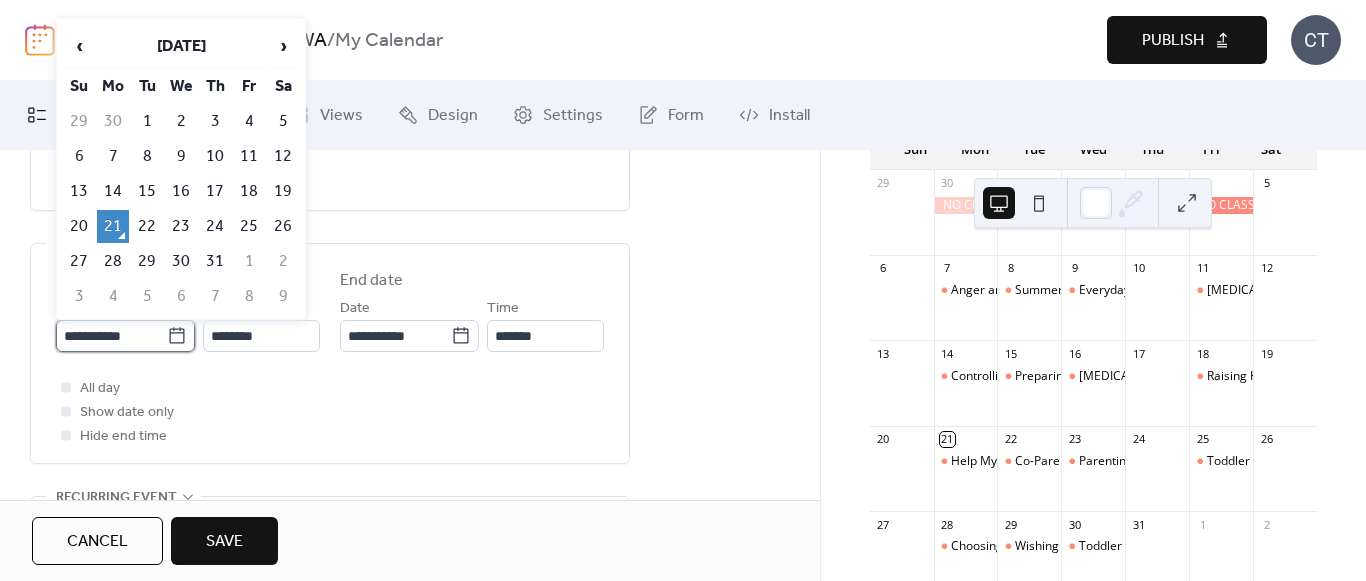 click on "**********" at bounding box center (111, 336) 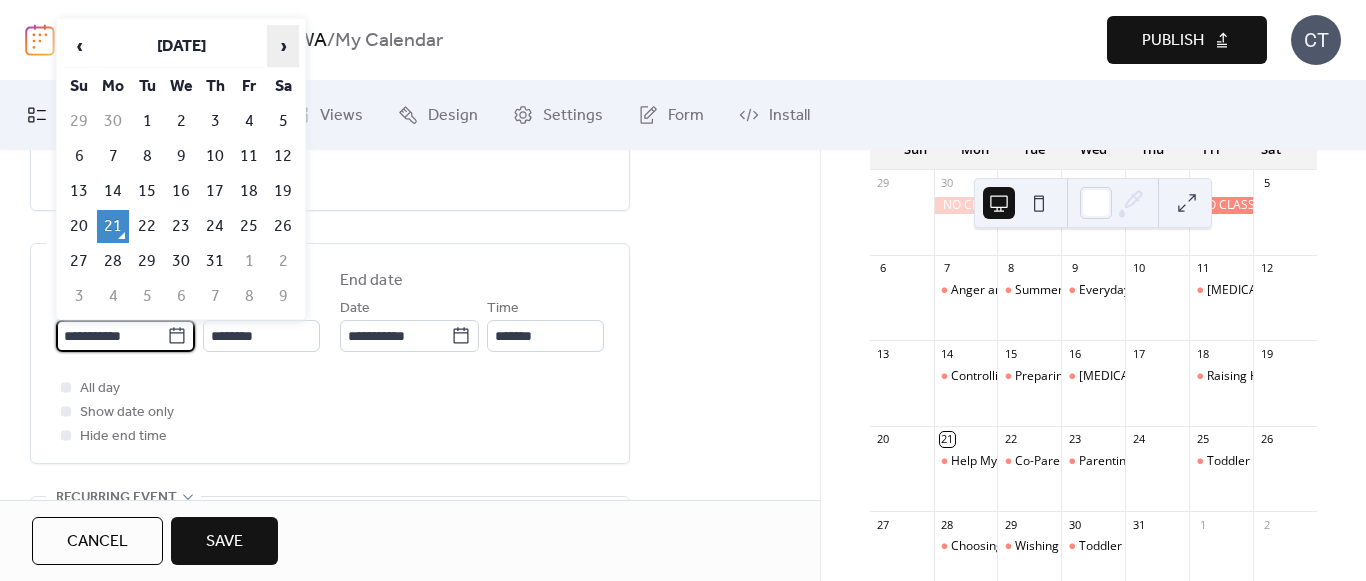 click on "›" at bounding box center [283, 46] 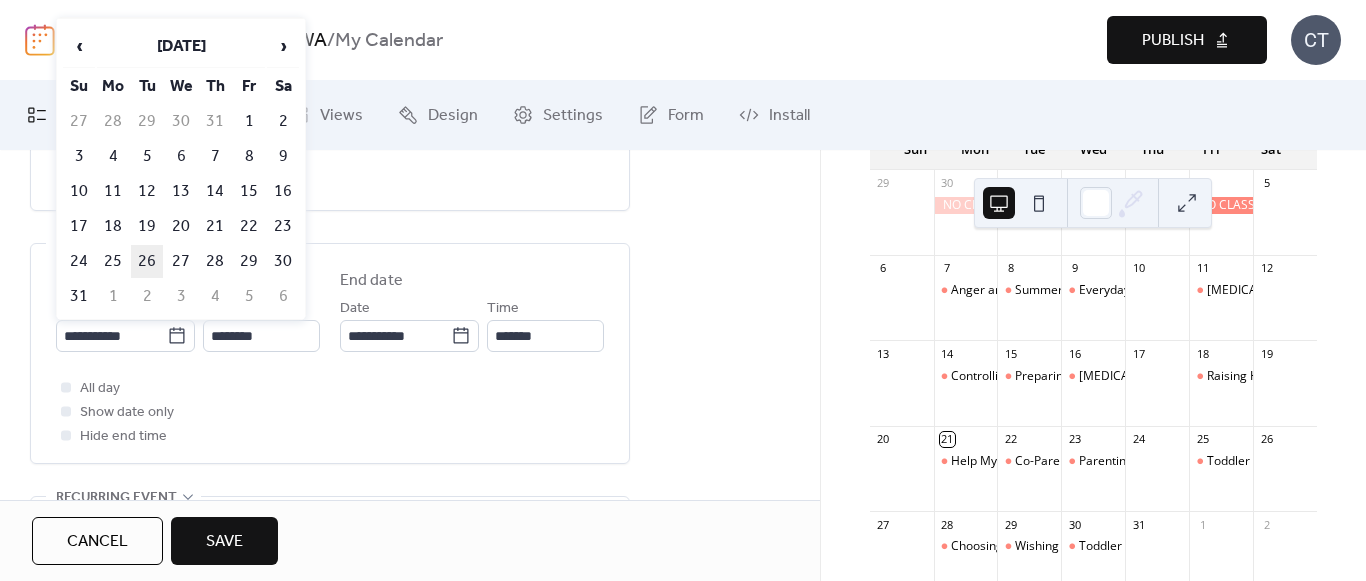 click on "26" at bounding box center (147, 261) 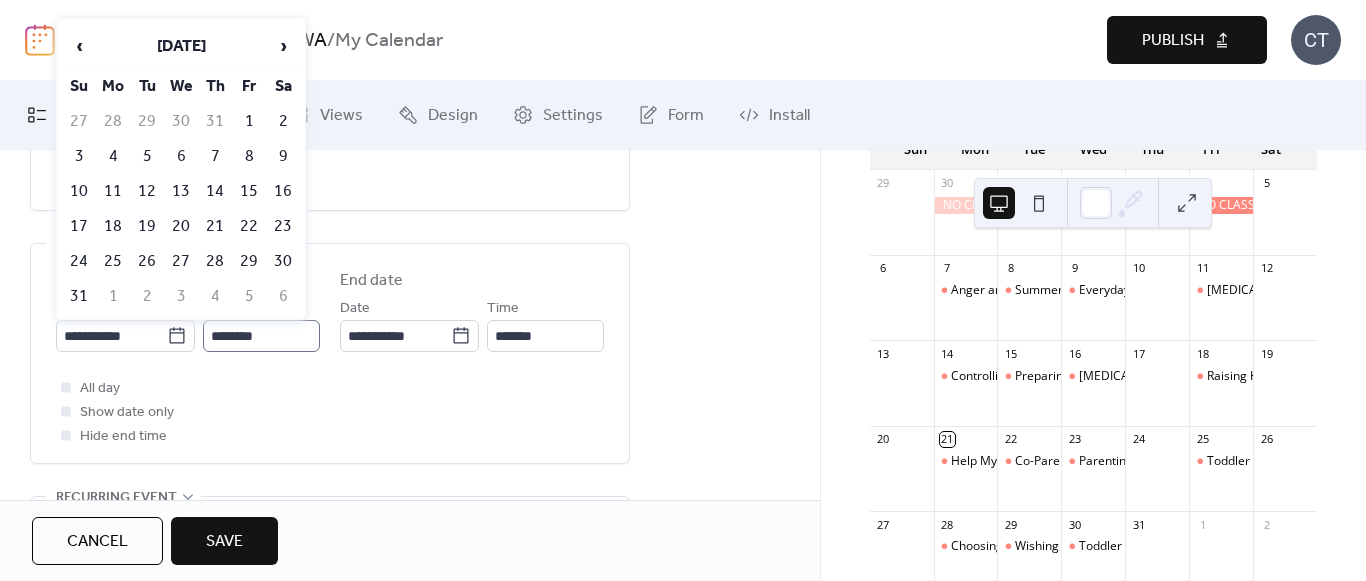 type on "**********" 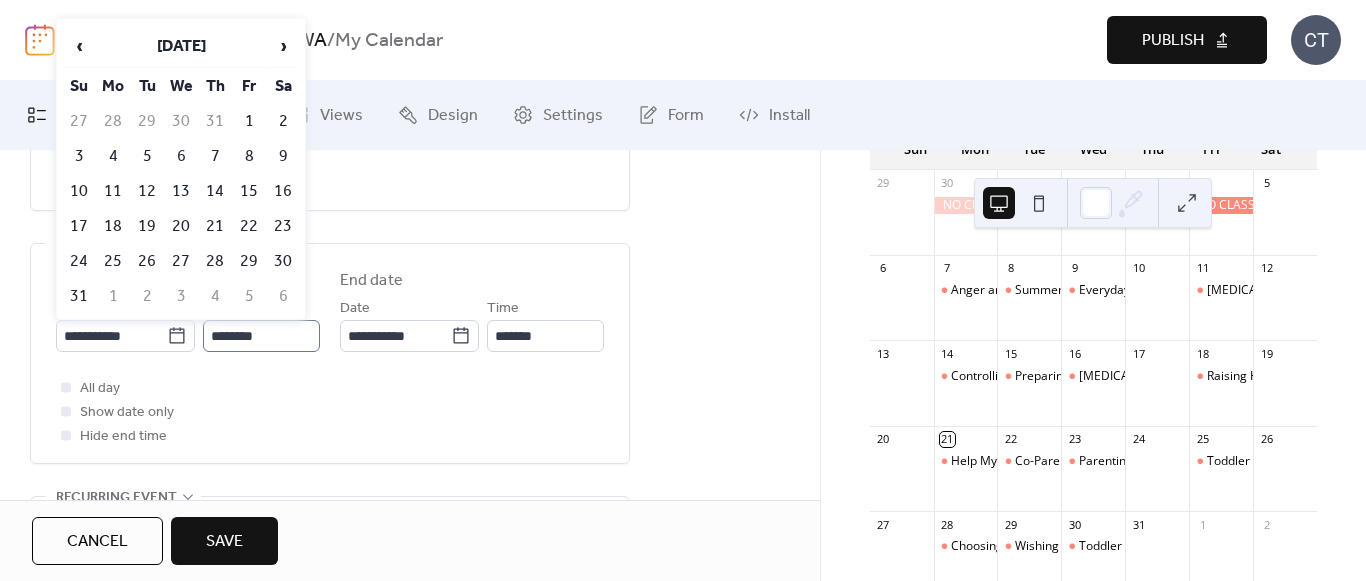 type on "**********" 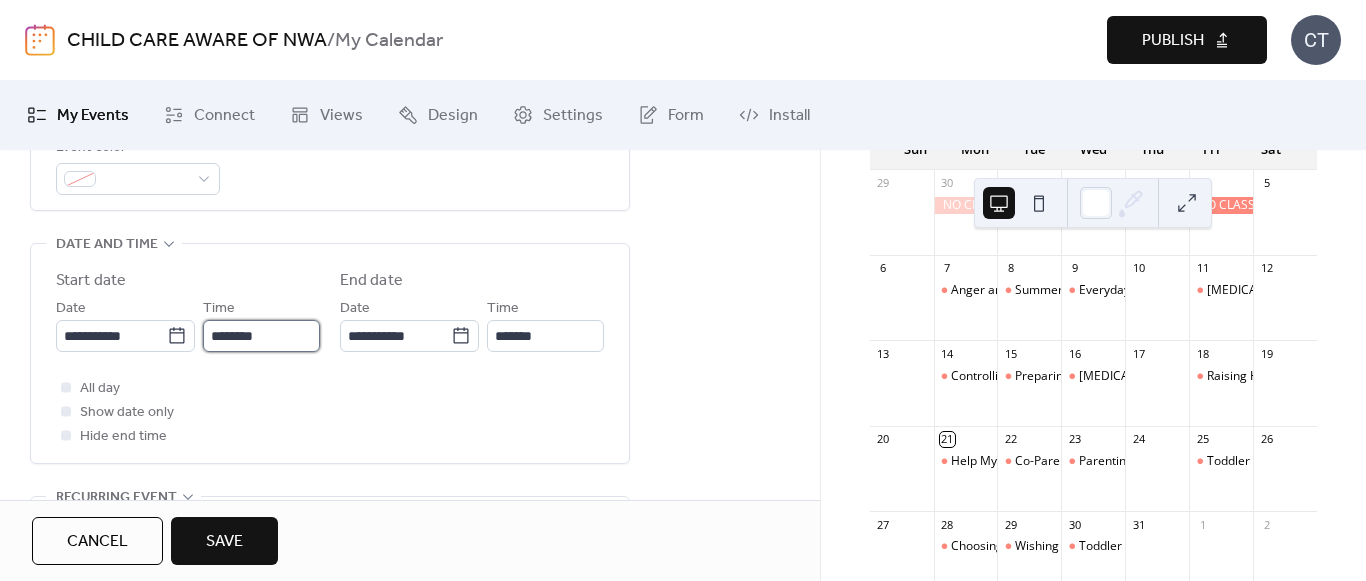click on "********" at bounding box center (261, 336) 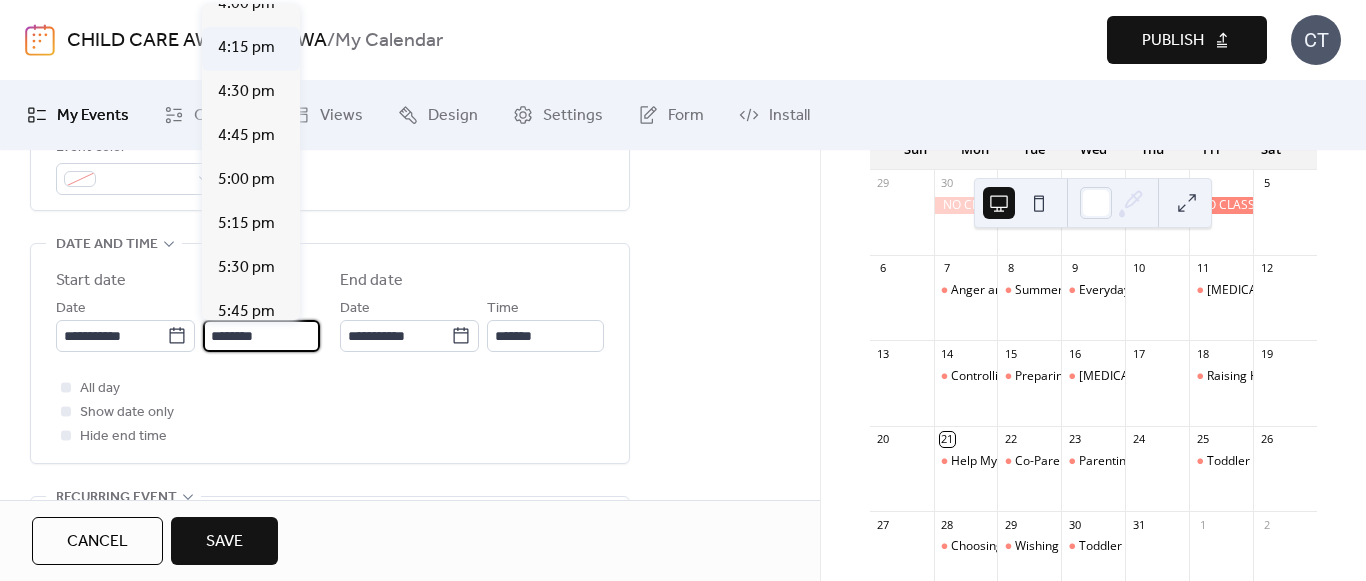 scroll, scrollTop: 3012, scrollLeft: 0, axis: vertical 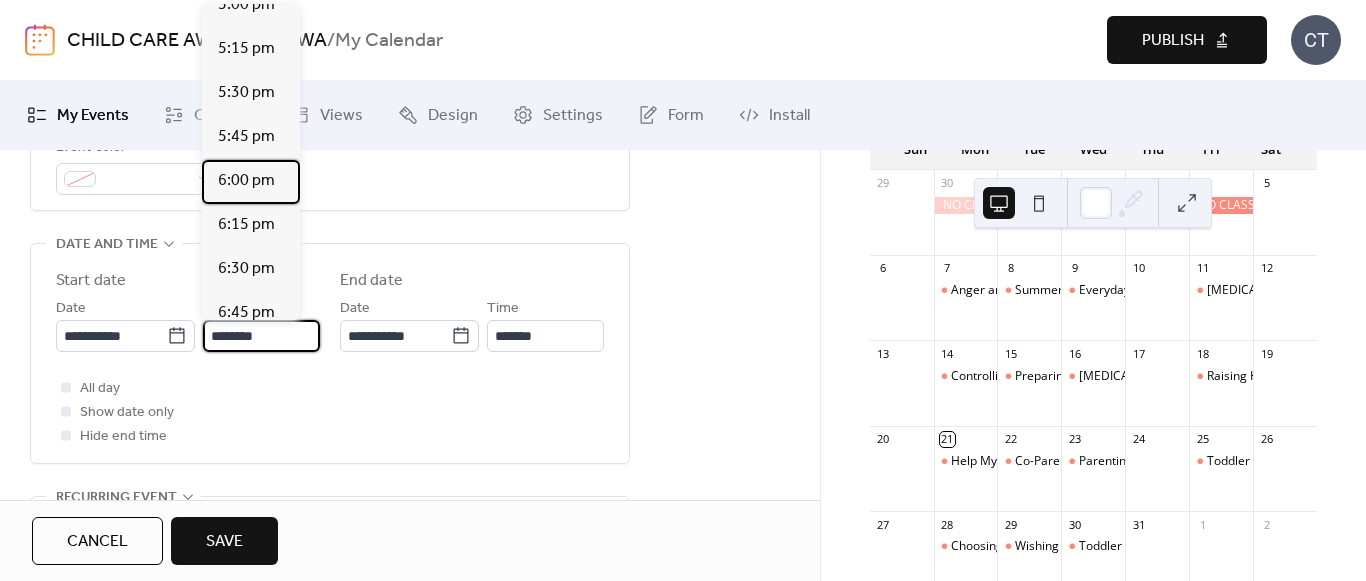 click on "6:00 pm" at bounding box center [251, 182] 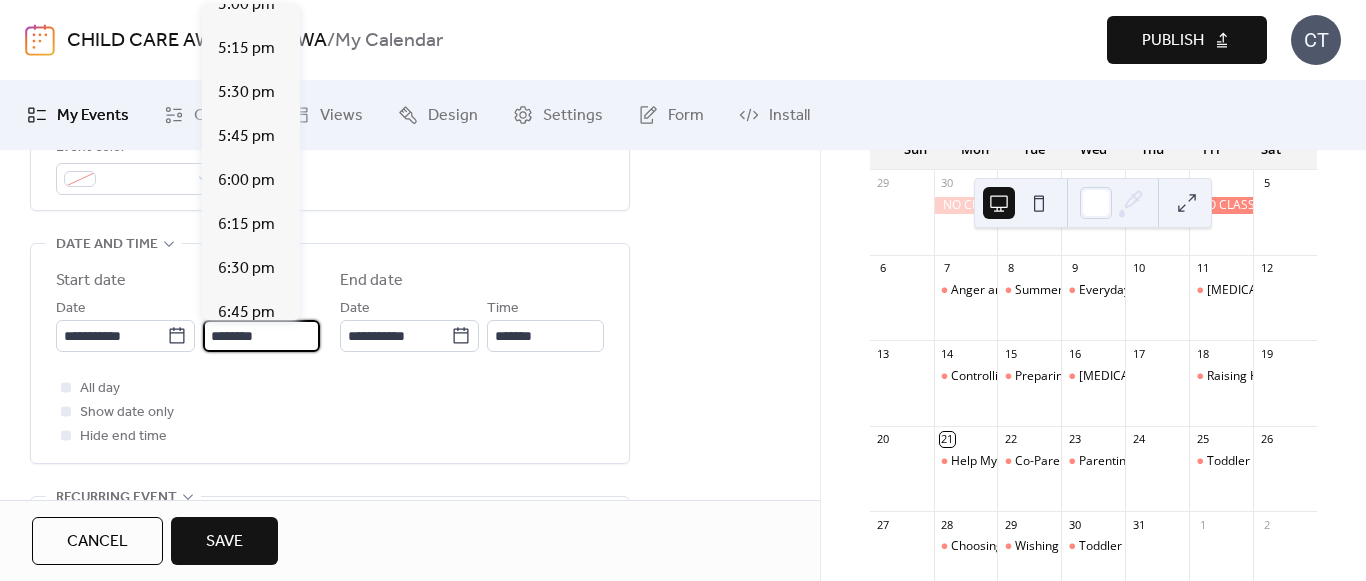 type on "*******" 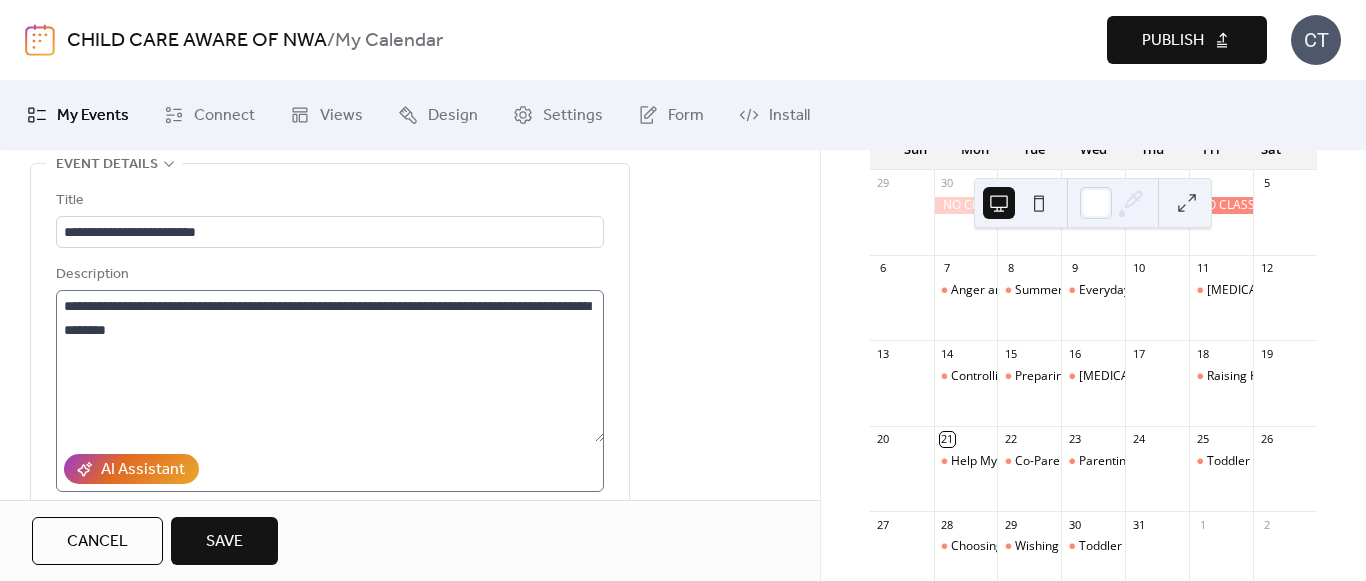 scroll, scrollTop: 100, scrollLeft: 0, axis: vertical 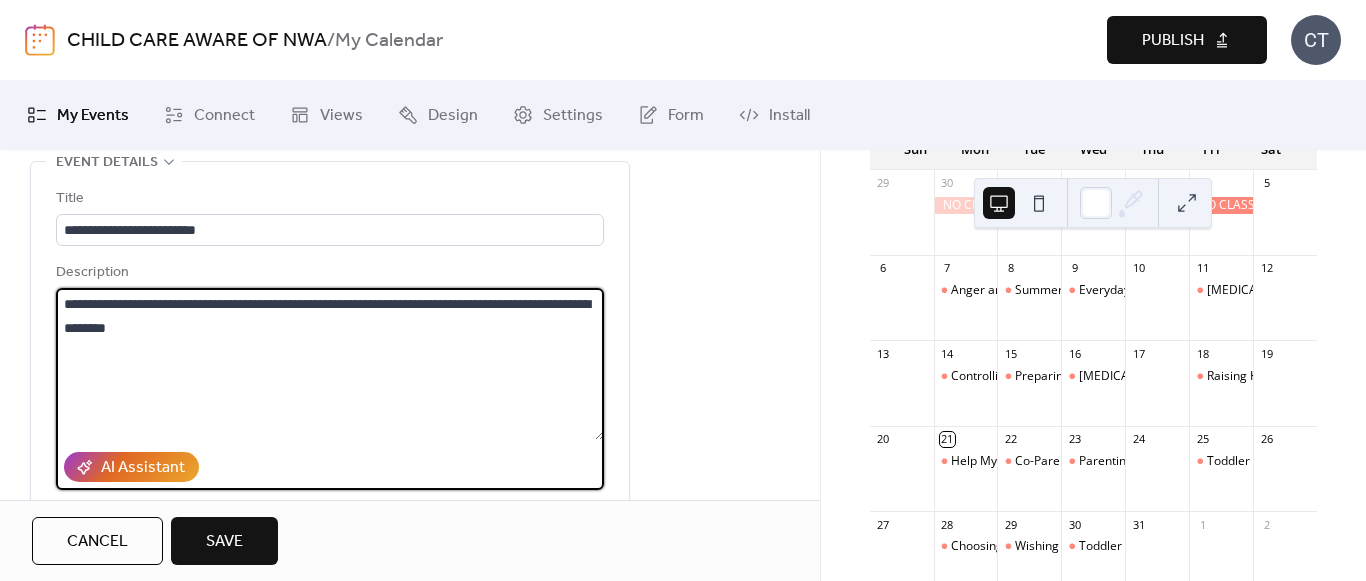 click on "**********" at bounding box center (330, 364) 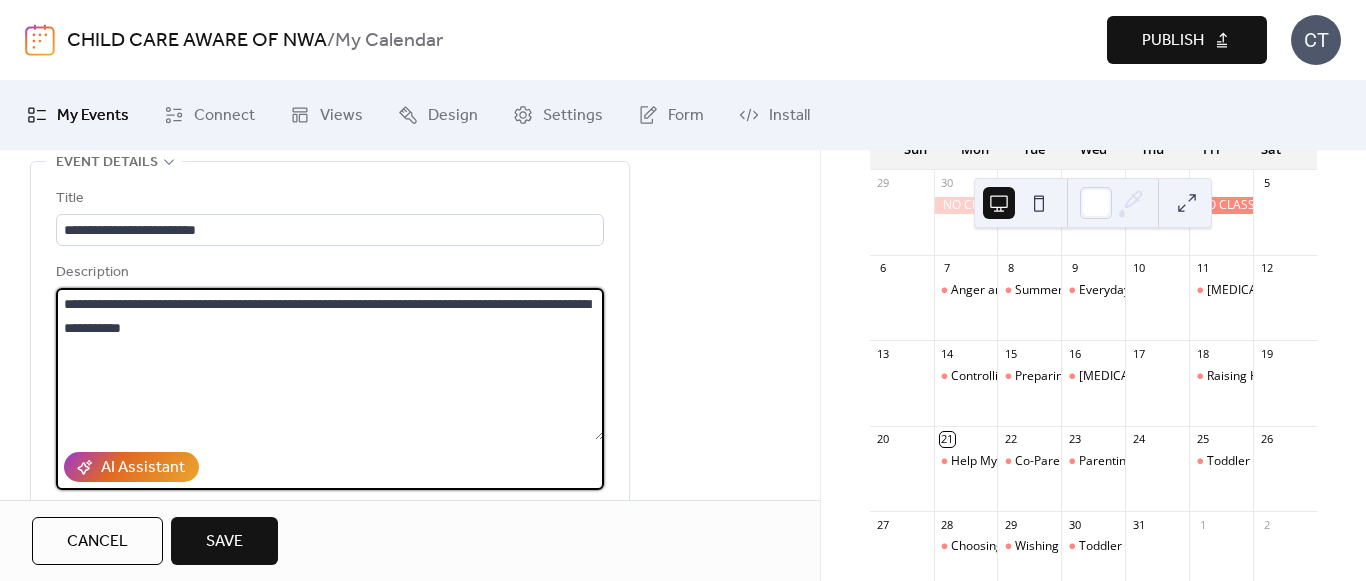paste on "**********" 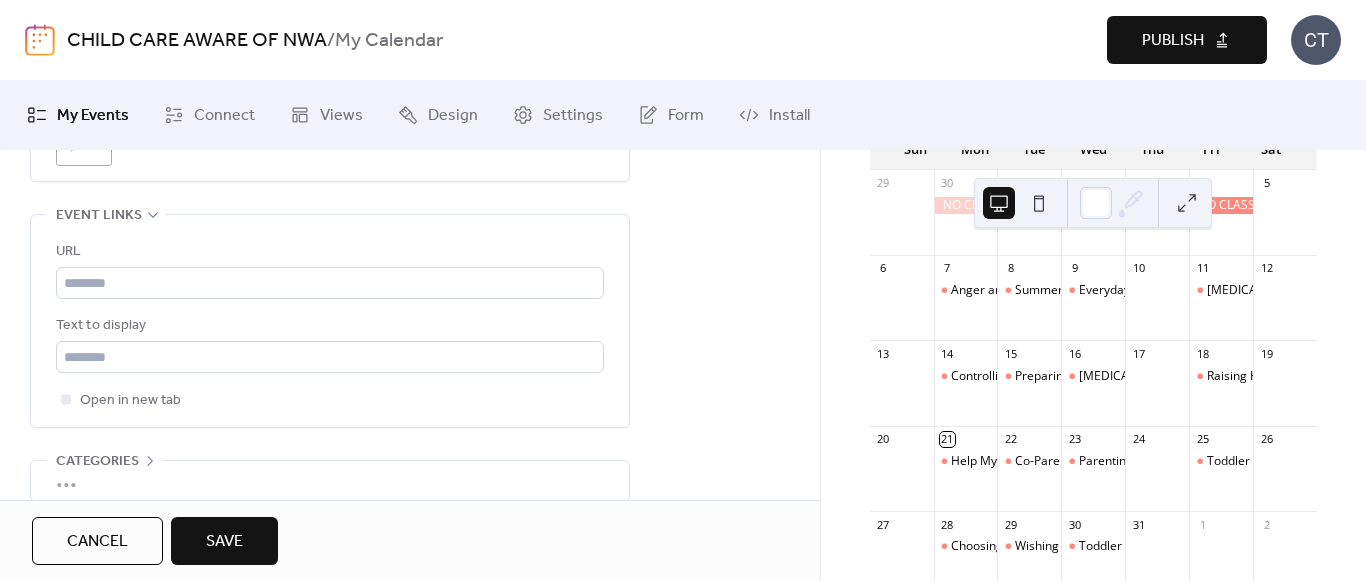 scroll, scrollTop: 1120, scrollLeft: 0, axis: vertical 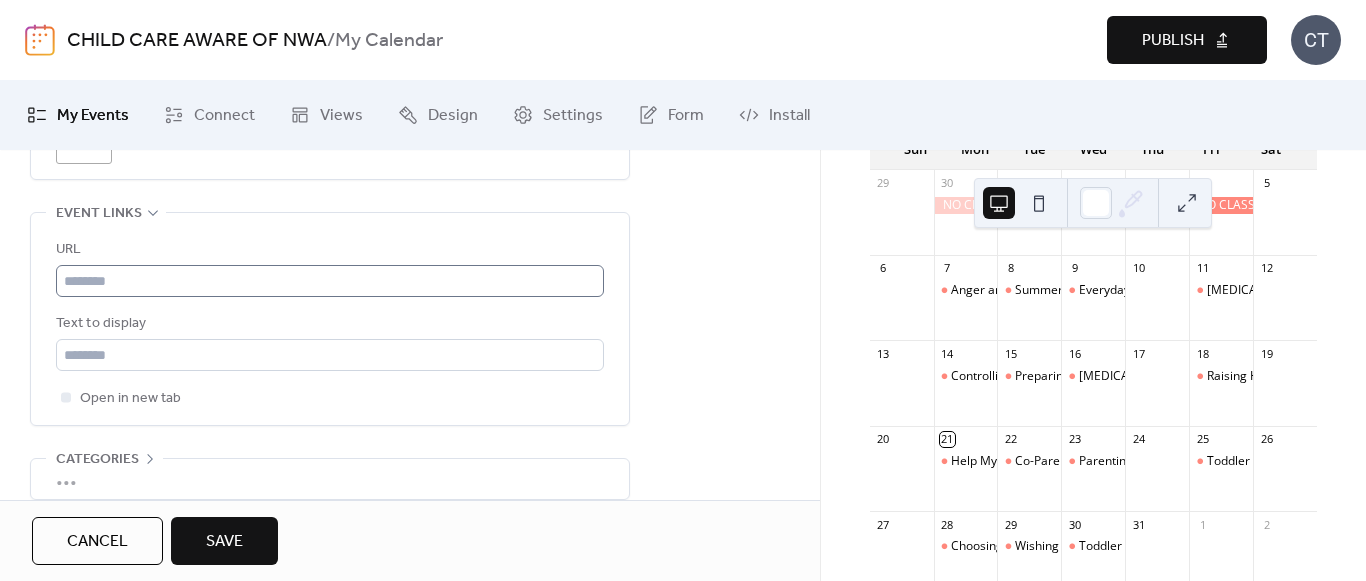 type on "**********" 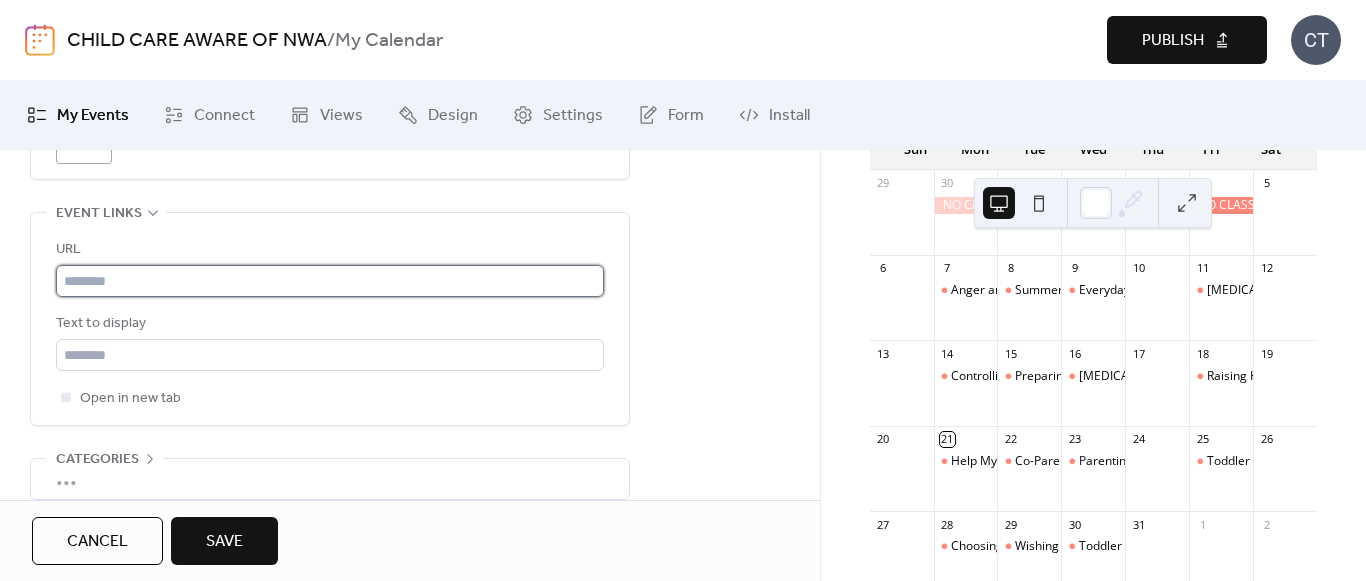 click at bounding box center [330, 281] 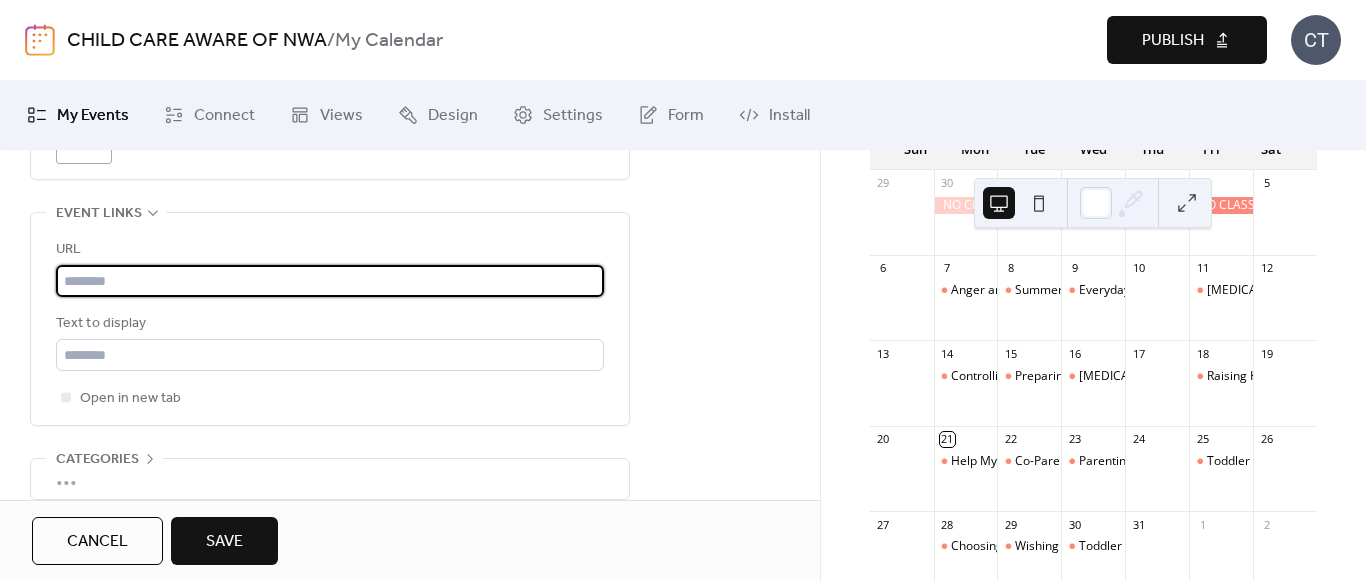 type on "**********" 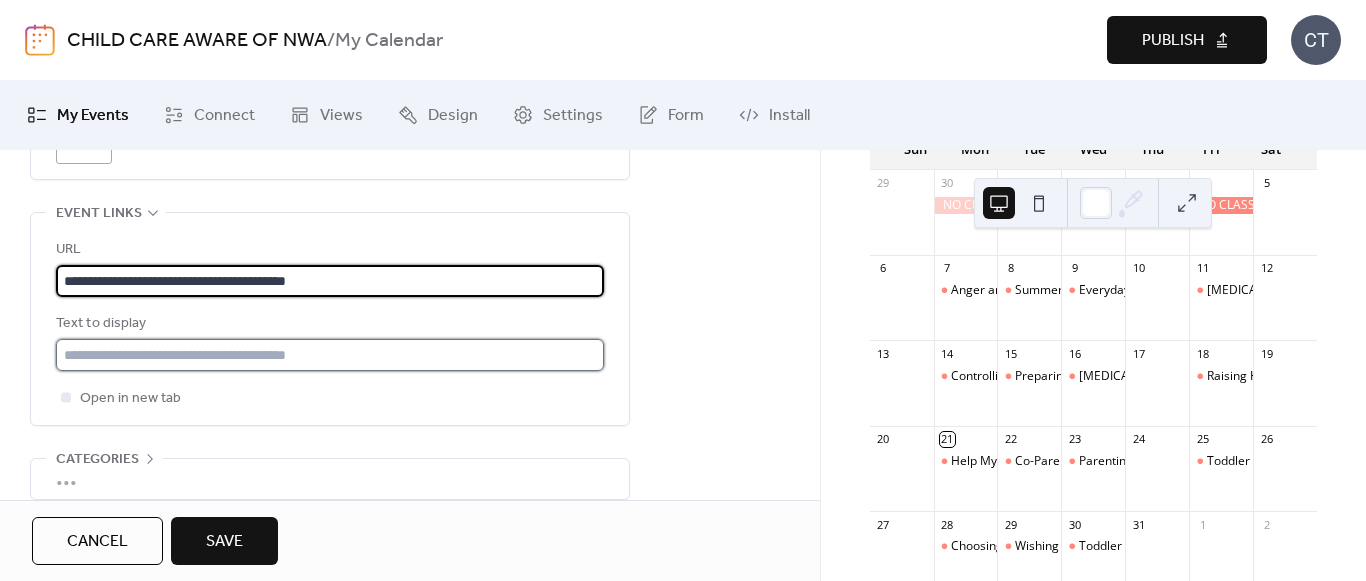 click at bounding box center (330, 355) 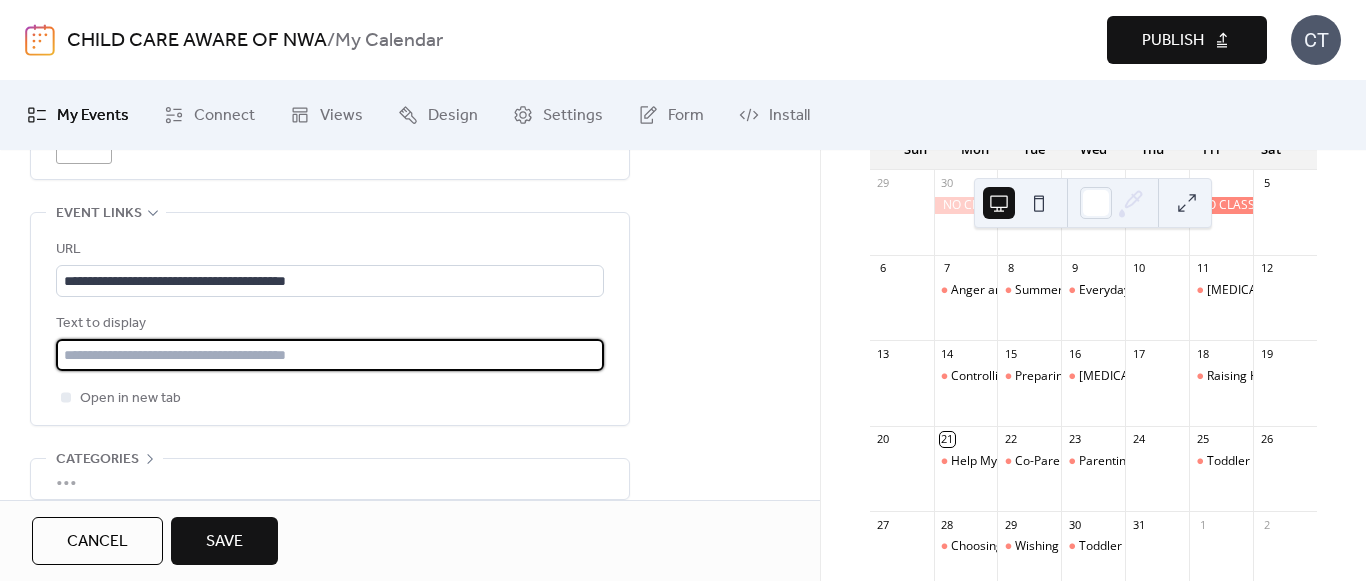 type on "**********" 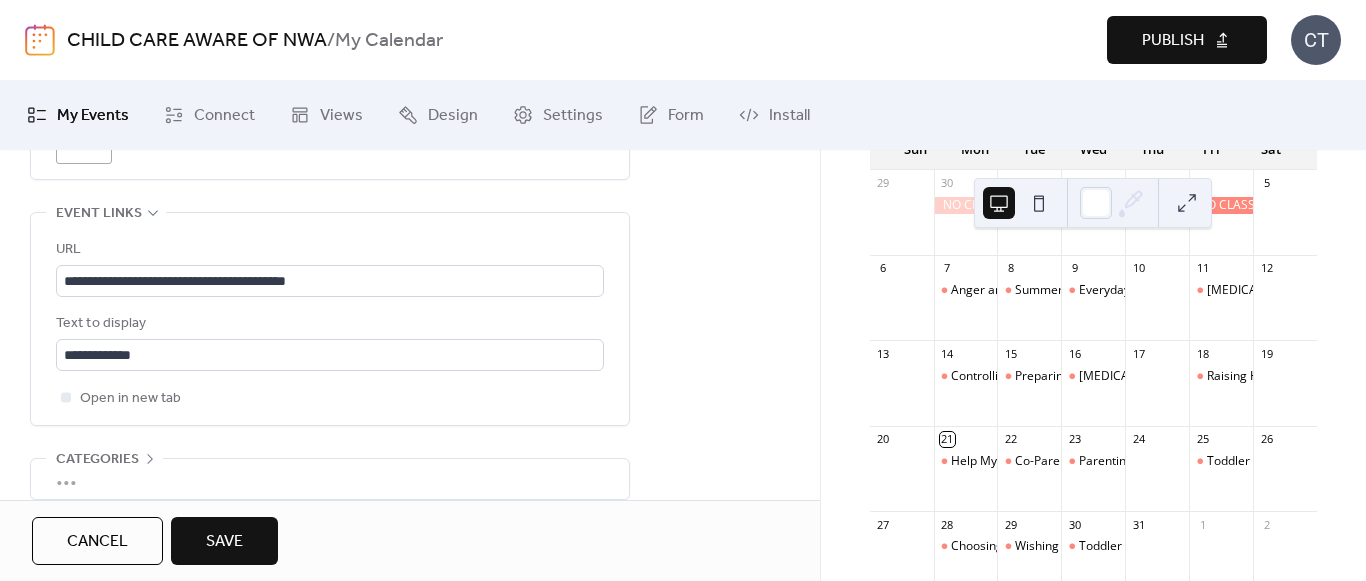 drag, startPoint x: 240, startPoint y: 541, endPoint x: 916, endPoint y: 484, distance: 678.39886 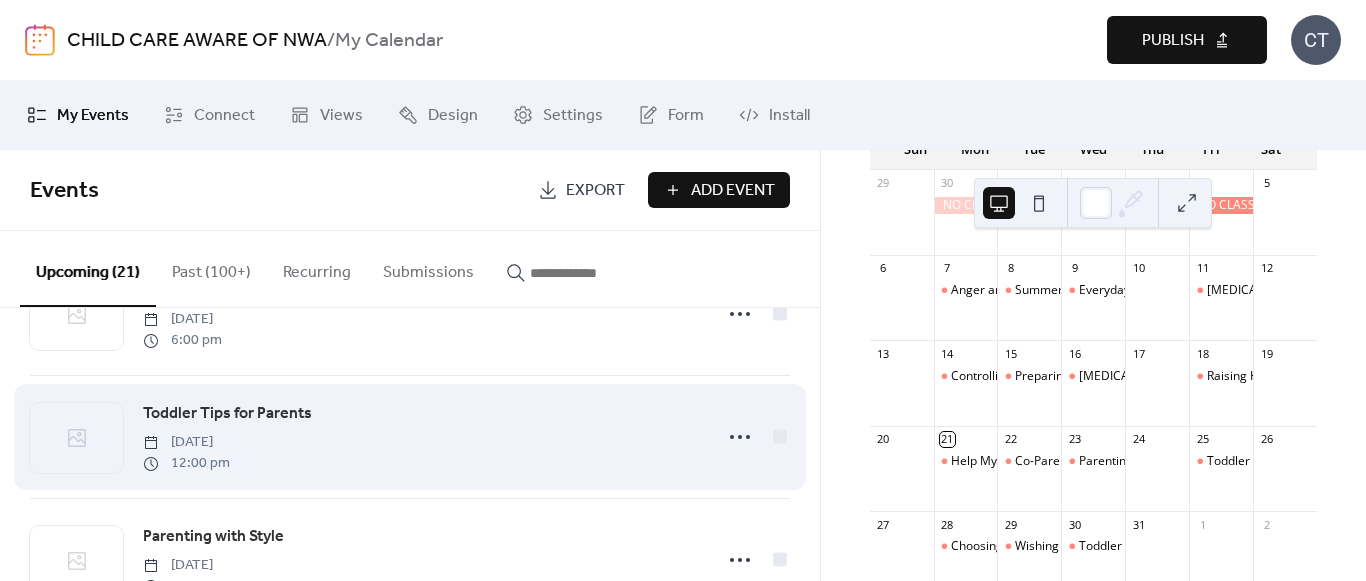 scroll, scrollTop: 800, scrollLeft: 0, axis: vertical 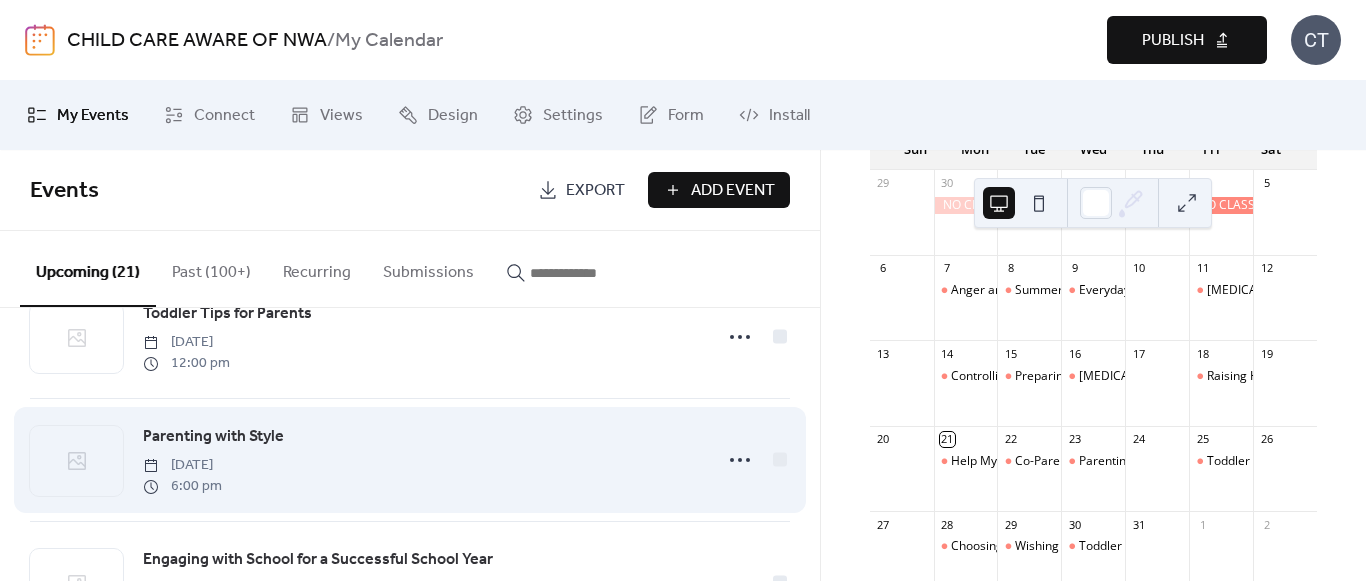 click on "Parenting with Style" at bounding box center [213, 437] 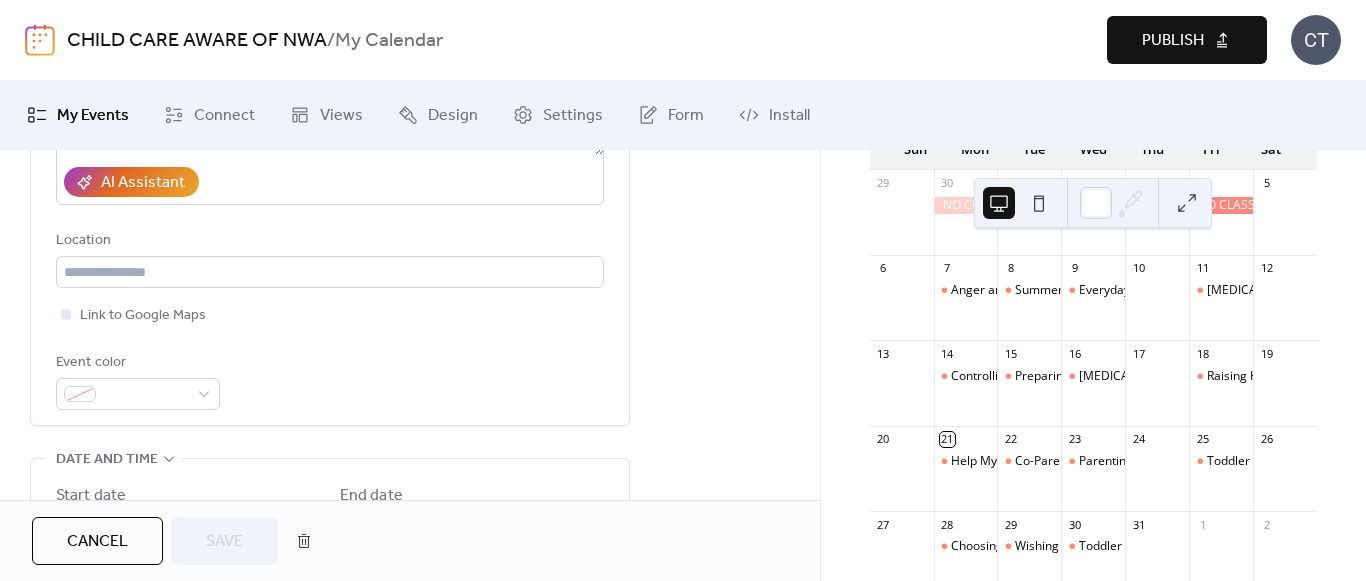 scroll, scrollTop: 400, scrollLeft: 0, axis: vertical 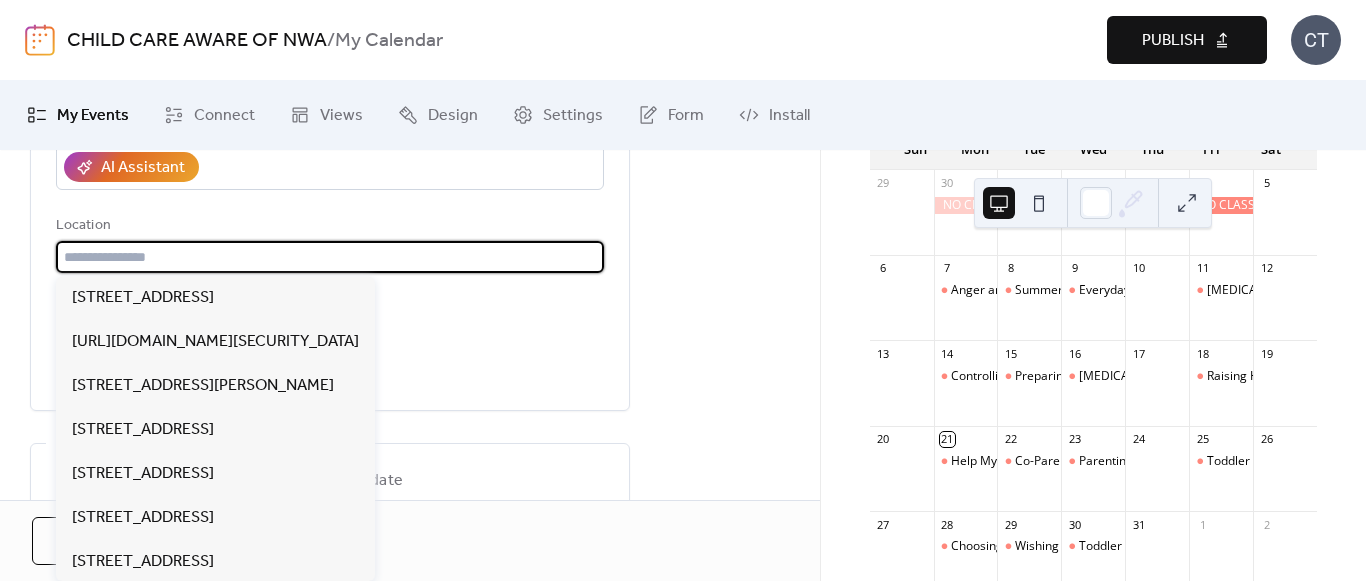 click at bounding box center [330, 257] 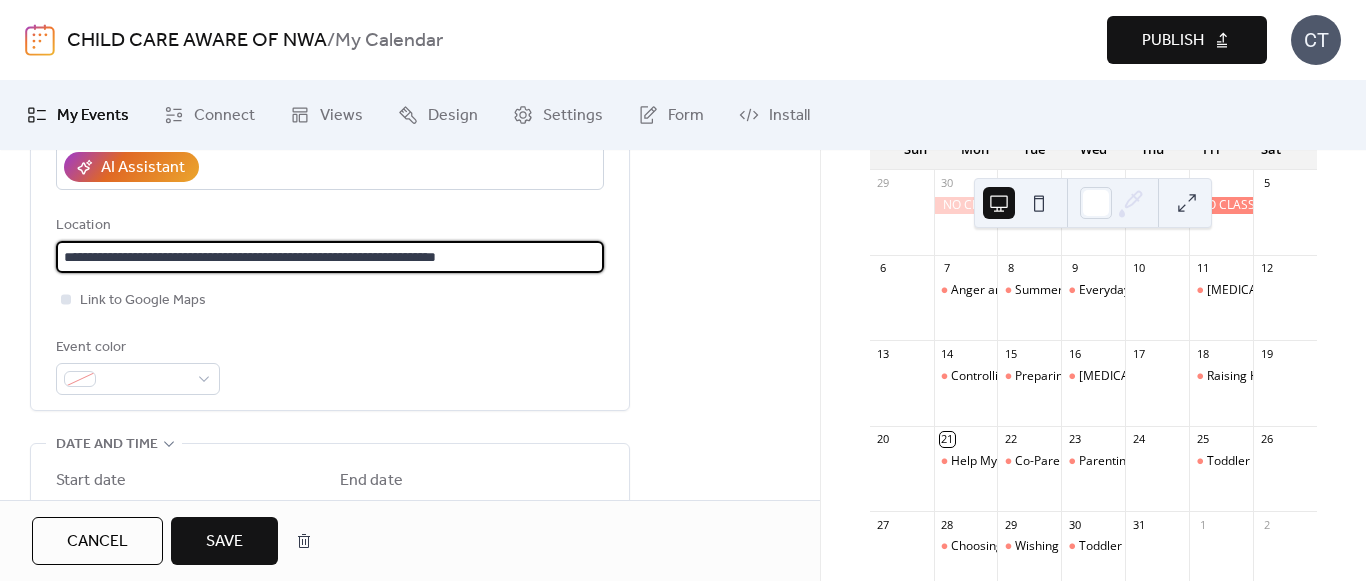type on "**********" 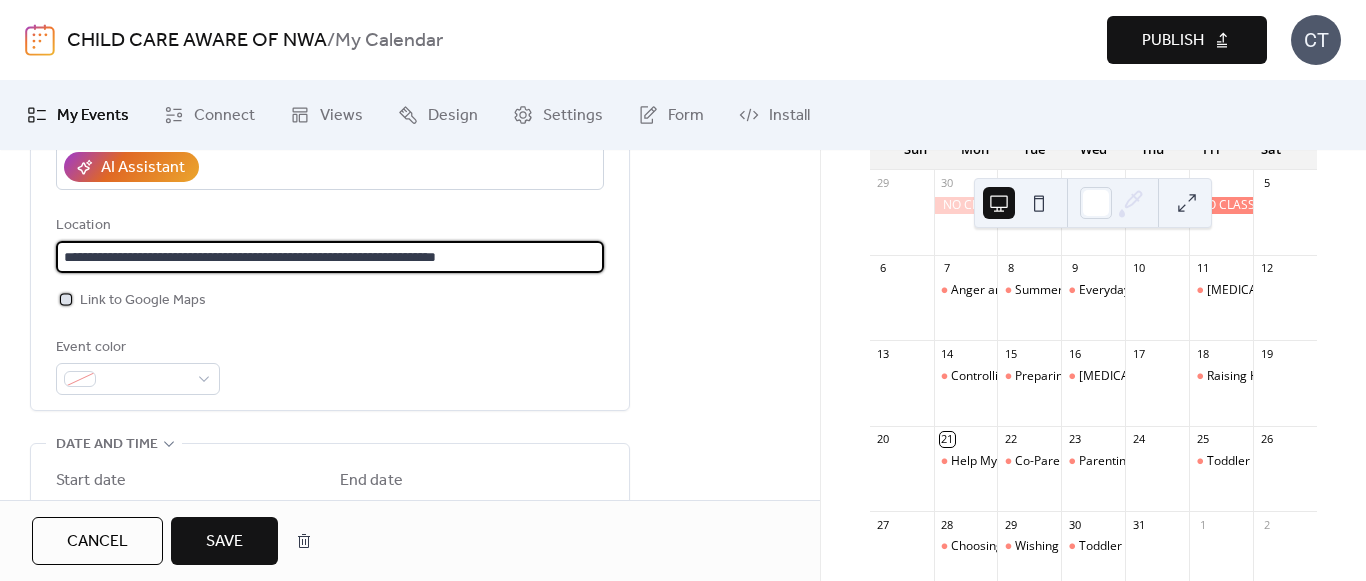 click at bounding box center (66, 299) 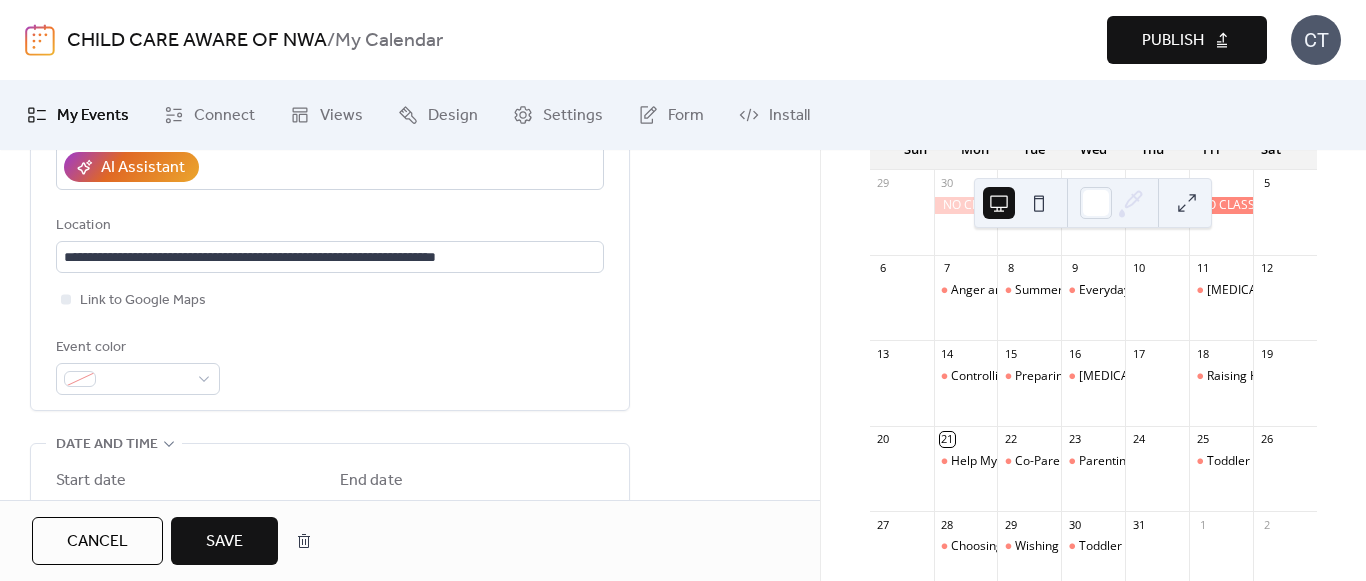 click on "Save" at bounding box center (224, 542) 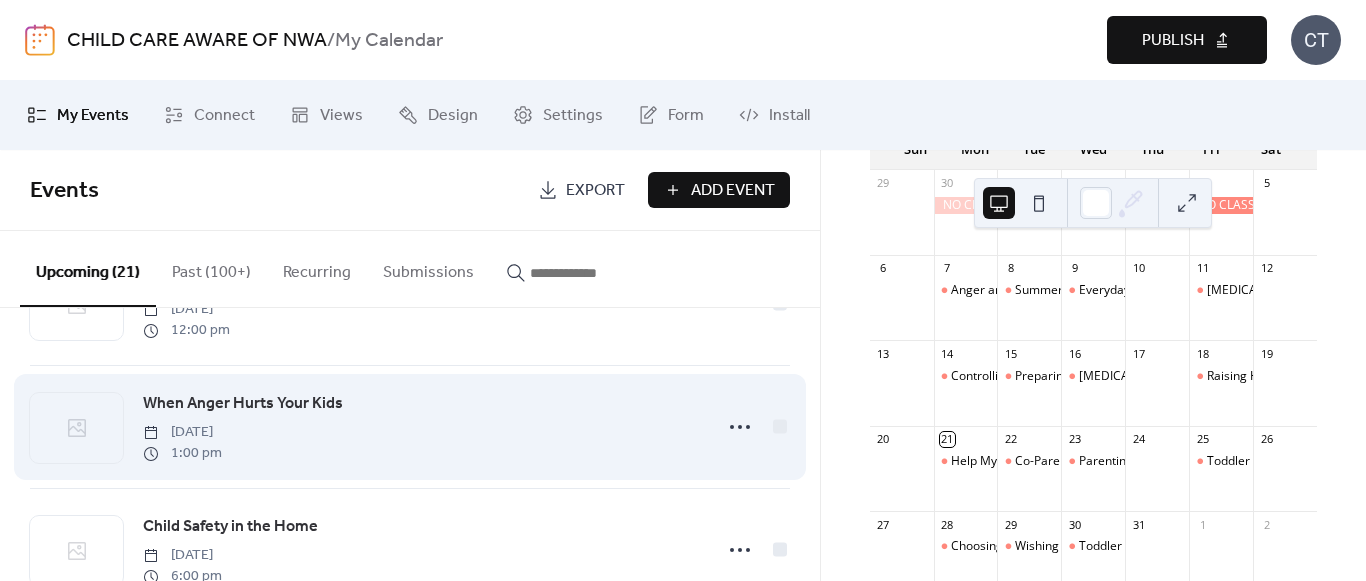 scroll, scrollTop: 1200, scrollLeft: 0, axis: vertical 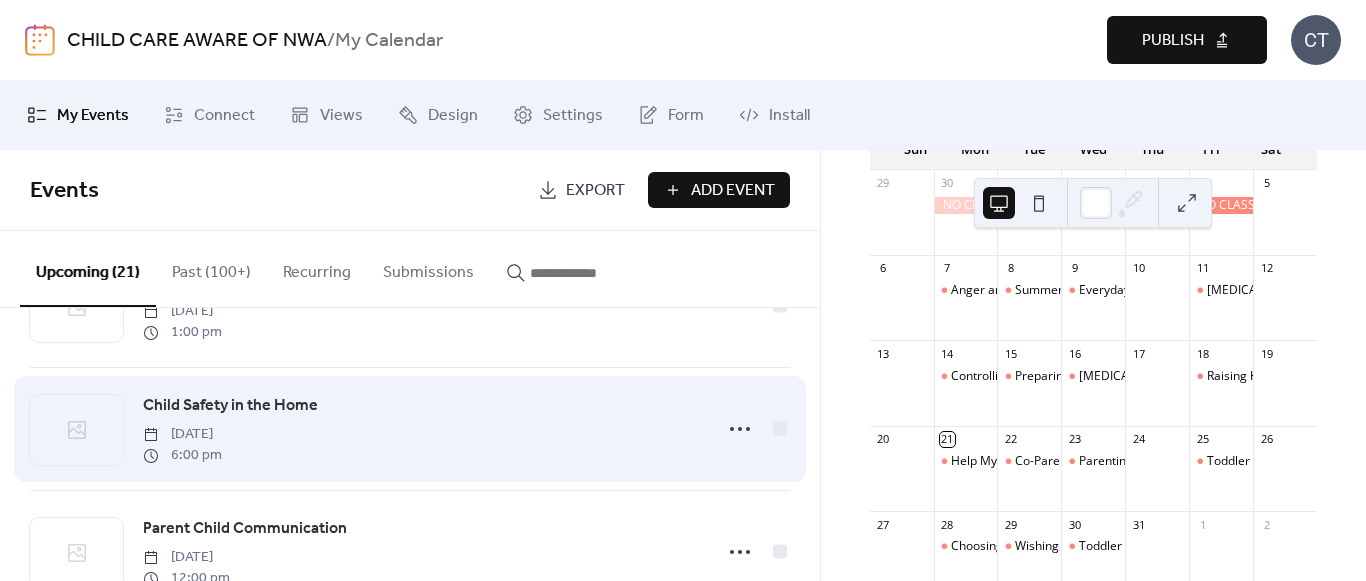 click on "Child Safety in the Home" at bounding box center (230, 406) 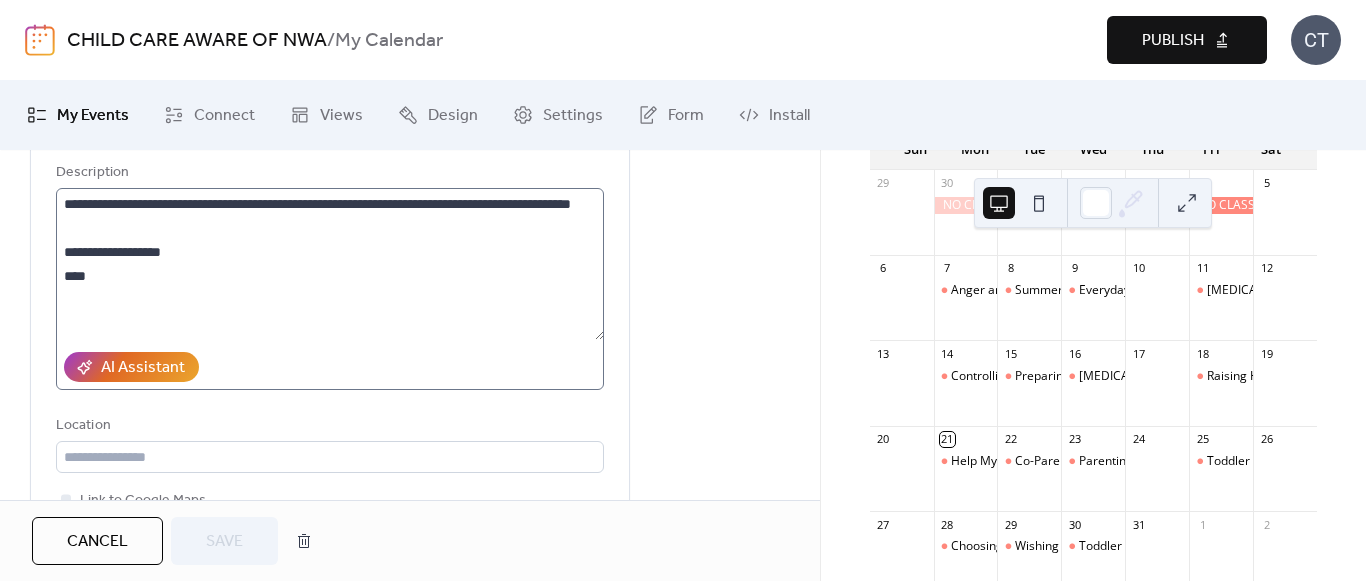 scroll, scrollTop: 300, scrollLeft: 0, axis: vertical 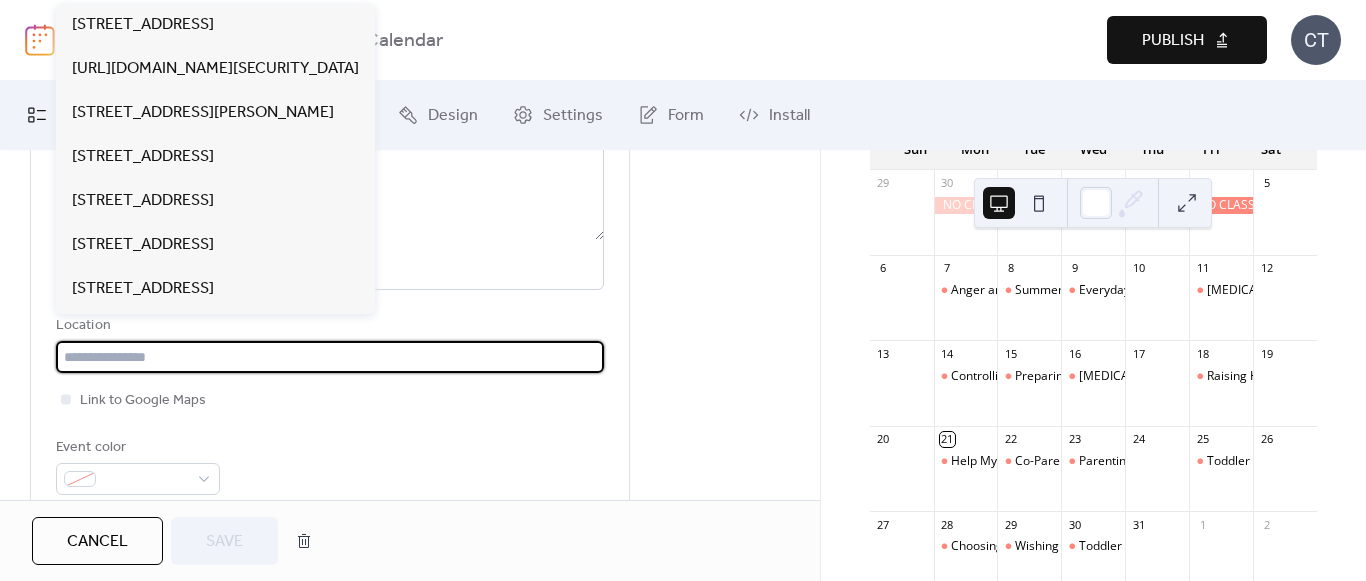 click at bounding box center (330, 357) 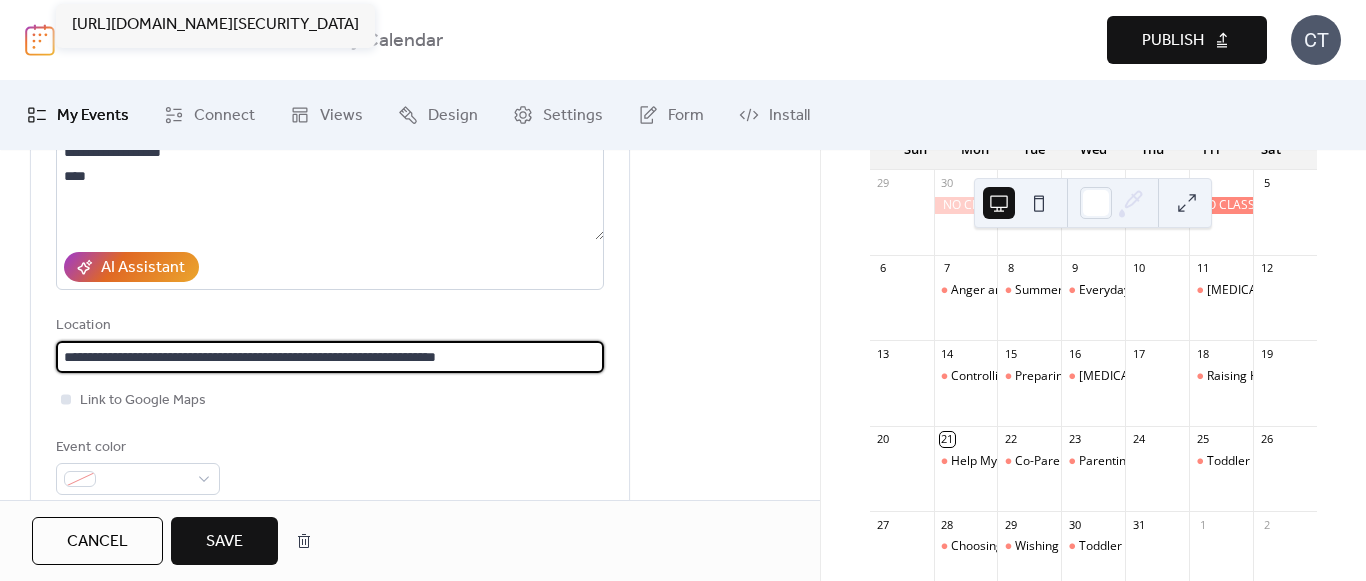 type on "**********" 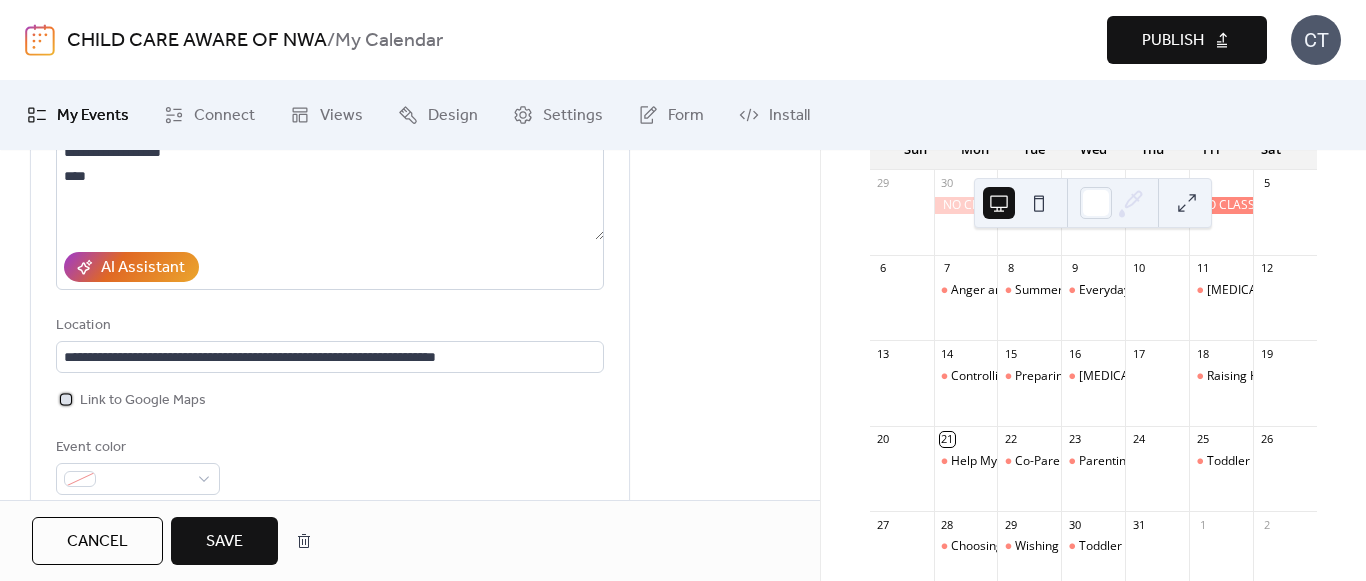 click at bounding box center [66, 399] 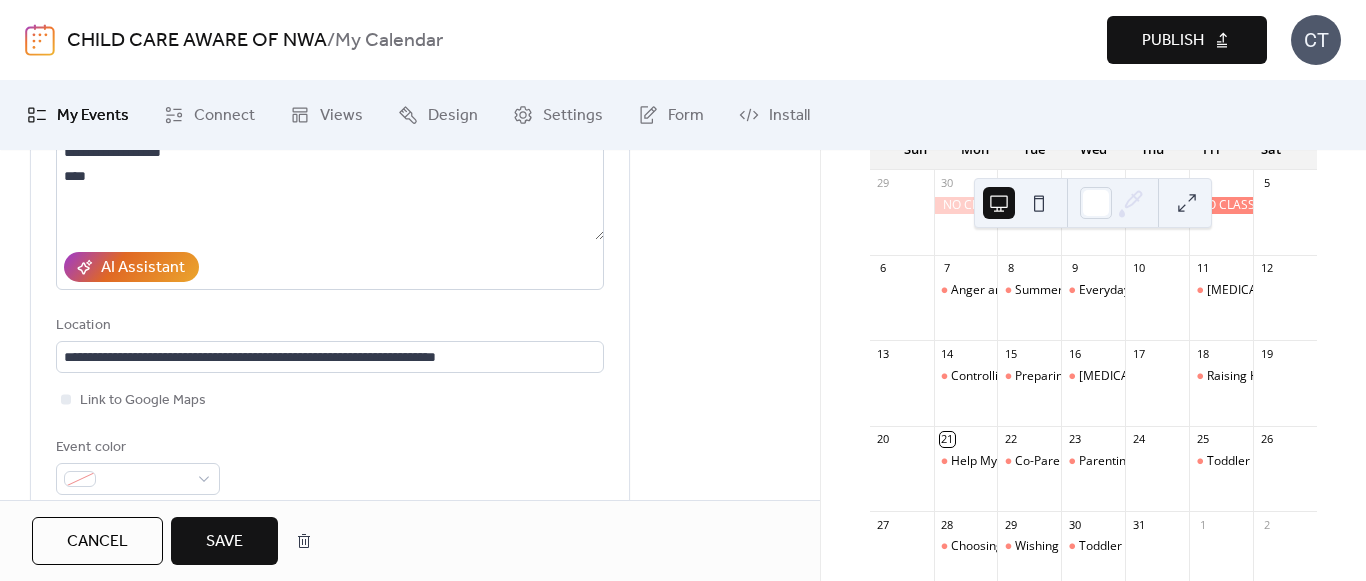 click on "Save" at bounding box center (224, 542) 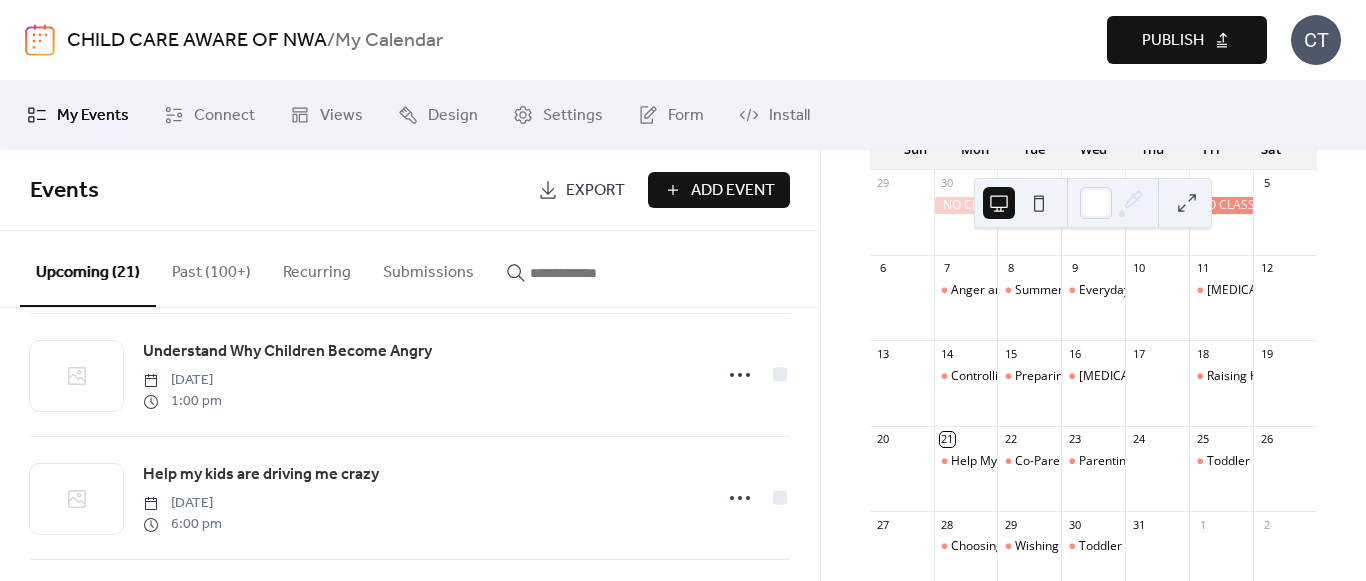 scroll, scrollTop: 1600, scrollLeft: 0, axis: vertical 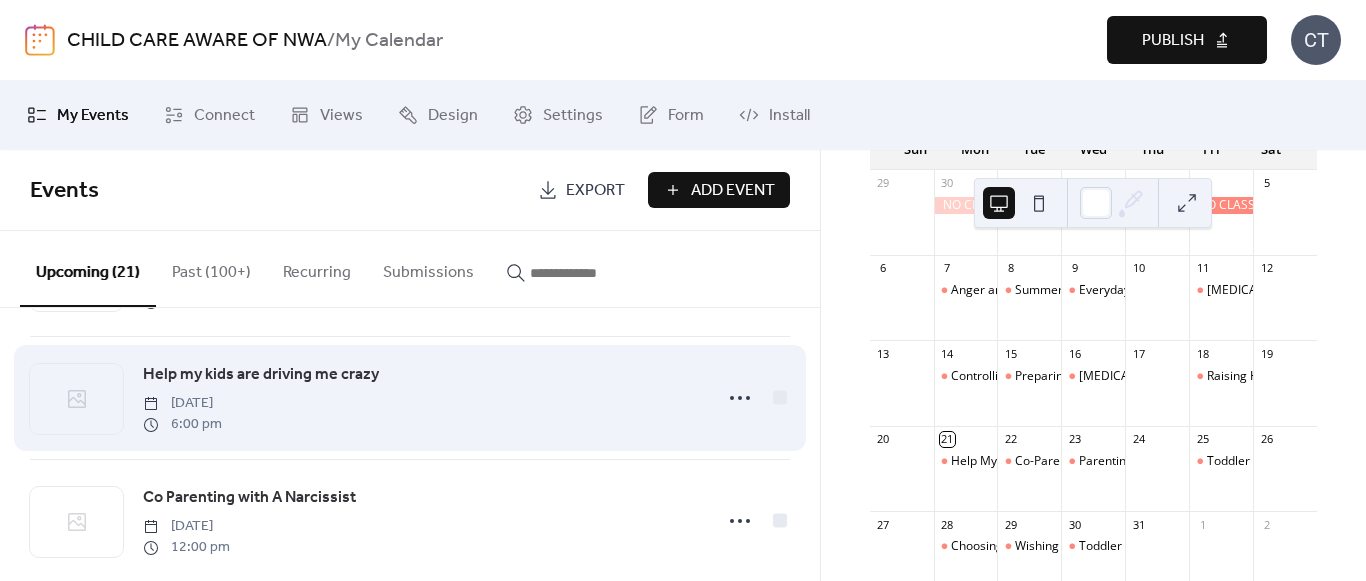 click on "Help my kids are driving me crazy" at bounding box center [261, 375] 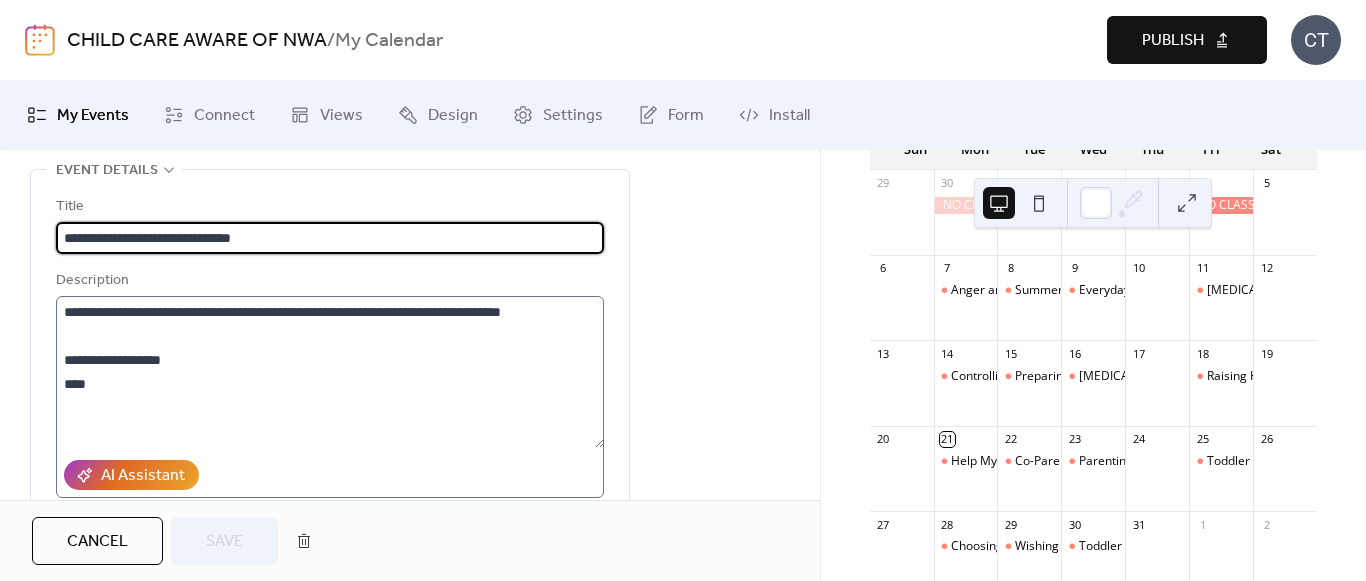 scroll, scrollTop: 300, scrollLeft: 0, axis: vertical 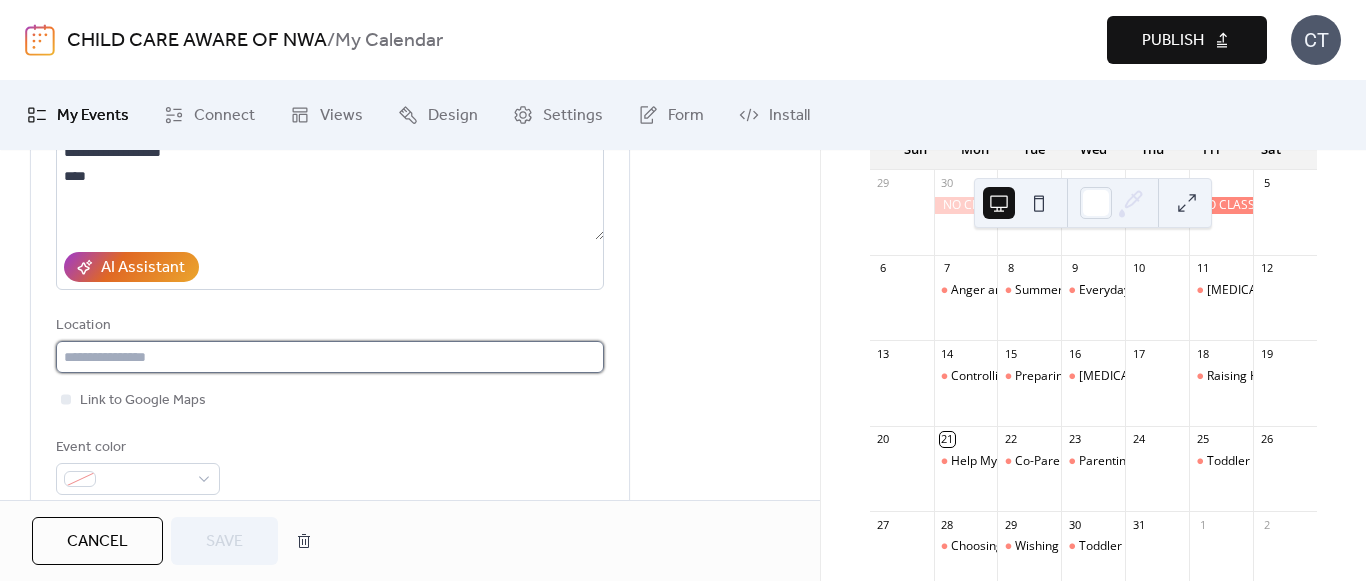 click at bounding box center [330, 357] 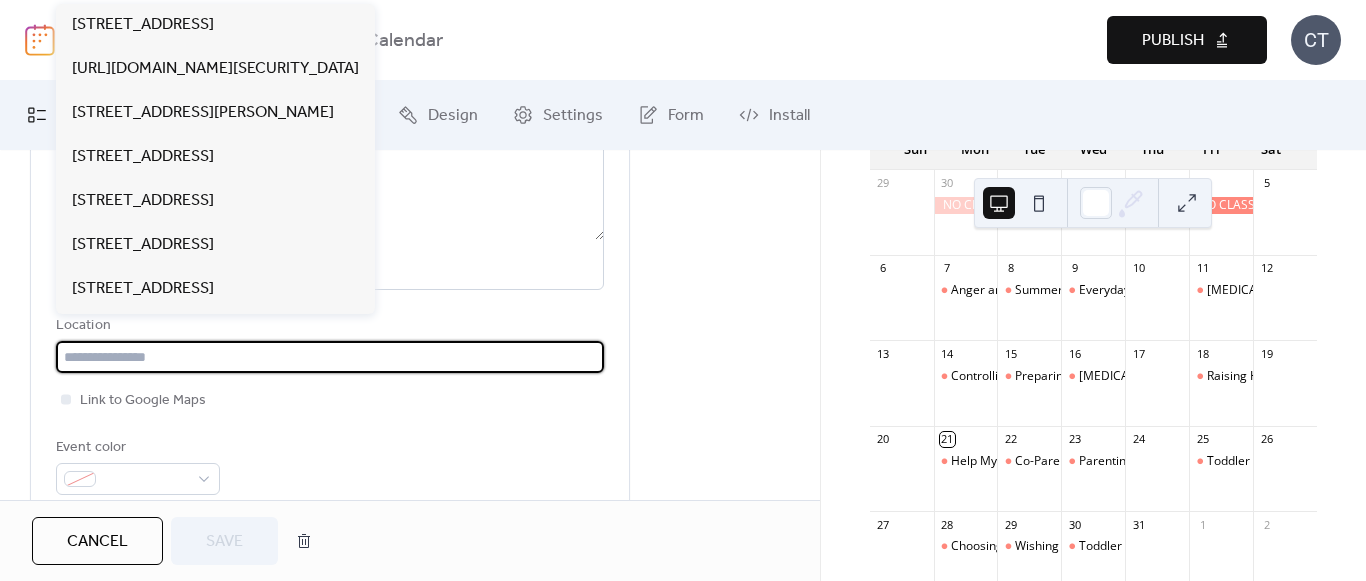 paste on "**********" 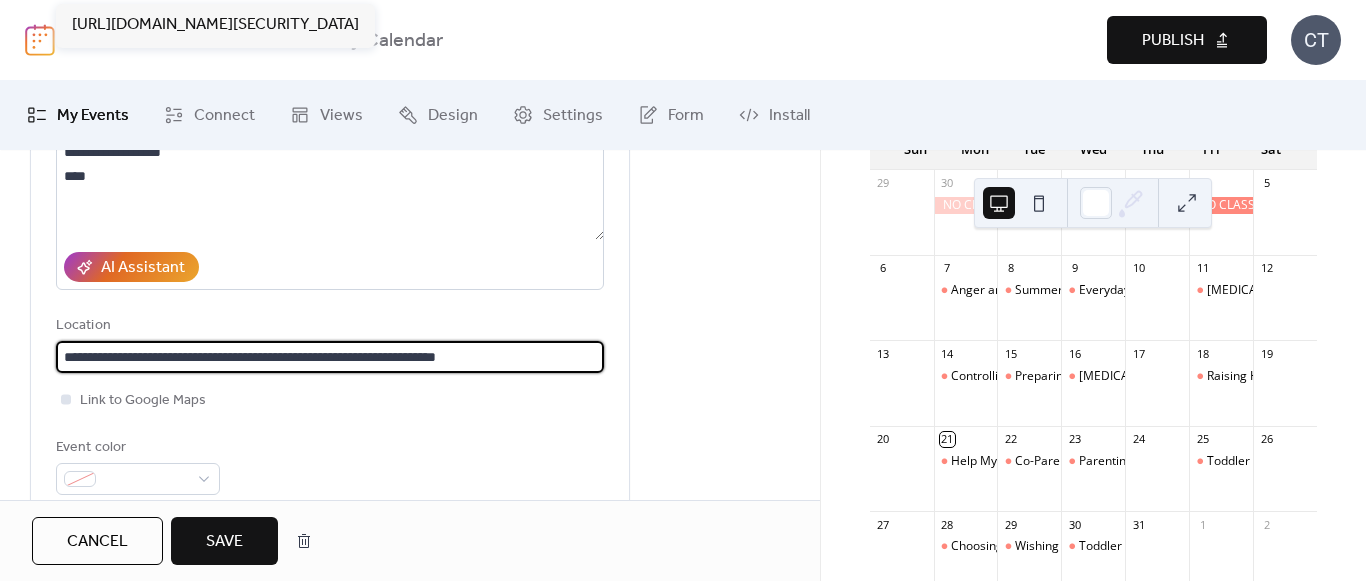 type on "**********" 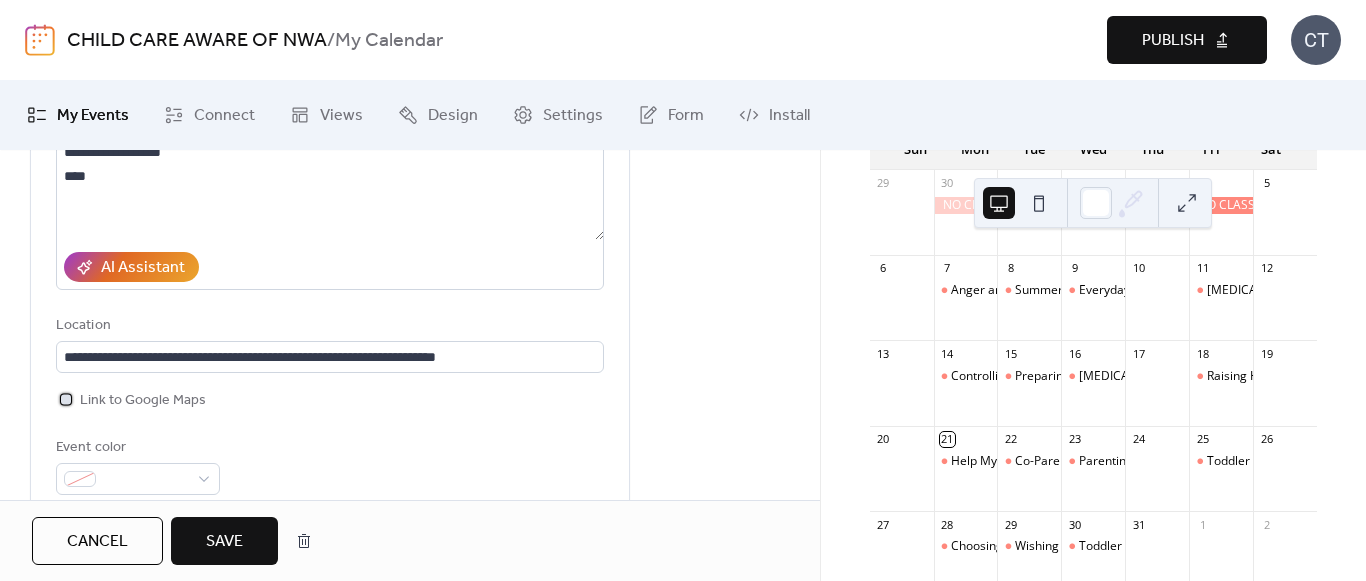 click at bounding box center (66, 399) 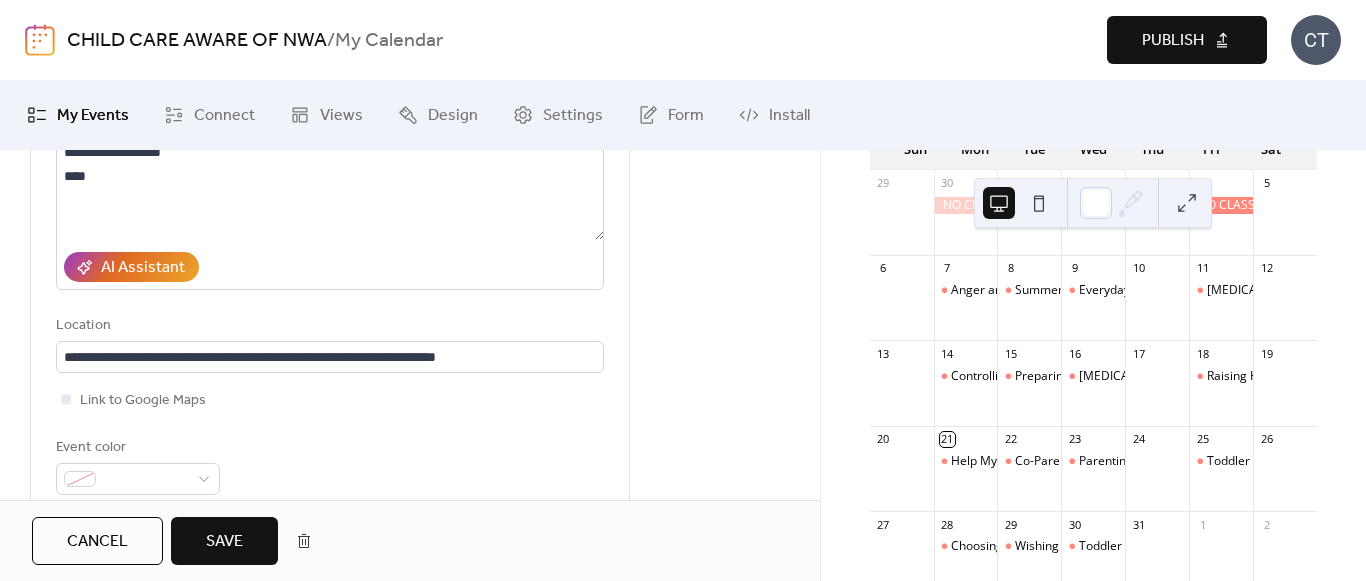 click on "Save" at bounding box center (224, 542) 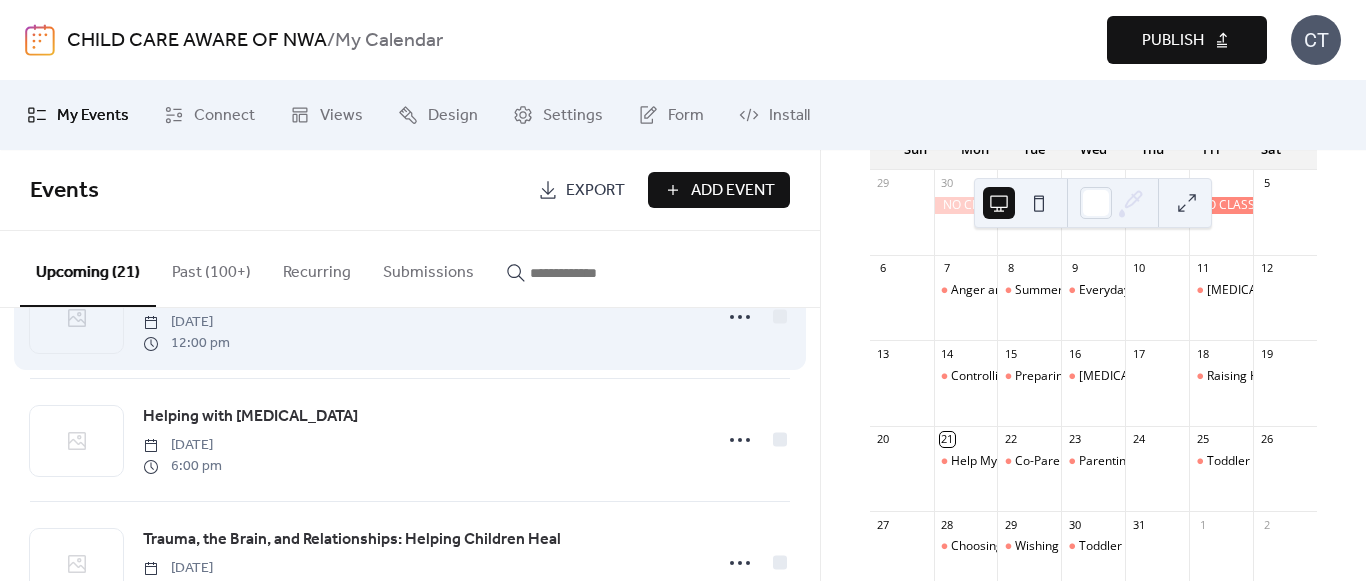 scroll, scrollTop: 1900, scrollLeft: 0, axis: vertical 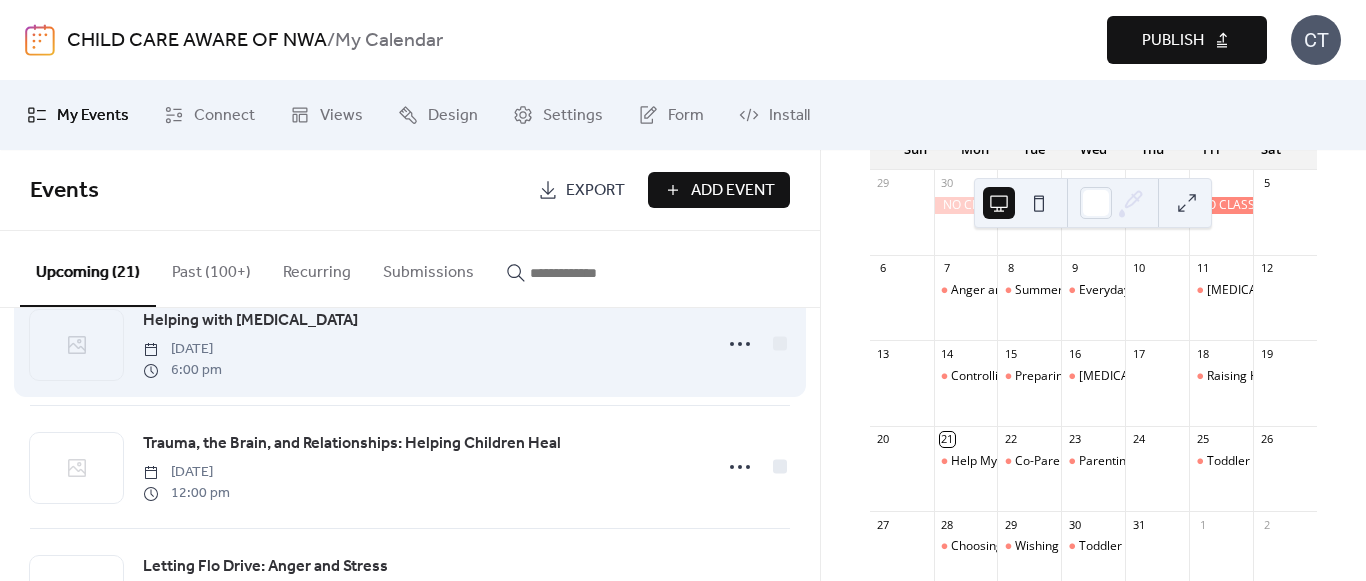click on "Helping with [MEDICAL_DATA]" at bounding box center (250, 321) 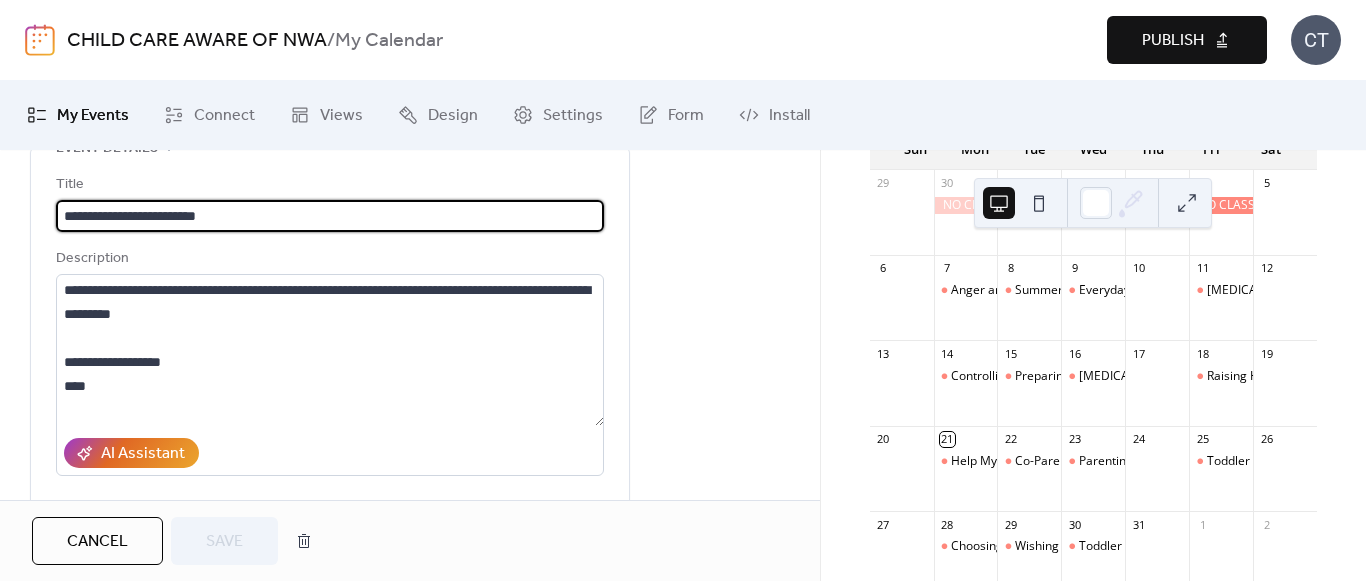 scroll, scrollTop: 300, scrollLeft: 0, axis: vertical 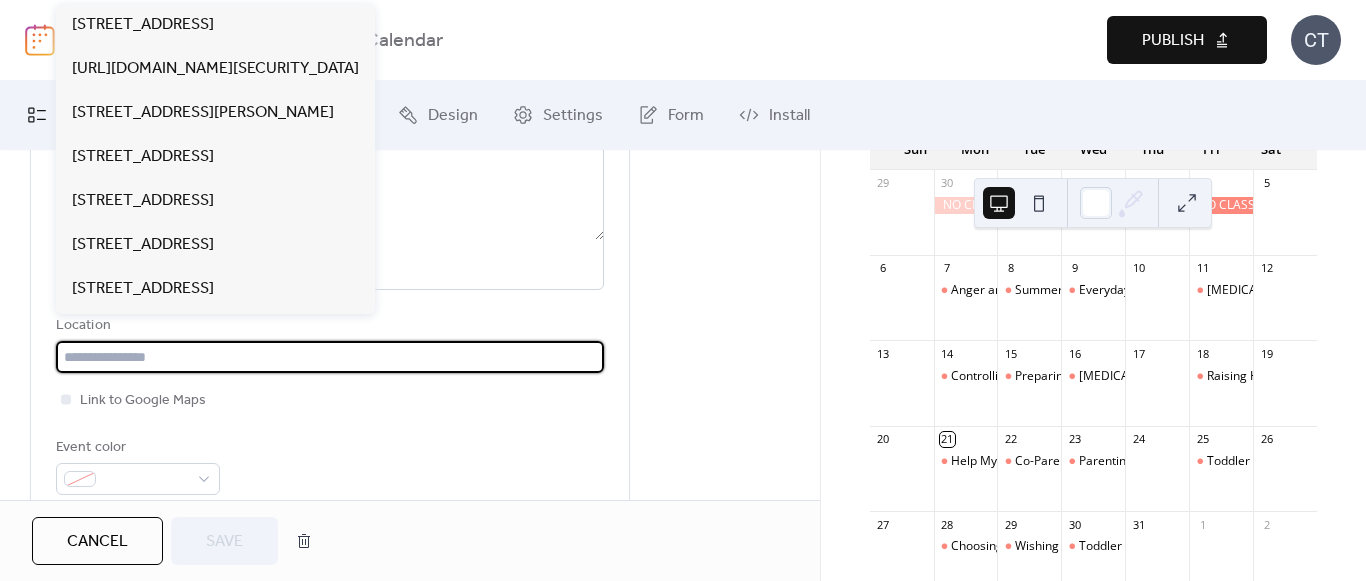 click at bounding box center (330, 357) 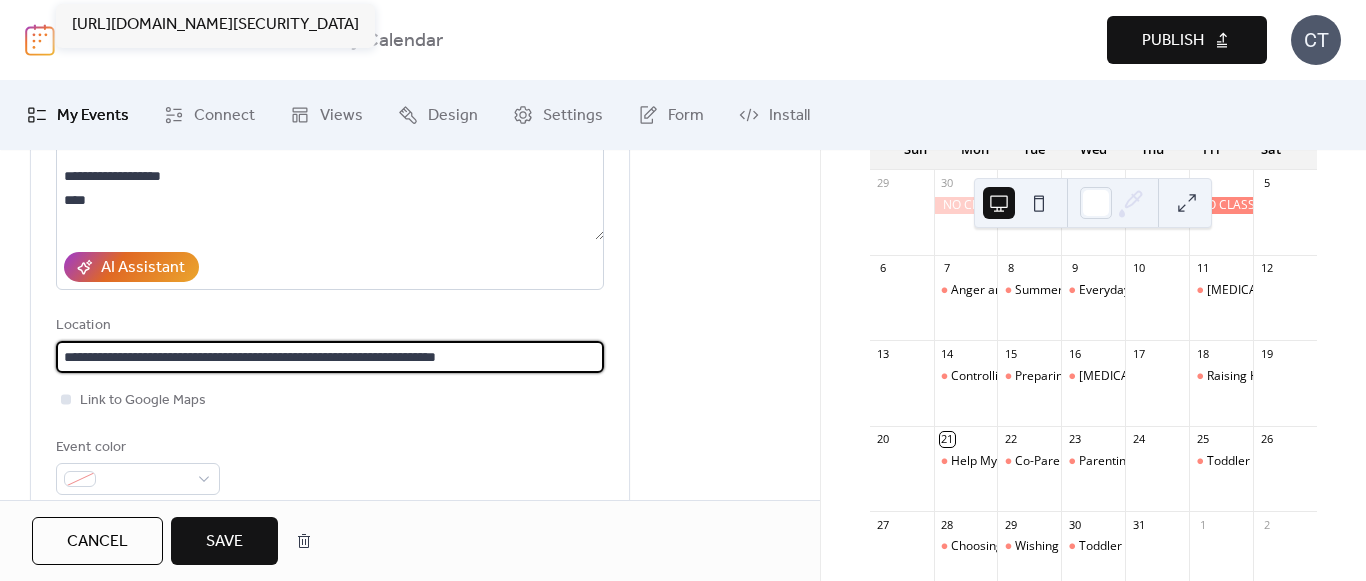 type on "**********" 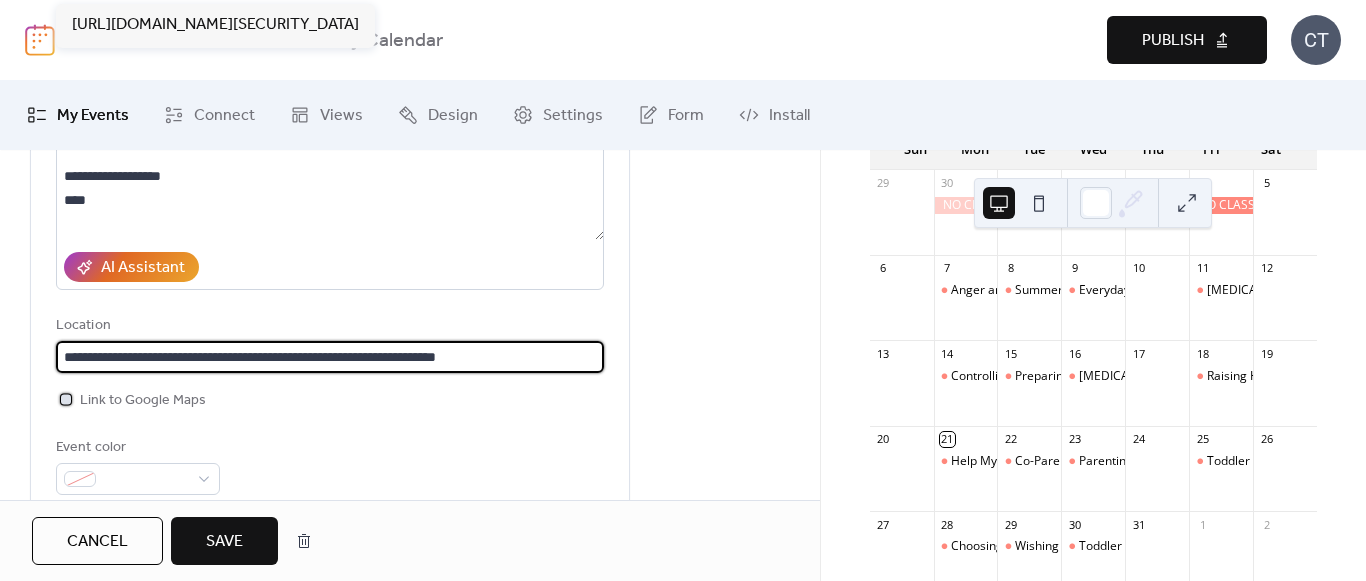 click at bounding box center (66, 399) 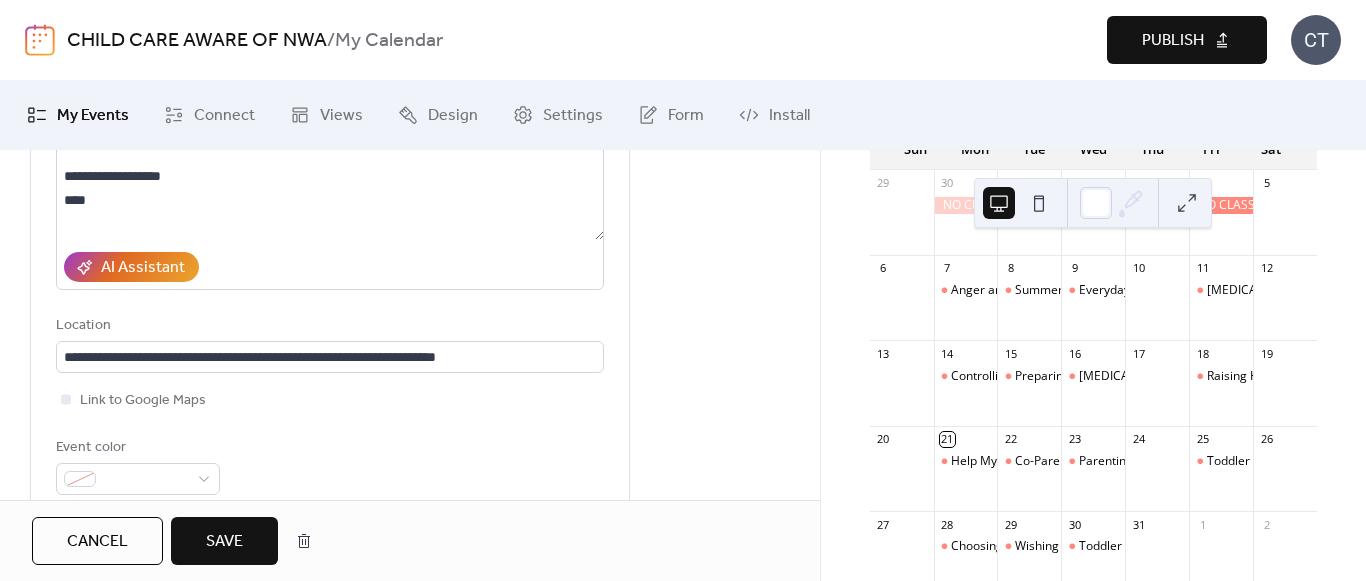 drag, startPoint x: 209, startPoint y: 532, endPoint x: 387, endPoint y: 422, distance: 209.24626 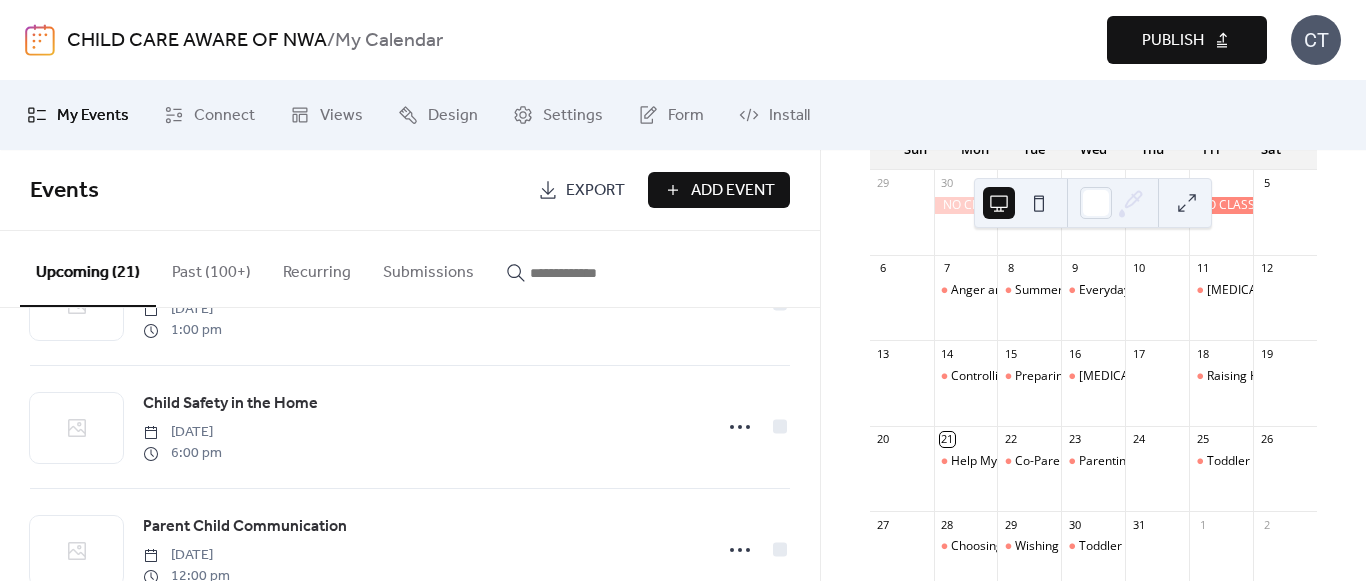 scroll, scrollTop: 1200, scrollLeft: 0, axis: vertical 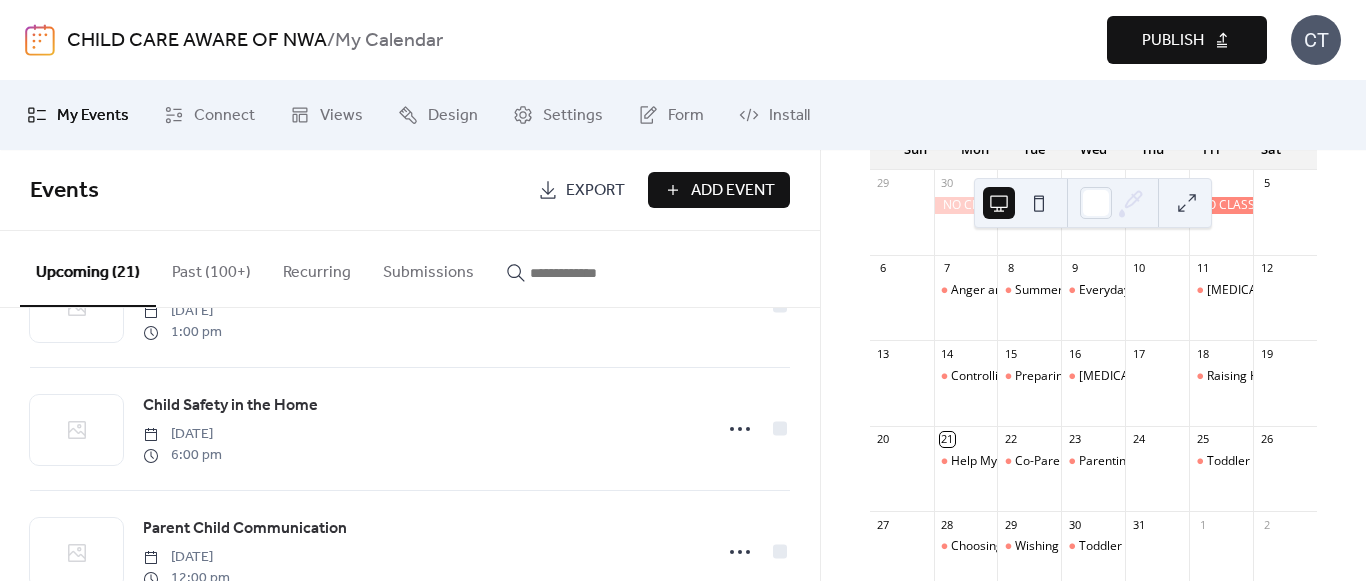 click on "Add Event" at bounding box center [733, 191] 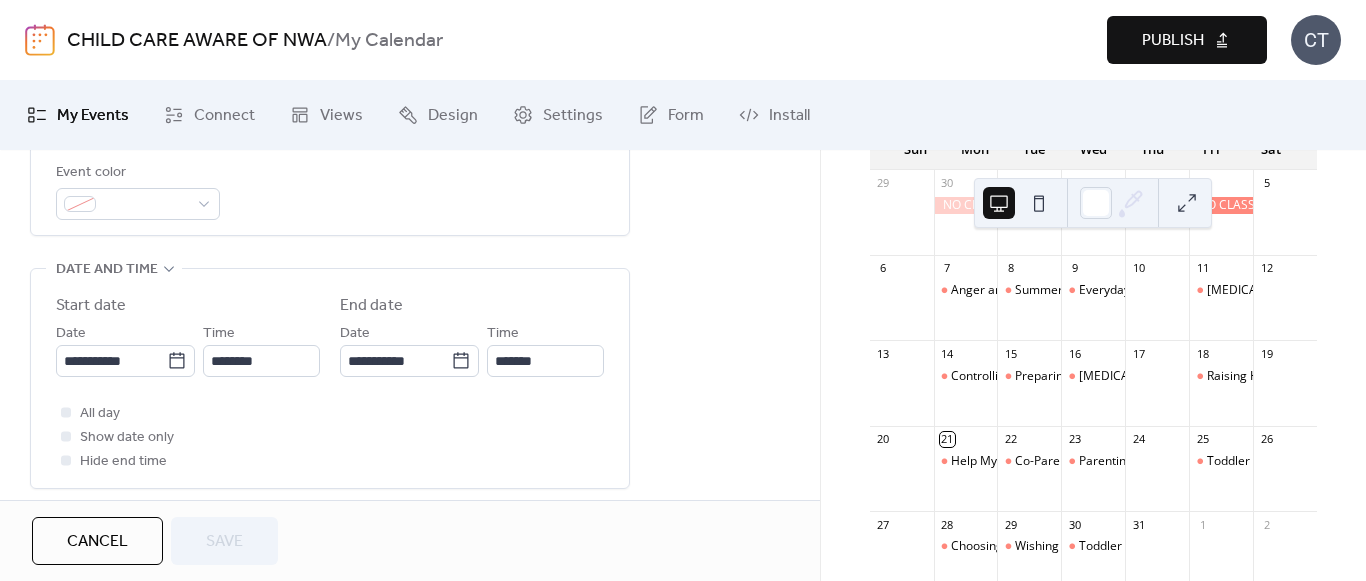 scroll, scrollTop: 600, scrollLeft: 0, axis: vertical 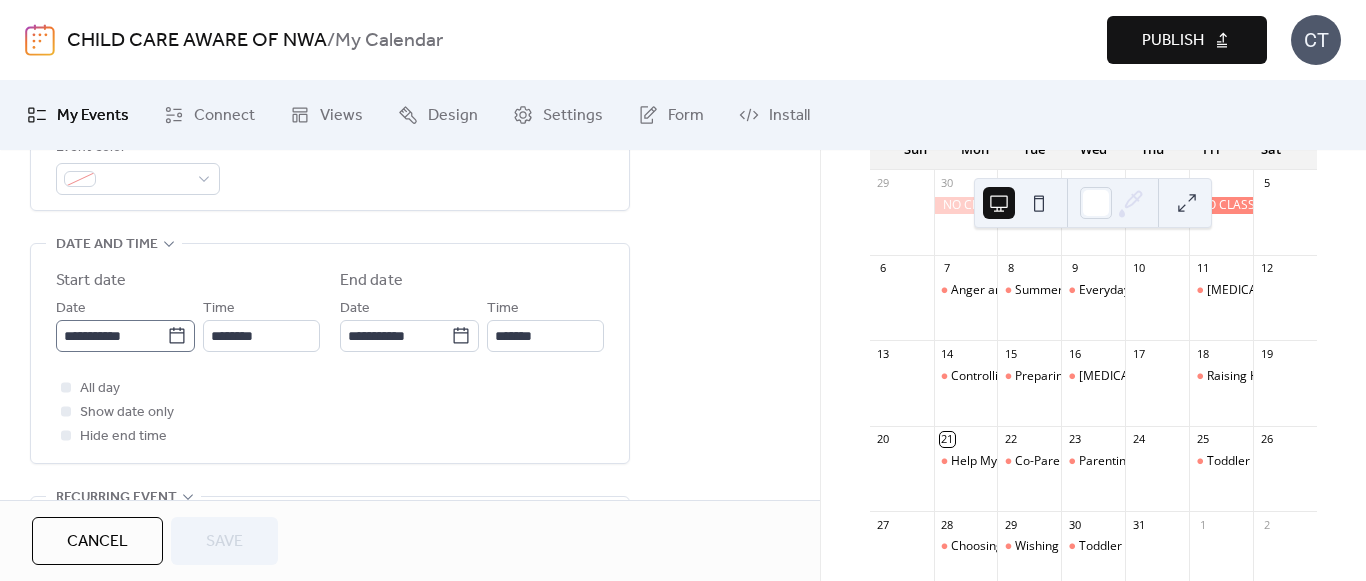 click 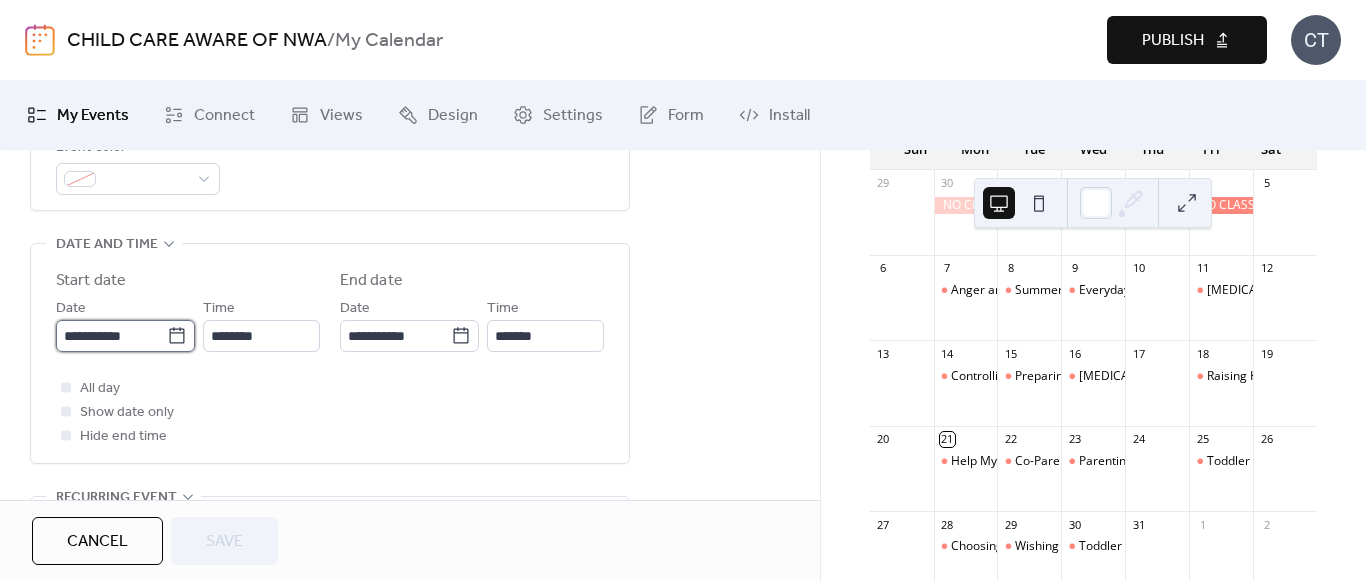 click on "**********" at bounding box center [111, 336] 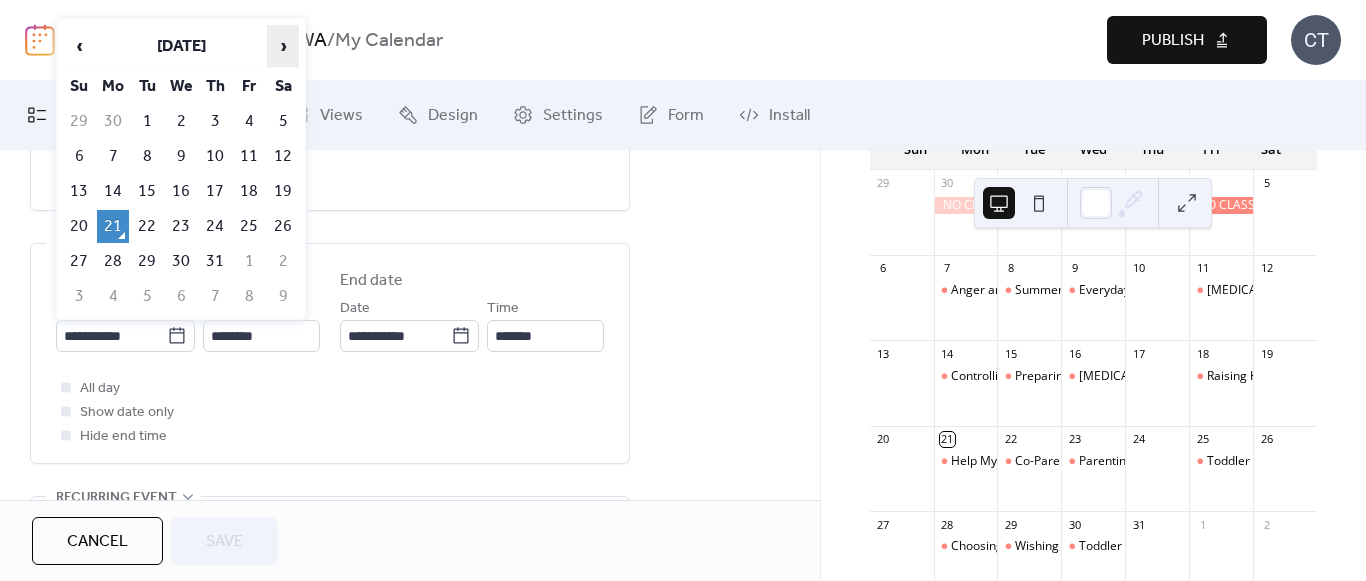 click on "›" at bounding box center (283, 46) 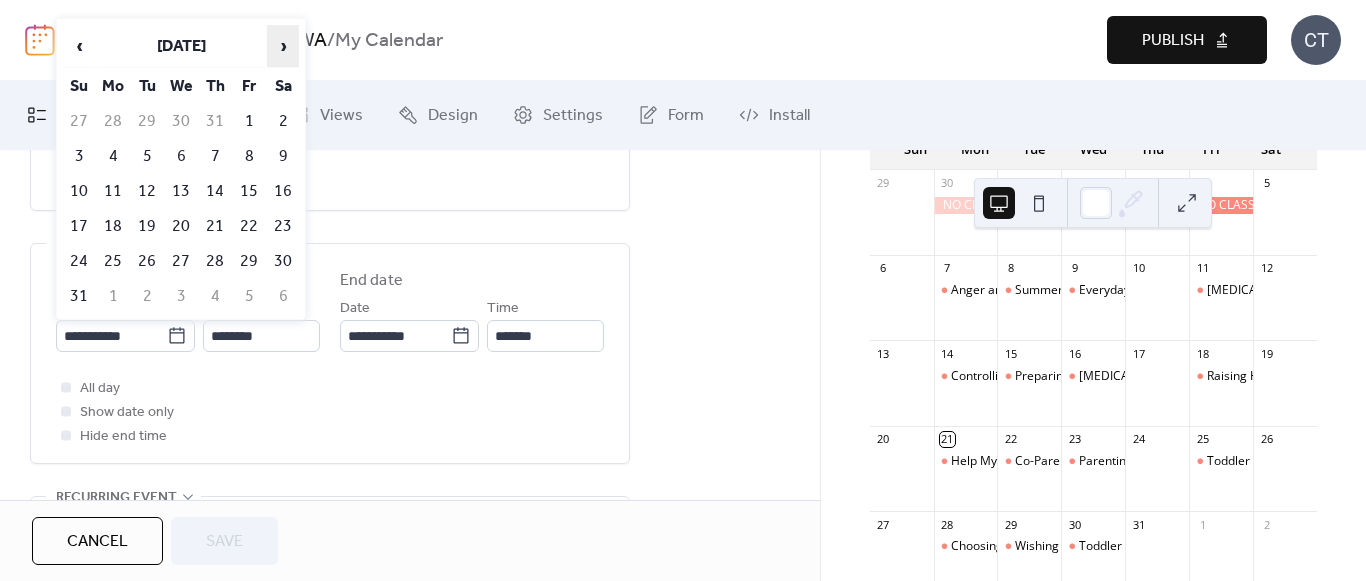 click on "›" at bounding box center [283, 46] 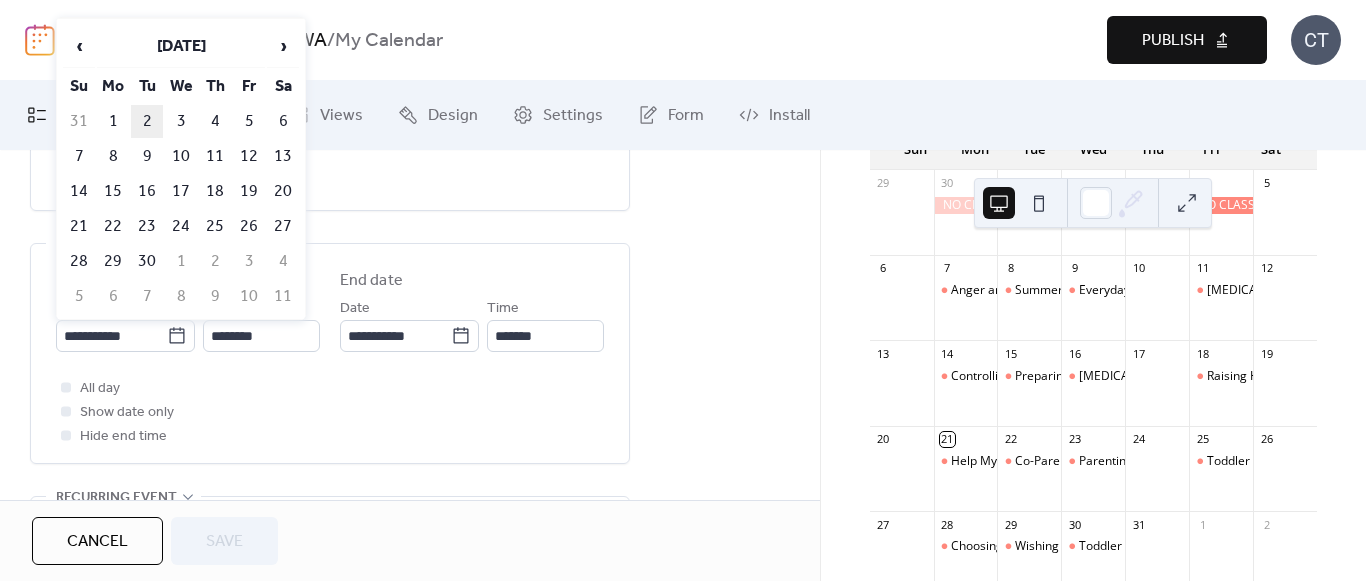 click on "2" at bounding box center [147, 121] 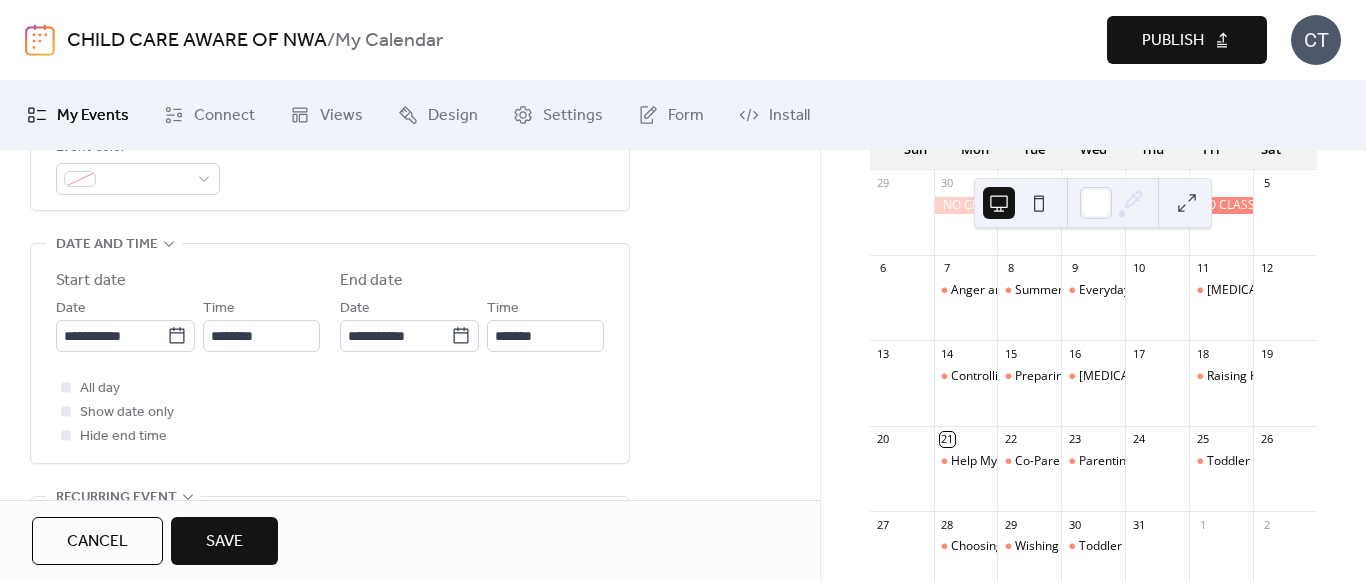 type on "**********" 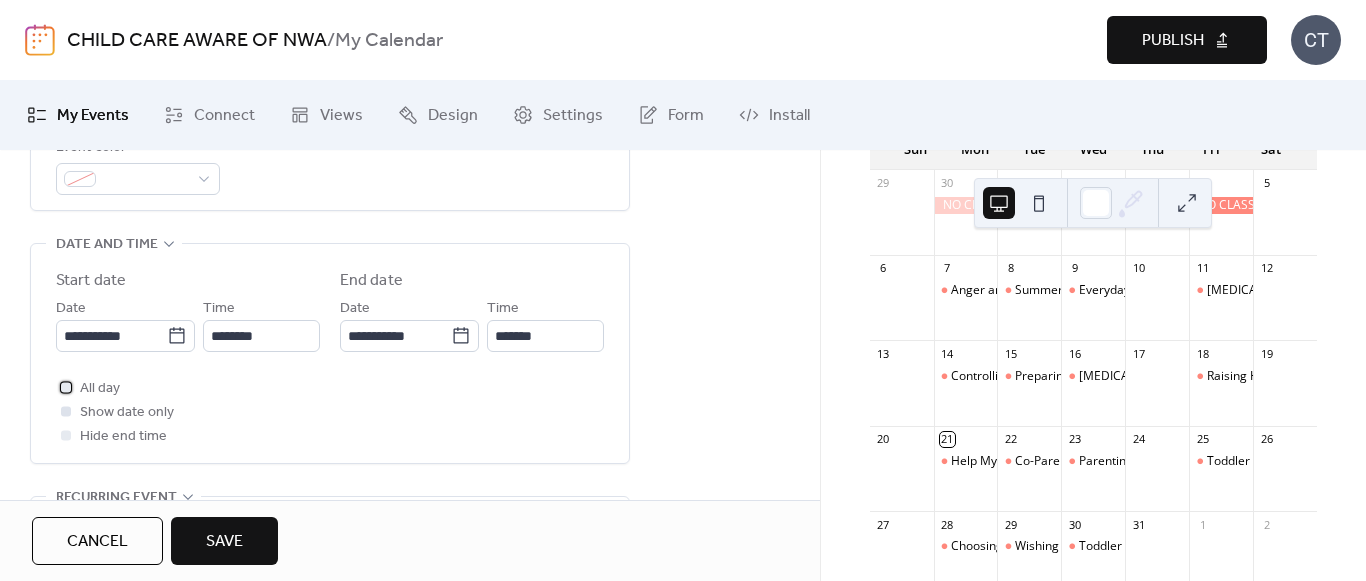 drag, startPoint x: 65, startPoint y: 387, endPoint x: 83, endPoint y: 401, distance: 22.803509 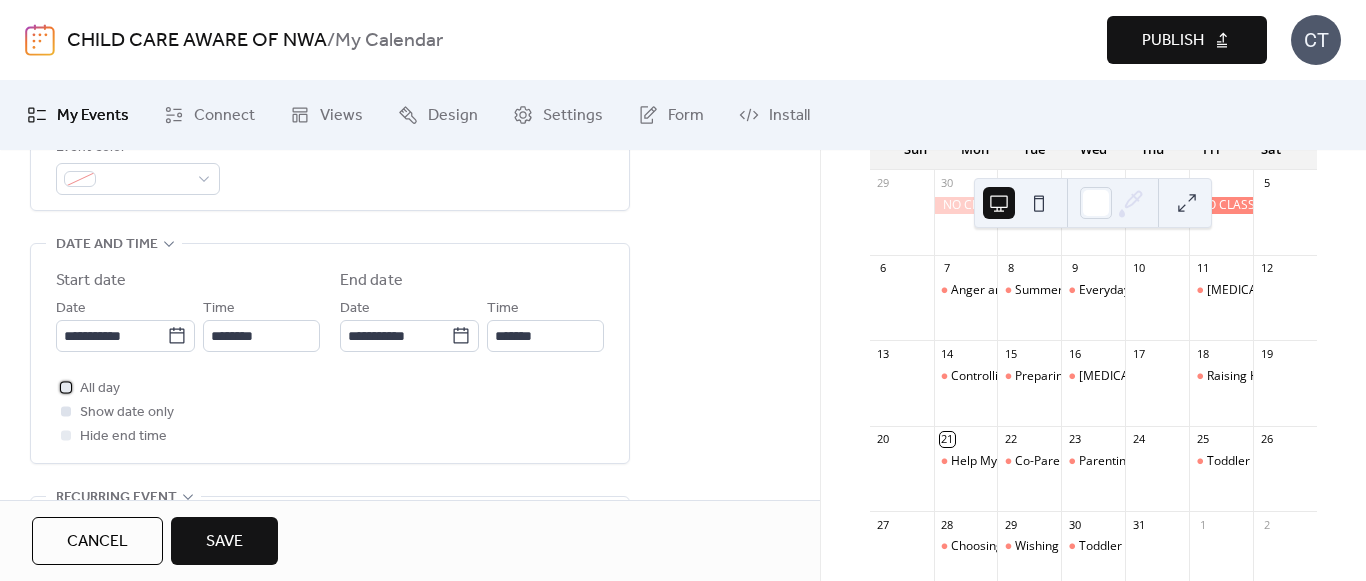 click at bounding box center [66, 387] 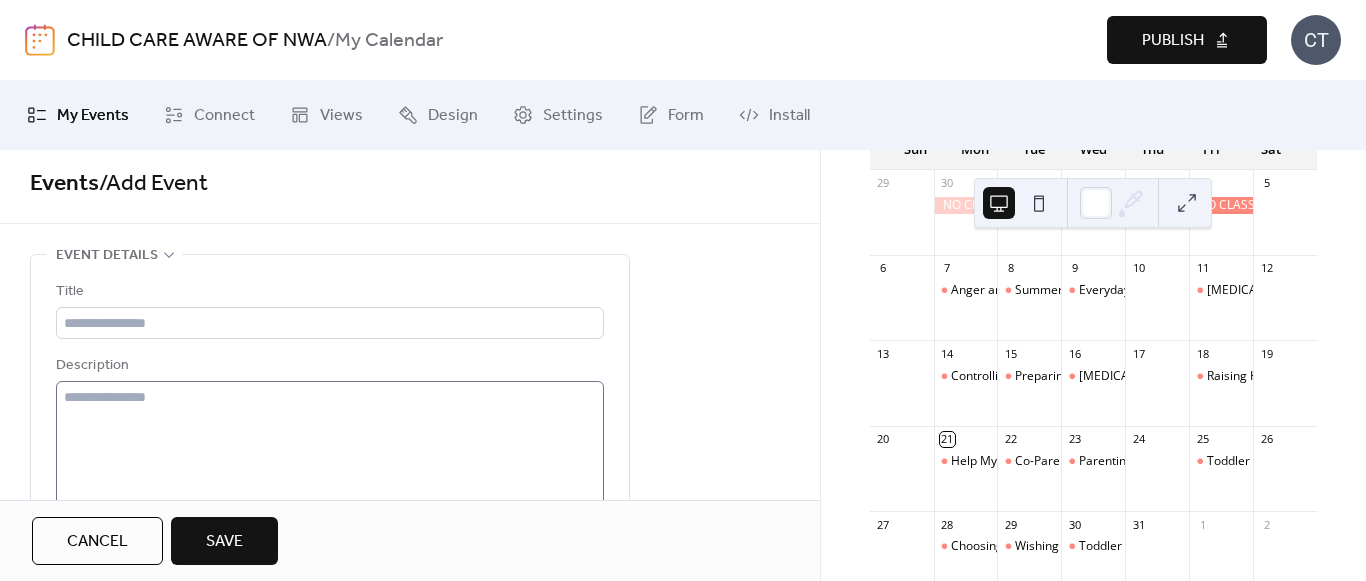 scroll, scrollTop: 0, scrollLeft: 0, axis: both 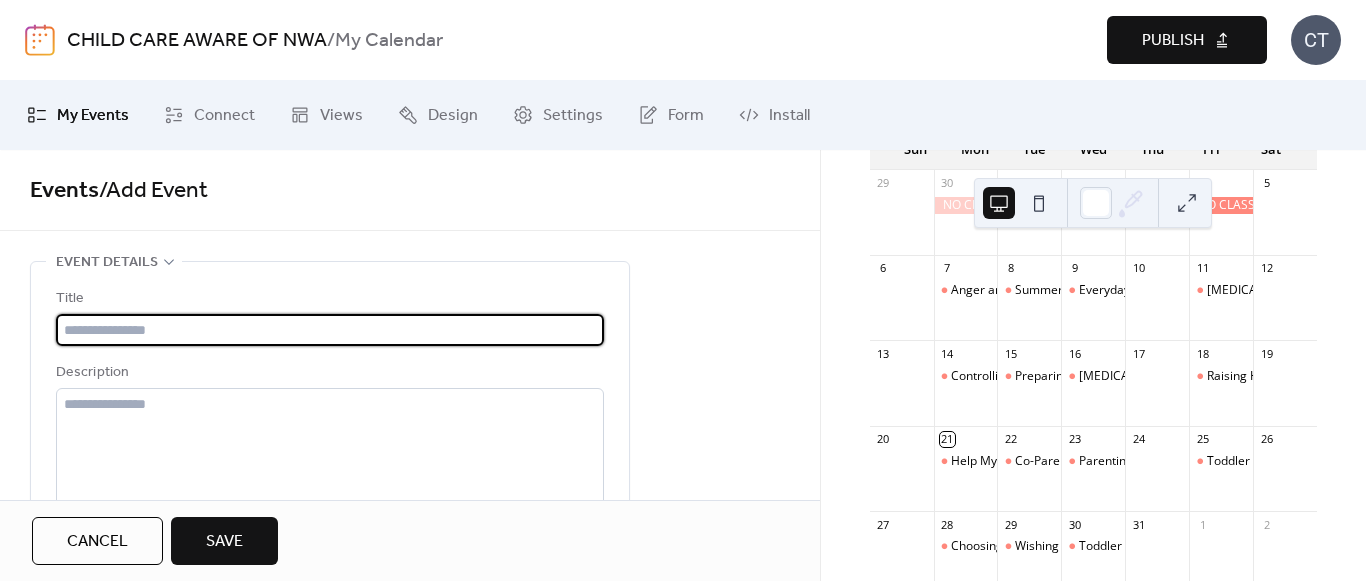 drag, startPoint x: 104, startPoint y: 333, endPoint x: 109, endPoint y: 342, distance: 10.29563 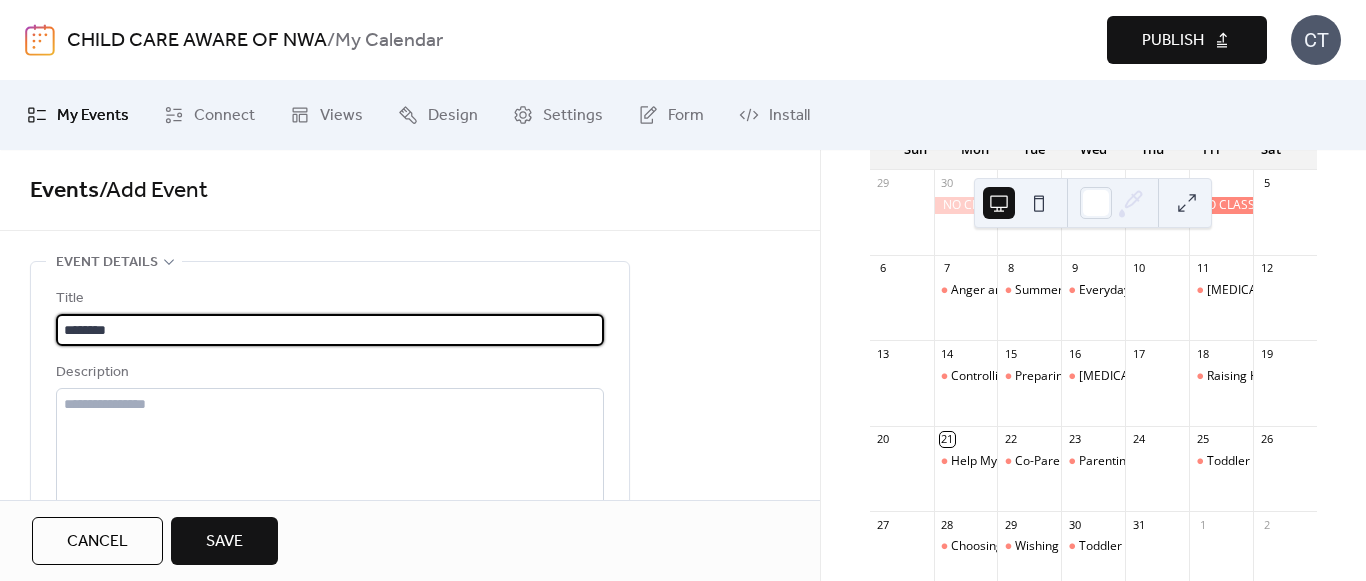 type on "********" 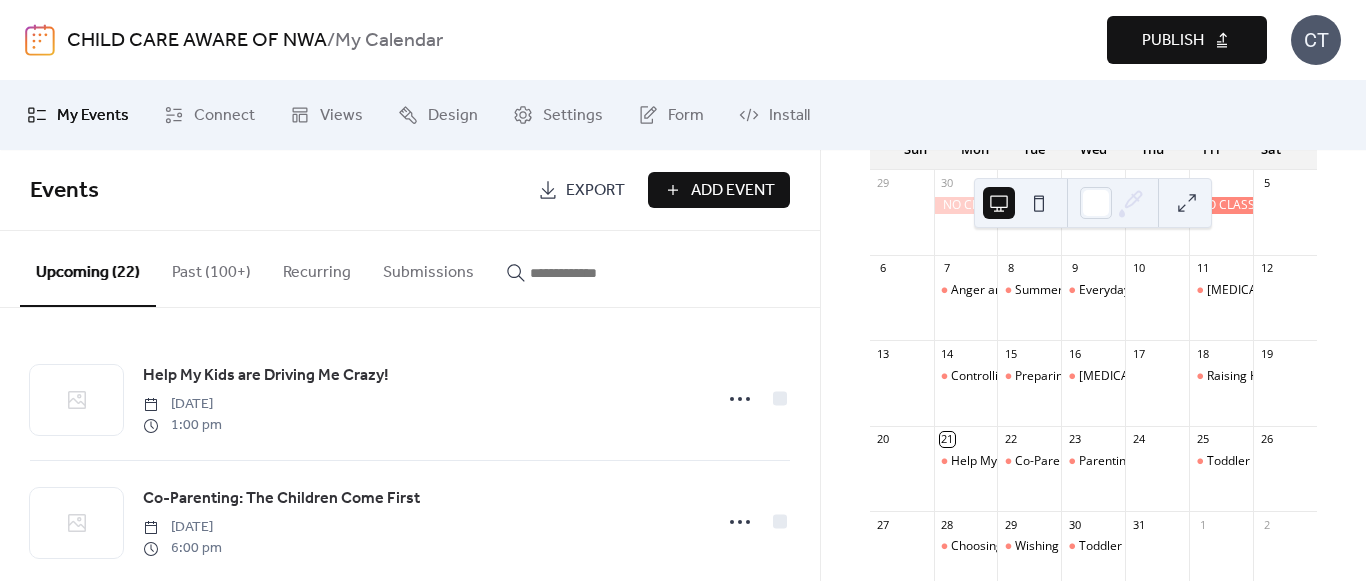 click on "Add Event" at bounding box center (733, 191) 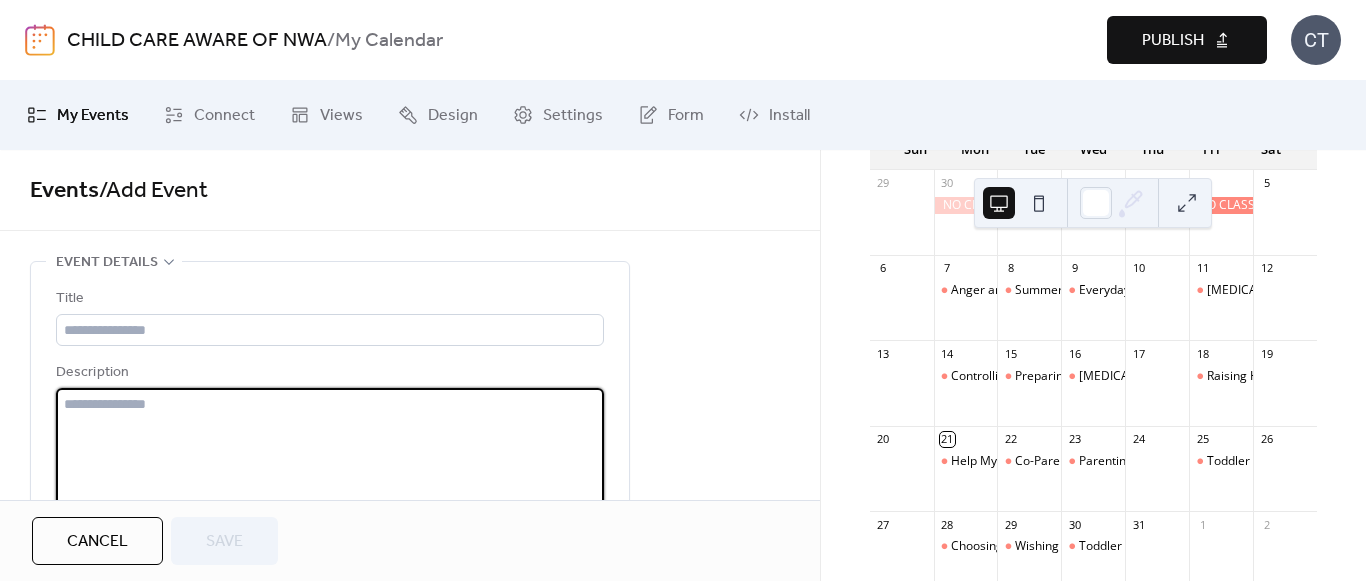 click at bounding box center (330, 464) 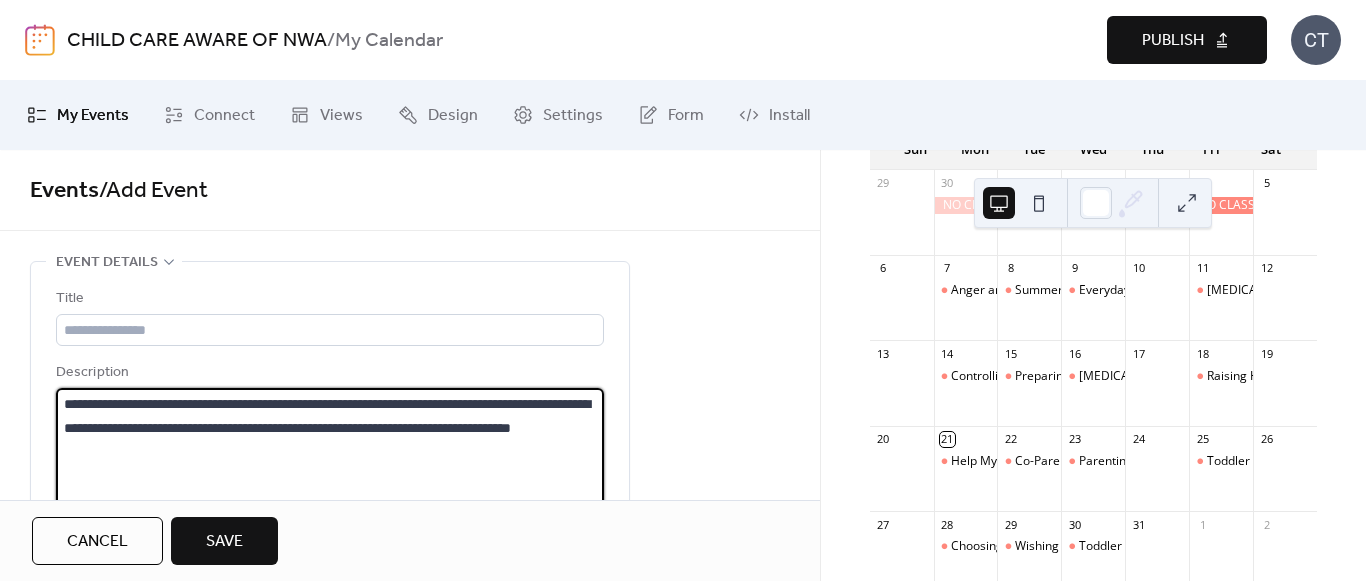 drag, startPoint x: 307, startPoint y: 401, endPoint x: 93, endPoint y: 394, distance: 214.11446 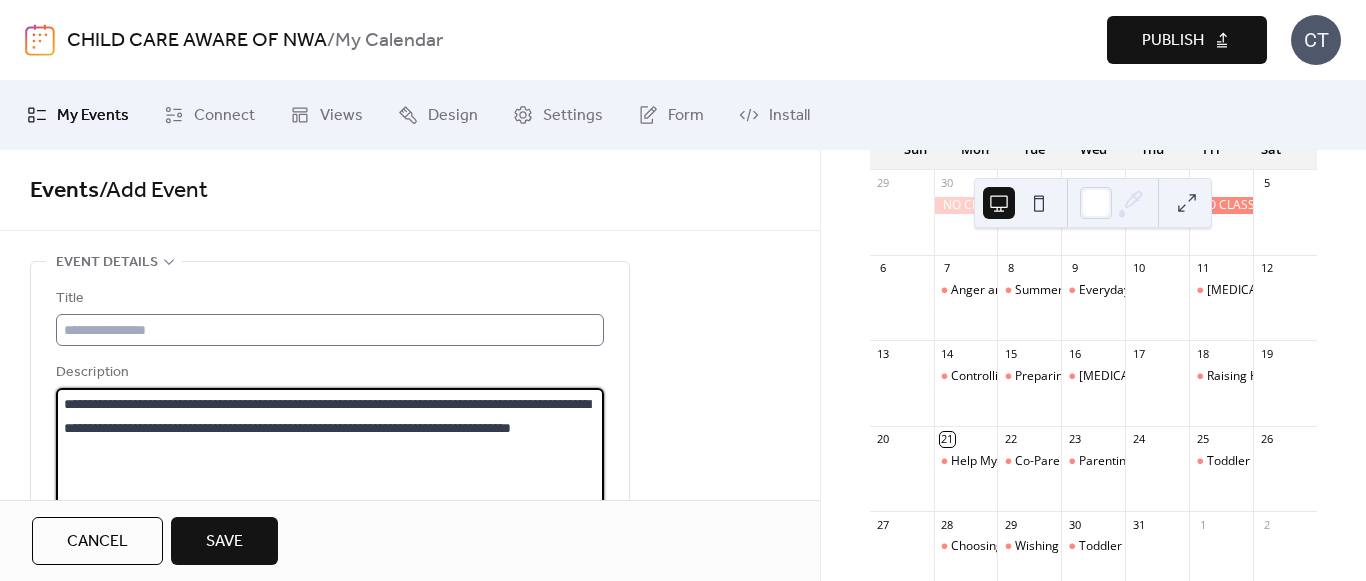 type on "**********" 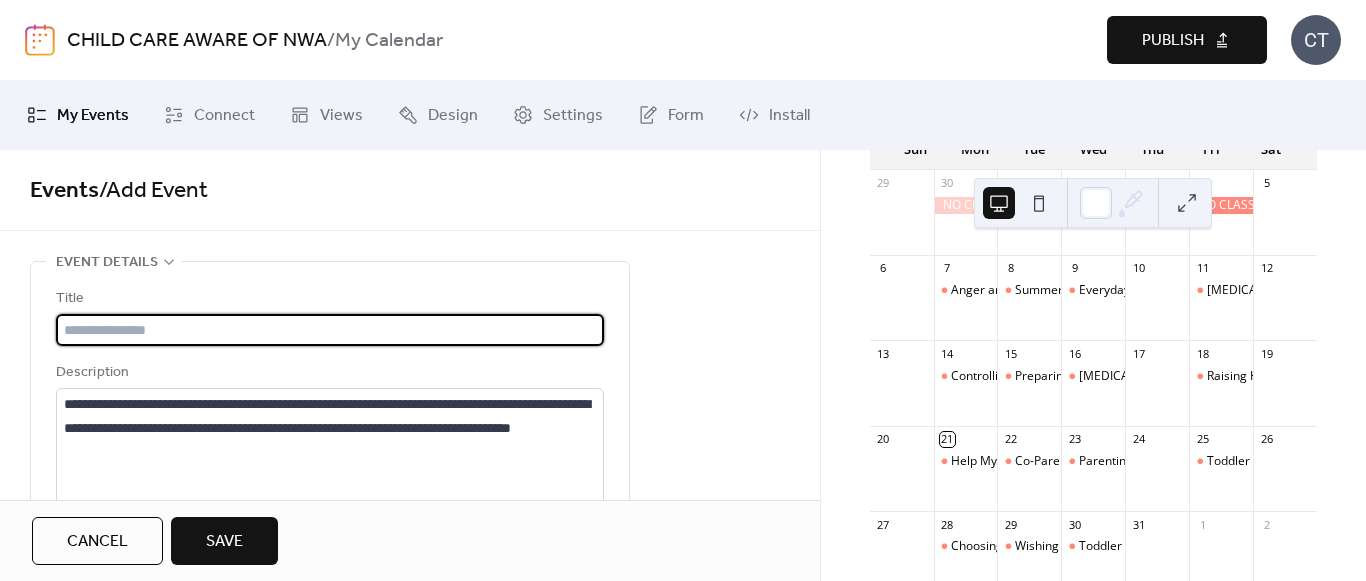 click at bounding box center (330, 330) 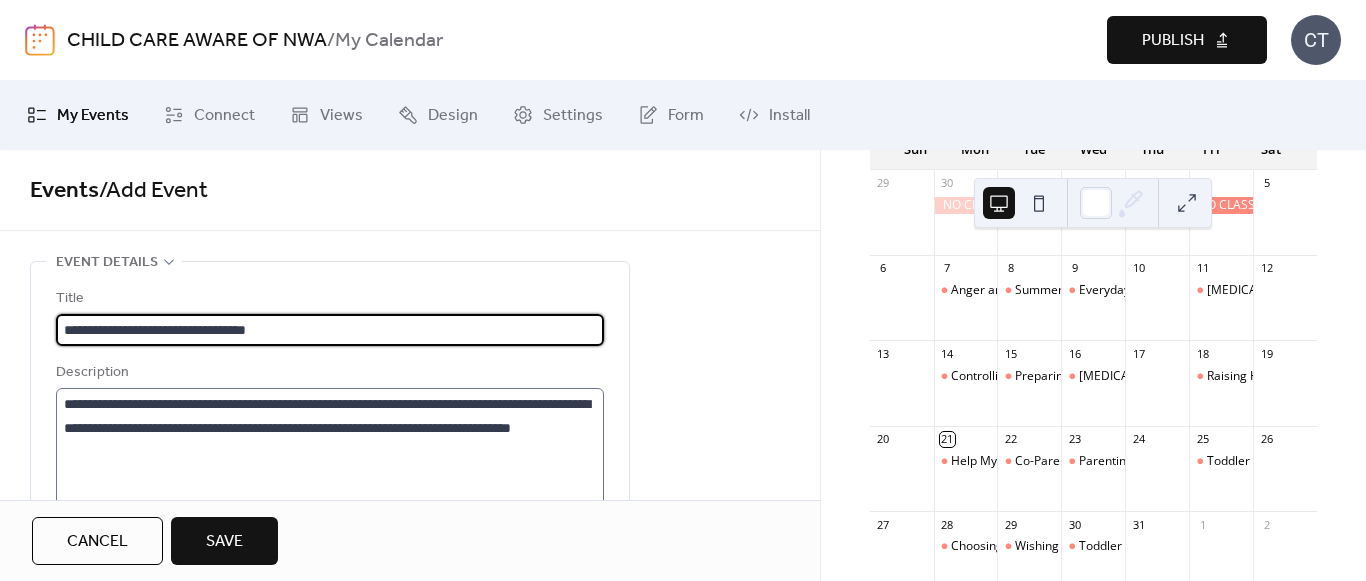 type on "**********" 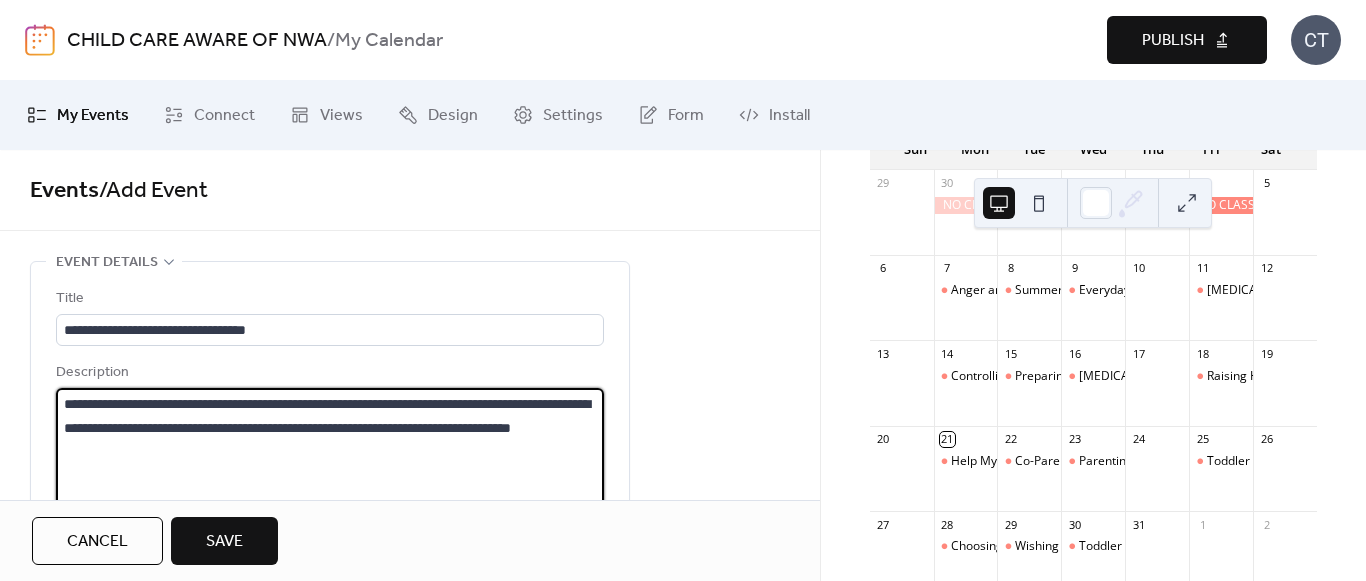drag, startPoint x: 307, startPoint y: 405, endPoint x: 40, endPoint y: 410, distance: 267.0468 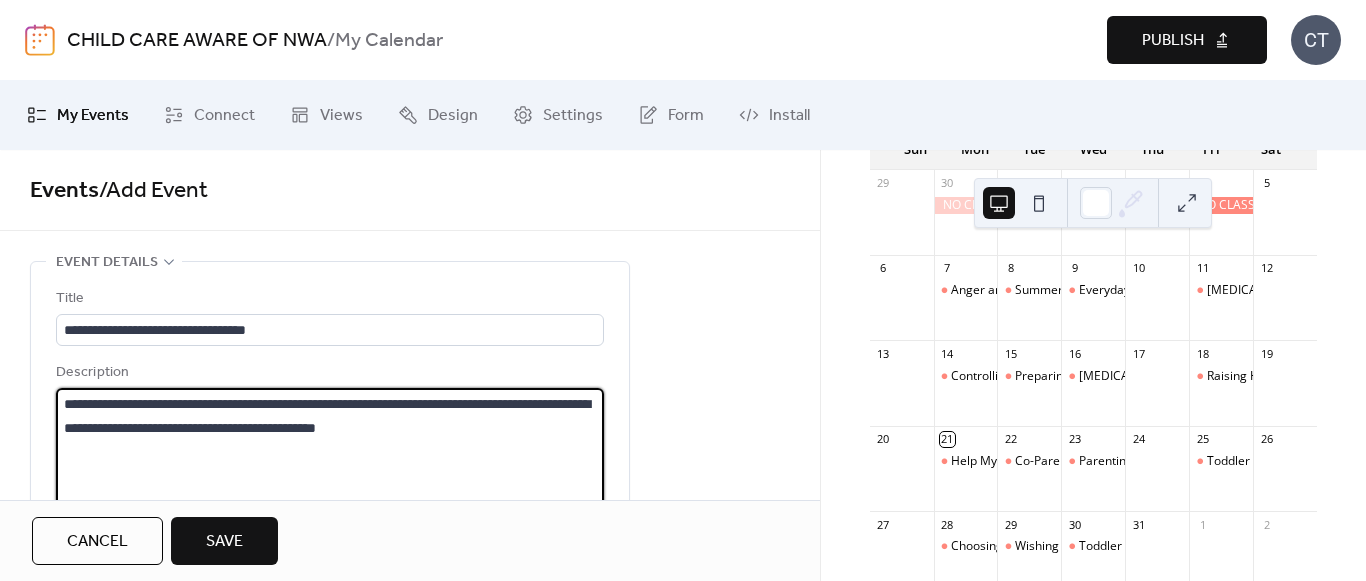 click on "**********" at bounding box center (330, 464) 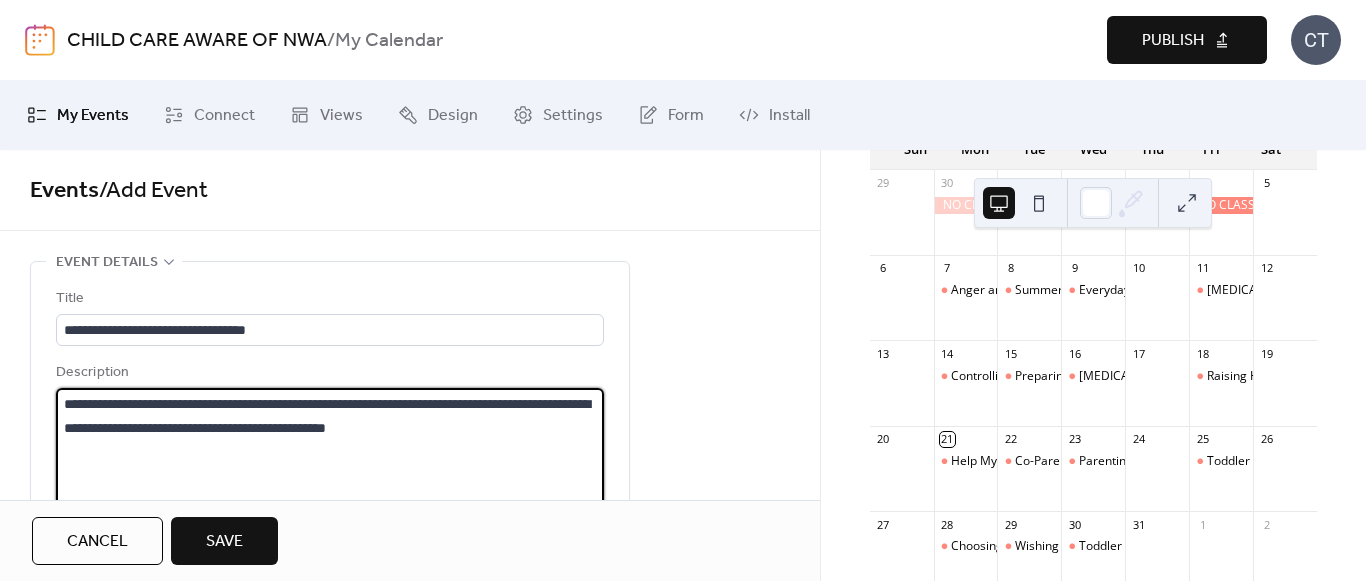 paste on "**********" 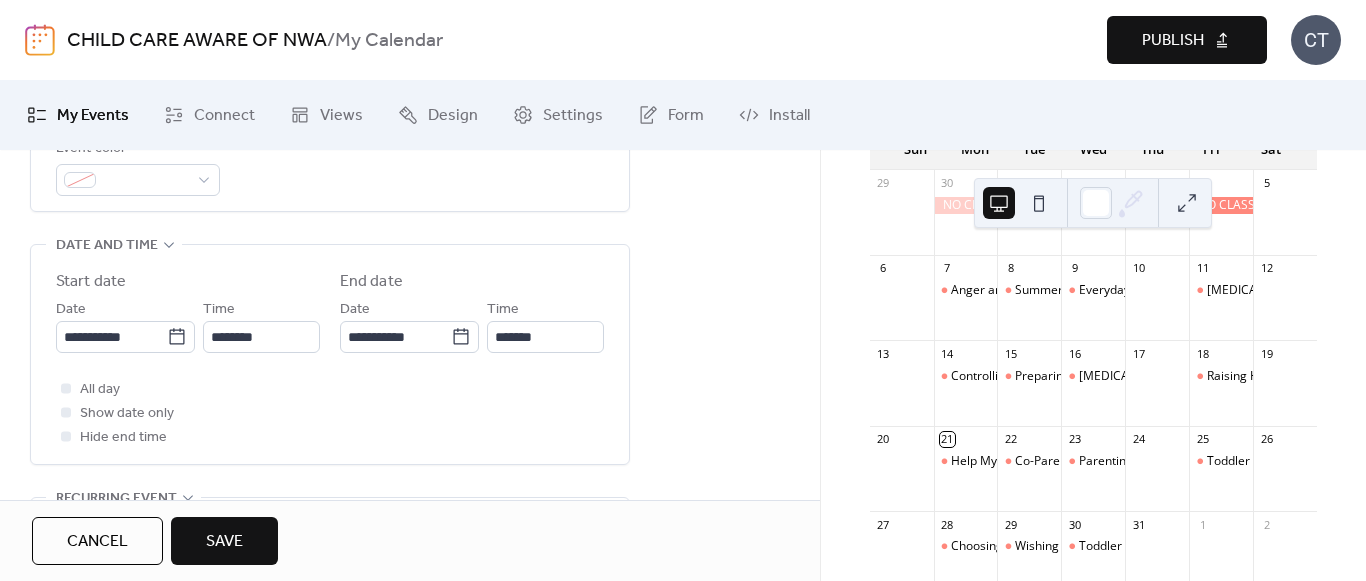 scroll, scrollTop: 613, scrollLeft: 0, axis: vertical 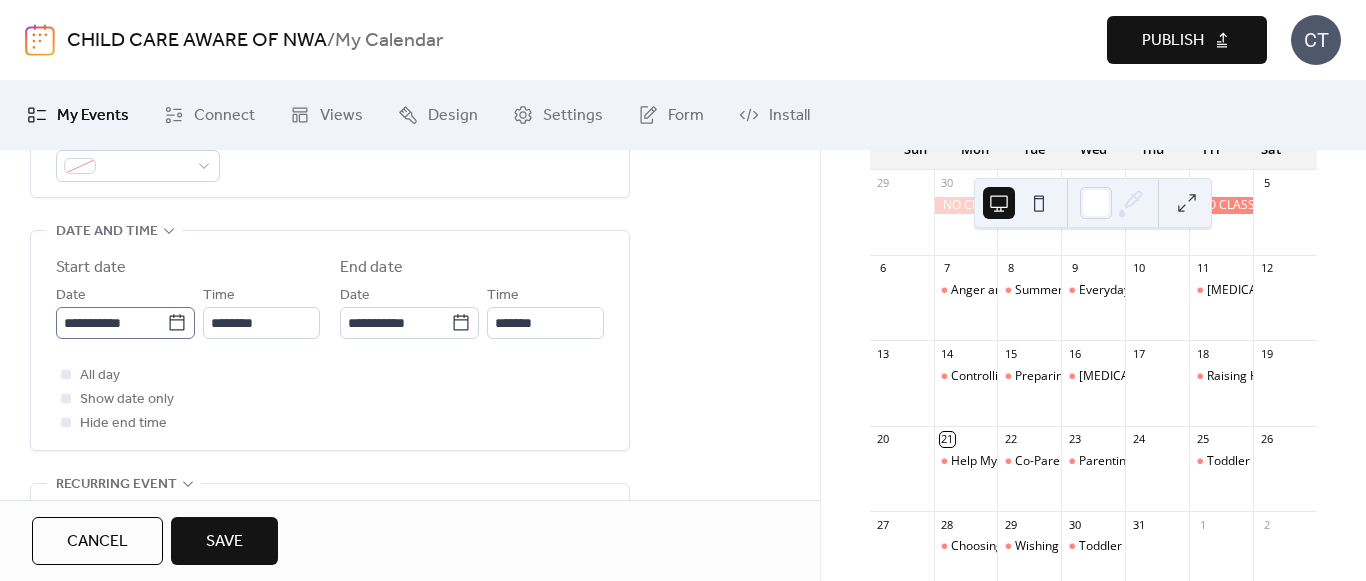 type on "**********" 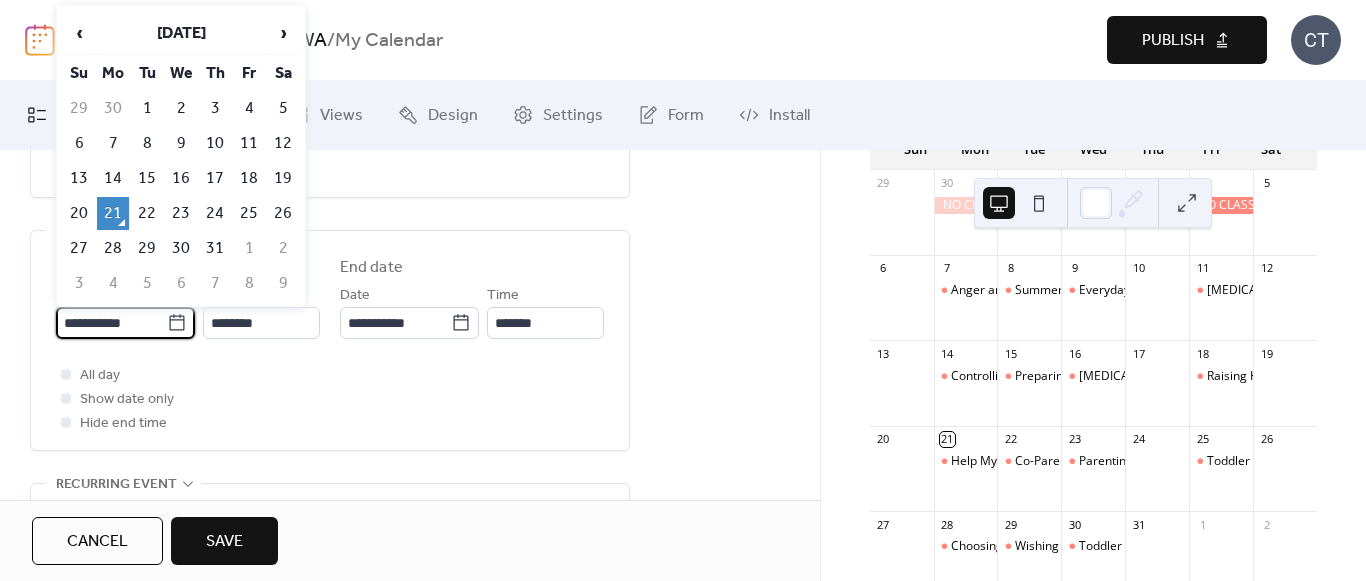 click on "**********" at bounding box center [111, 323] 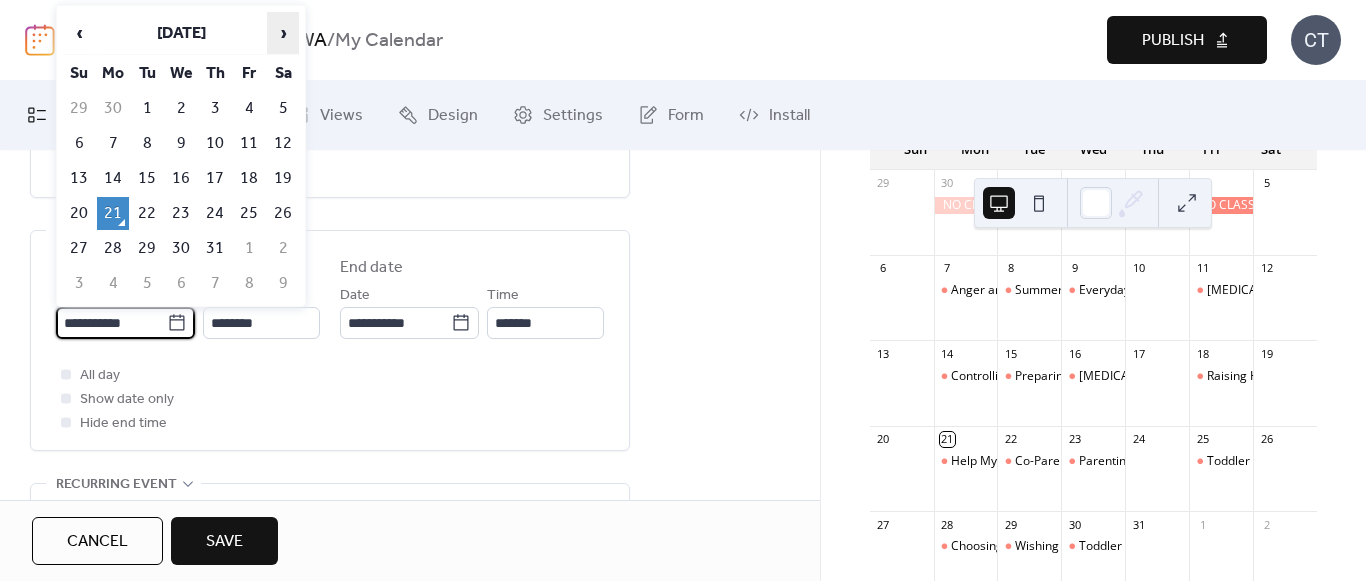 click on "›" at bounding box center (283, 33) 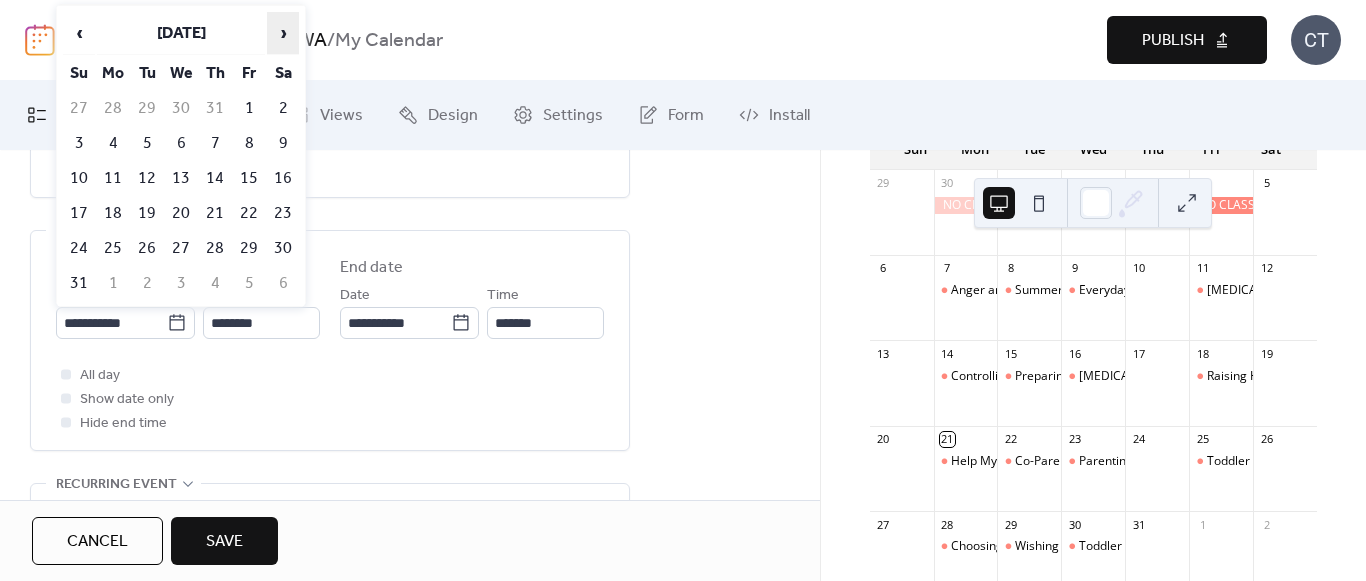 click on "›" at bounding box center [283, 33] 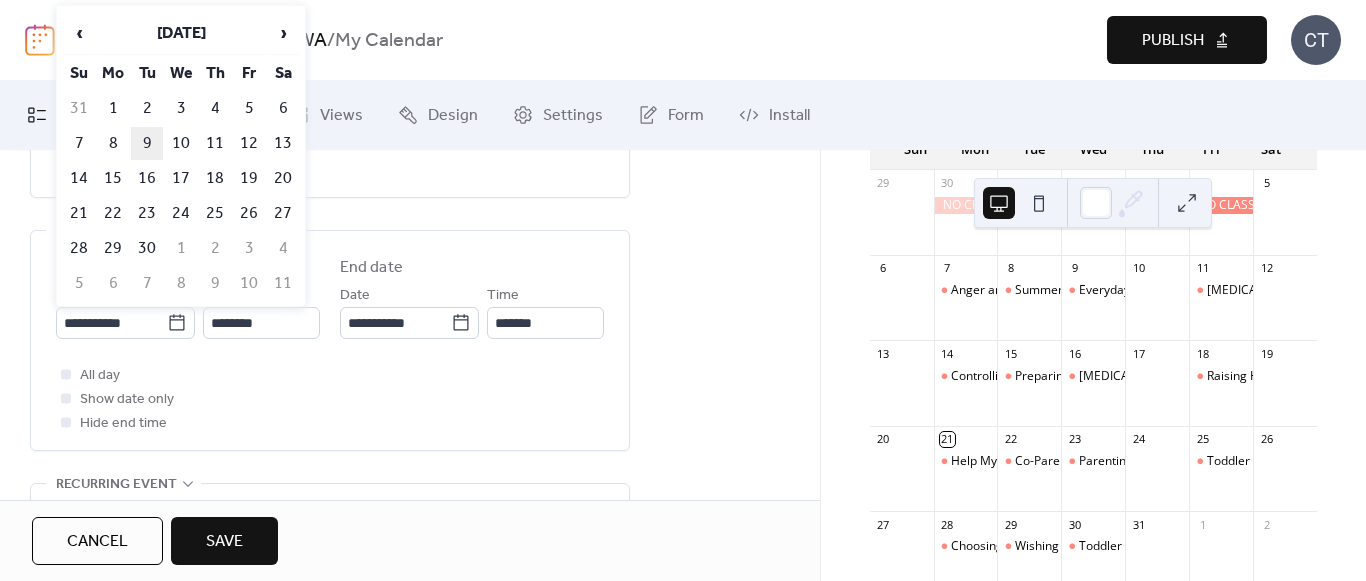 click on "9" at bounding box center [147, 143] 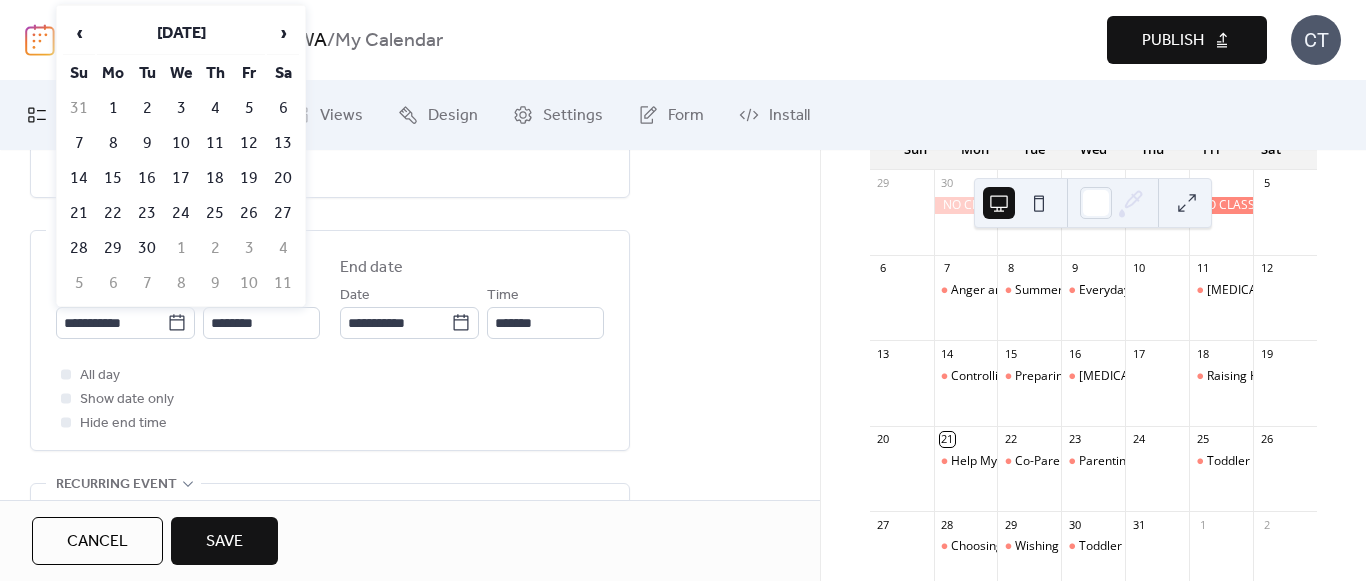 type on "**********" 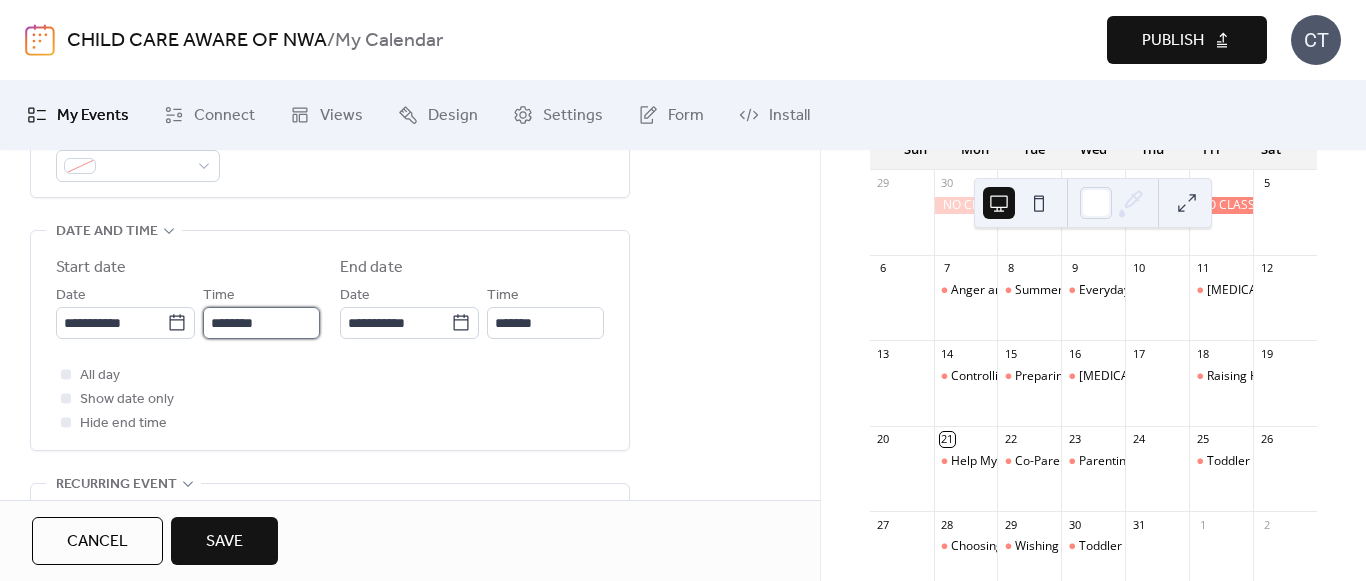 click on "********" at bounding box center (261, 323) 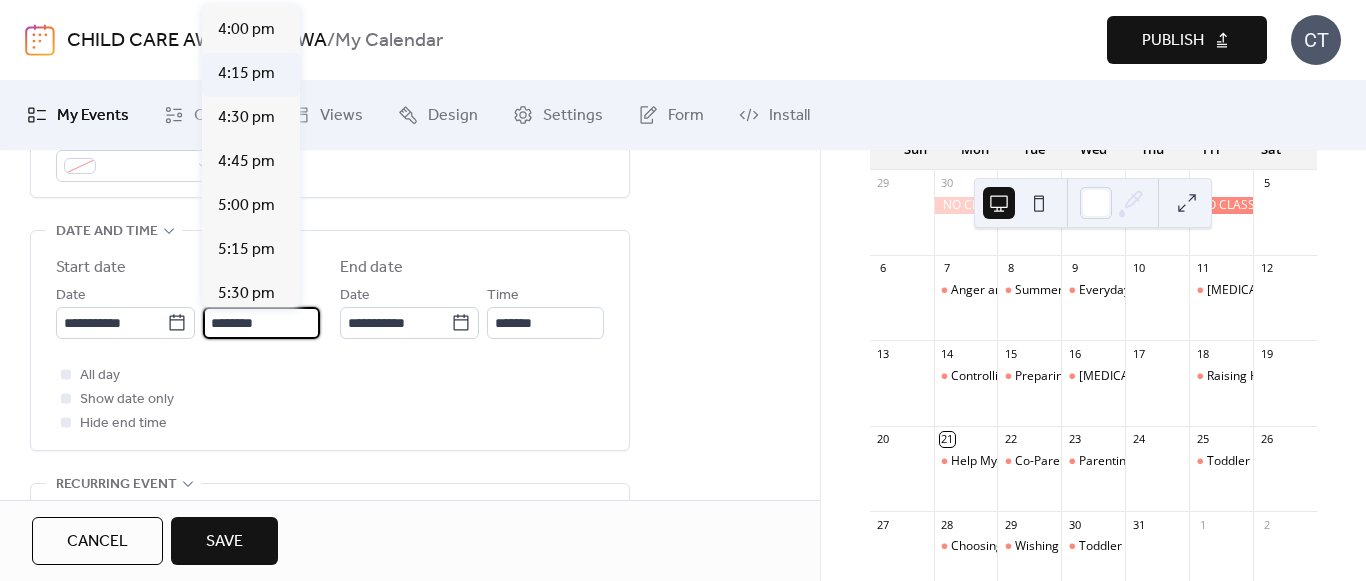 scroll, scrollTop: 3112, scrollLeft: 0, axis: vertical 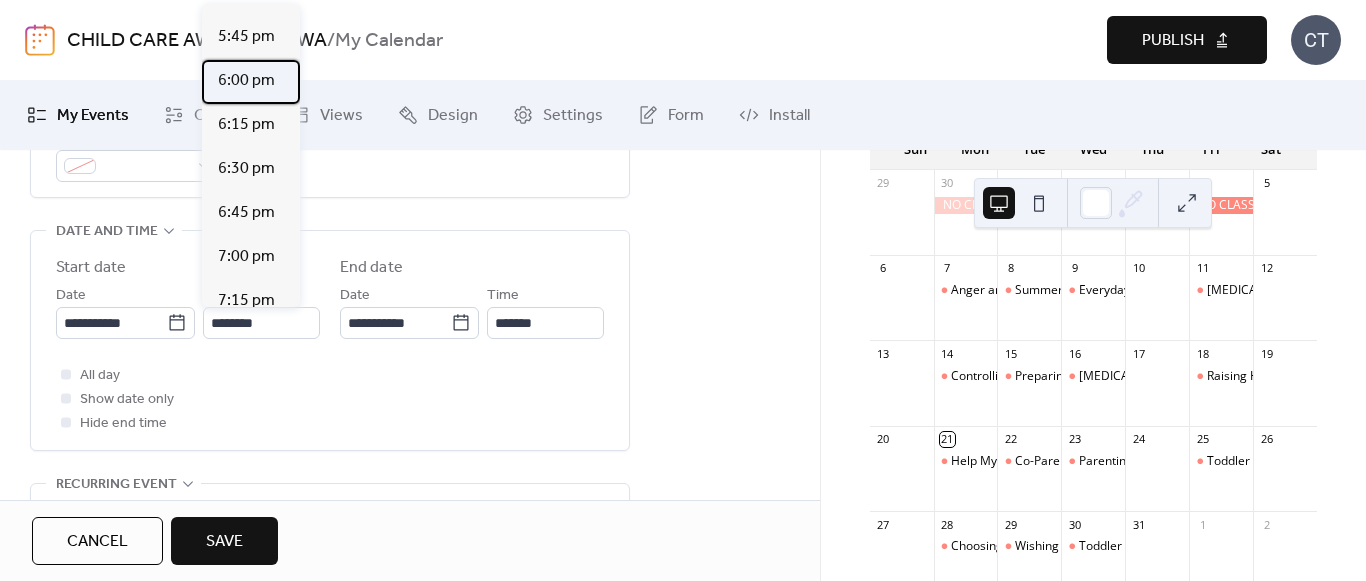 click on "6:00 pm" at bounding box center (246, 81) 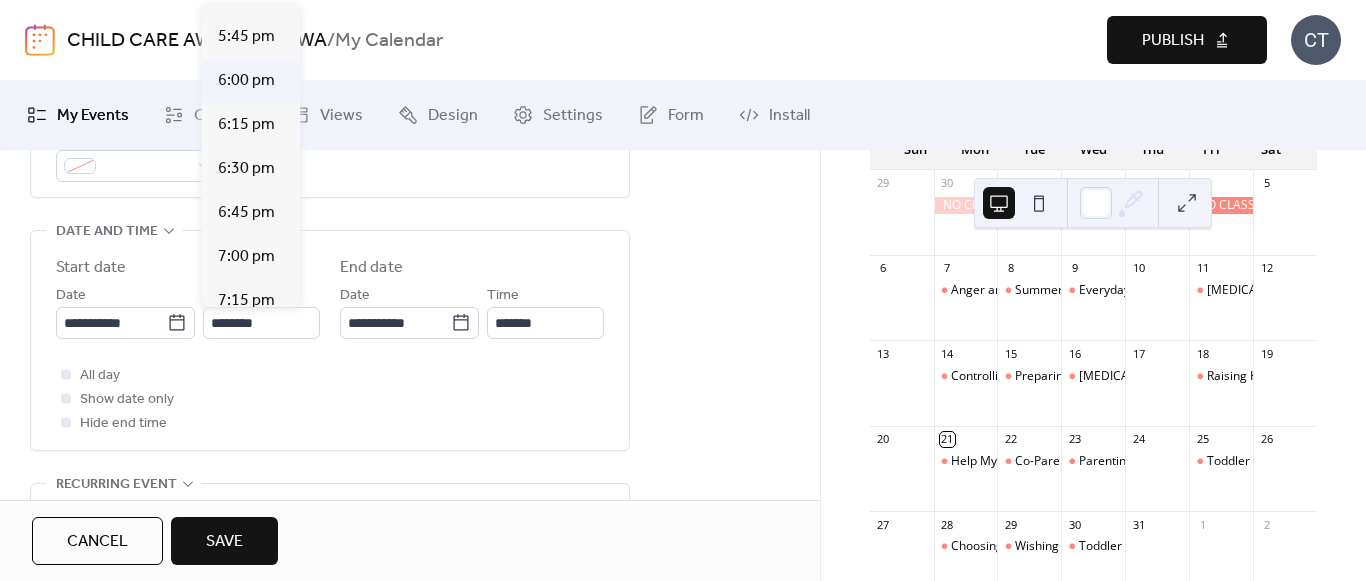 type on "*******" 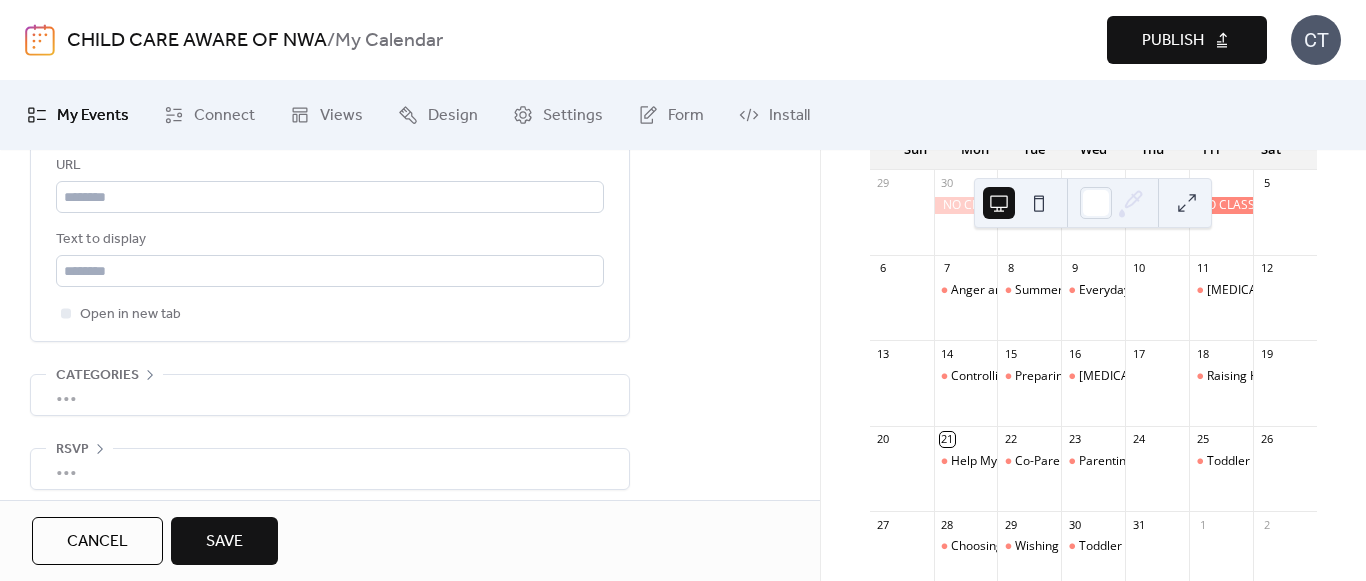scroll, scrollTop: 1213, scrollLeft: 0, axis: vertical 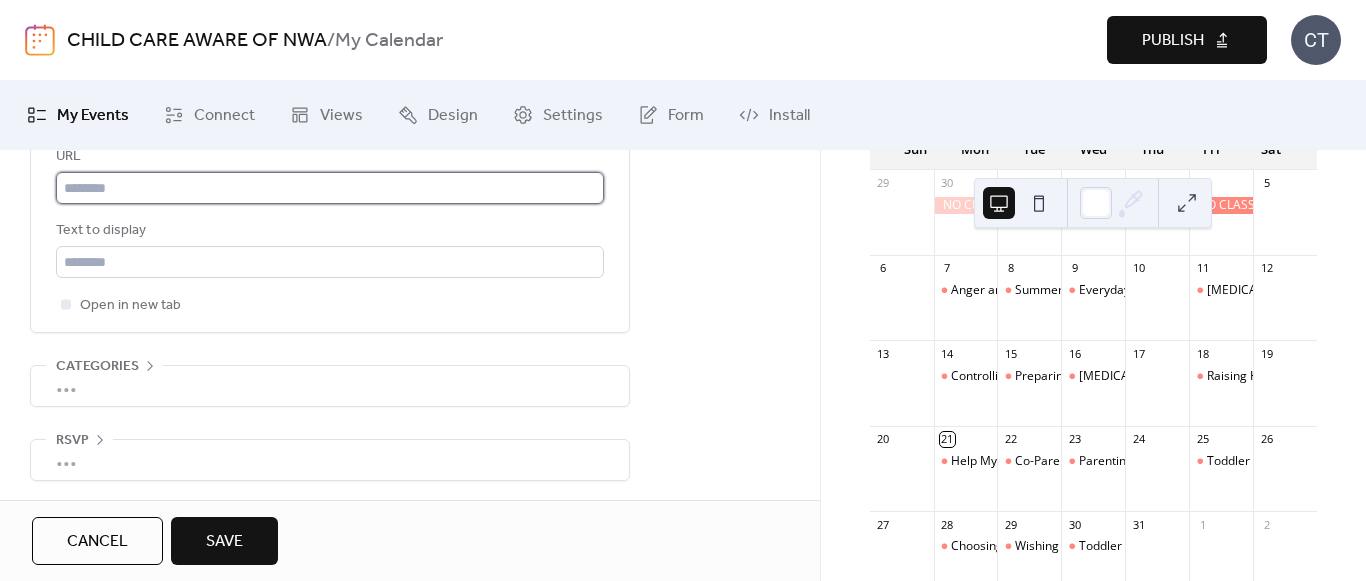 click at bounding box center [330, 188] 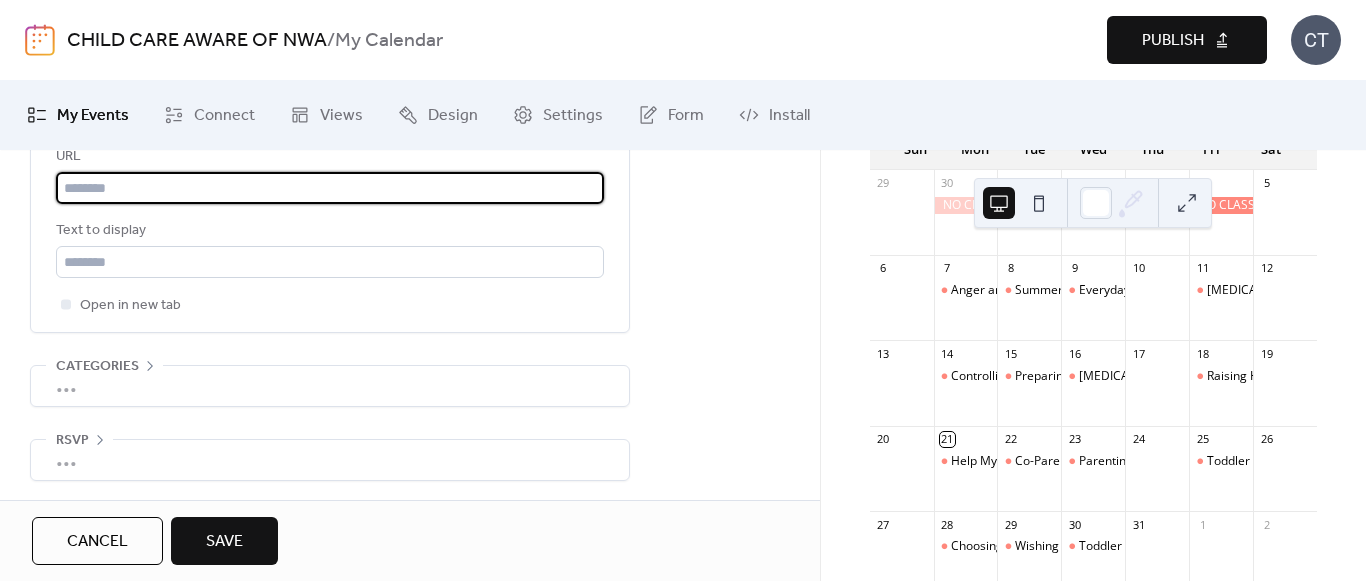 type on "**********" 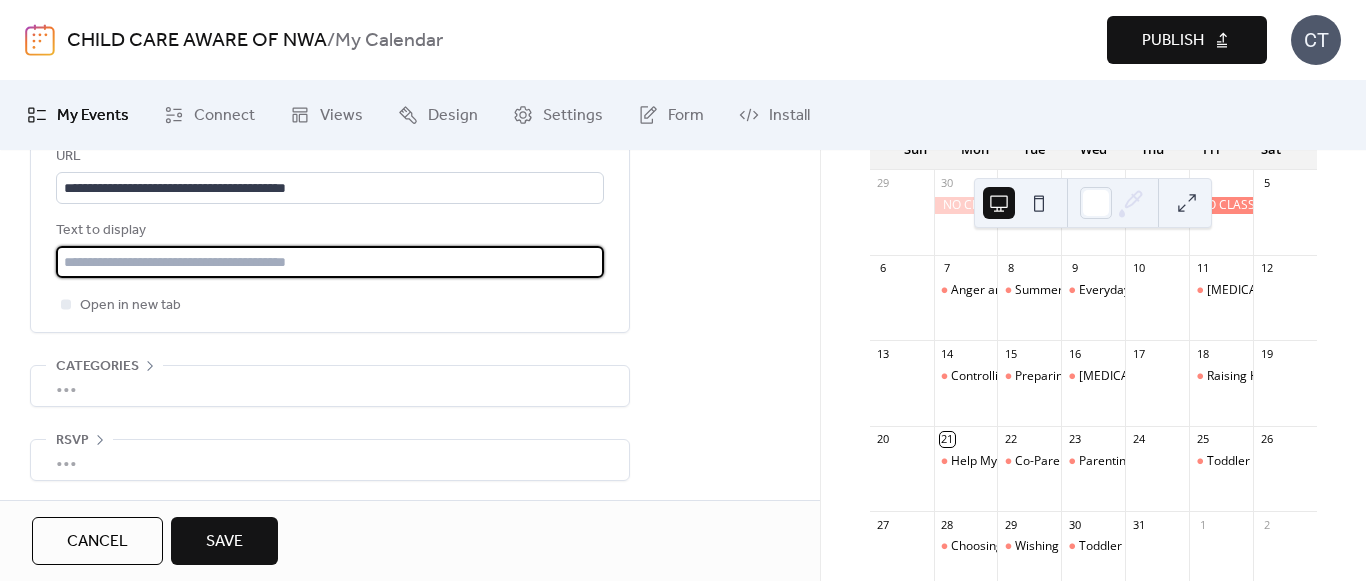 click at bounding box center (330, 262) 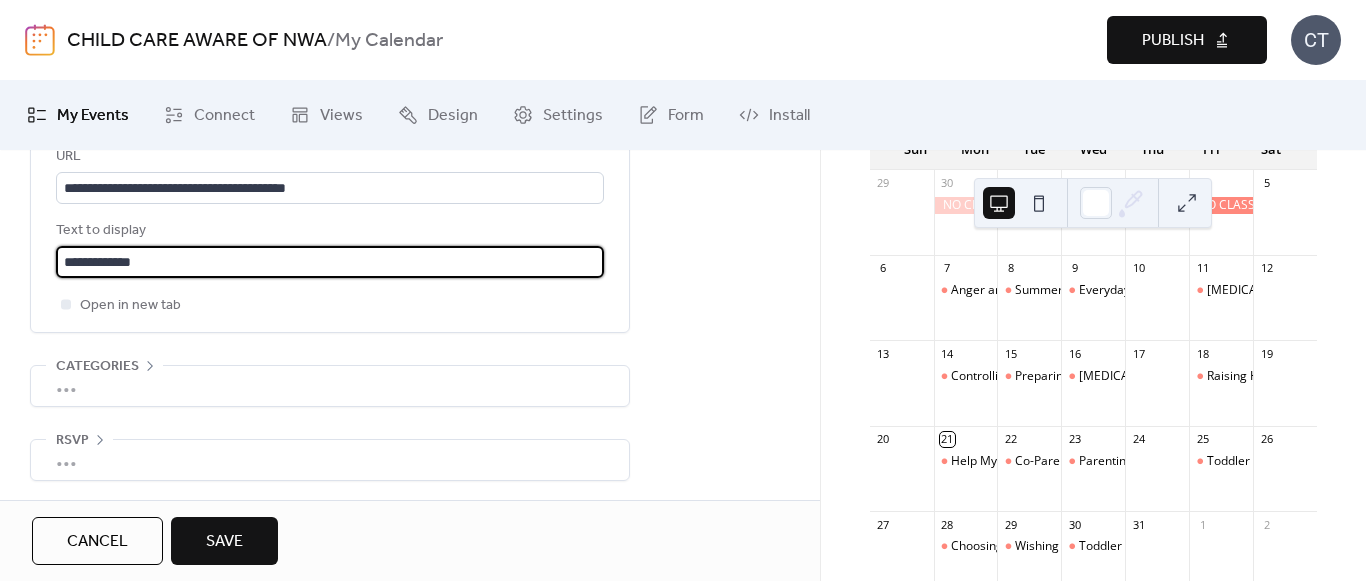 click on "Save" at bounding box center (224, 541) 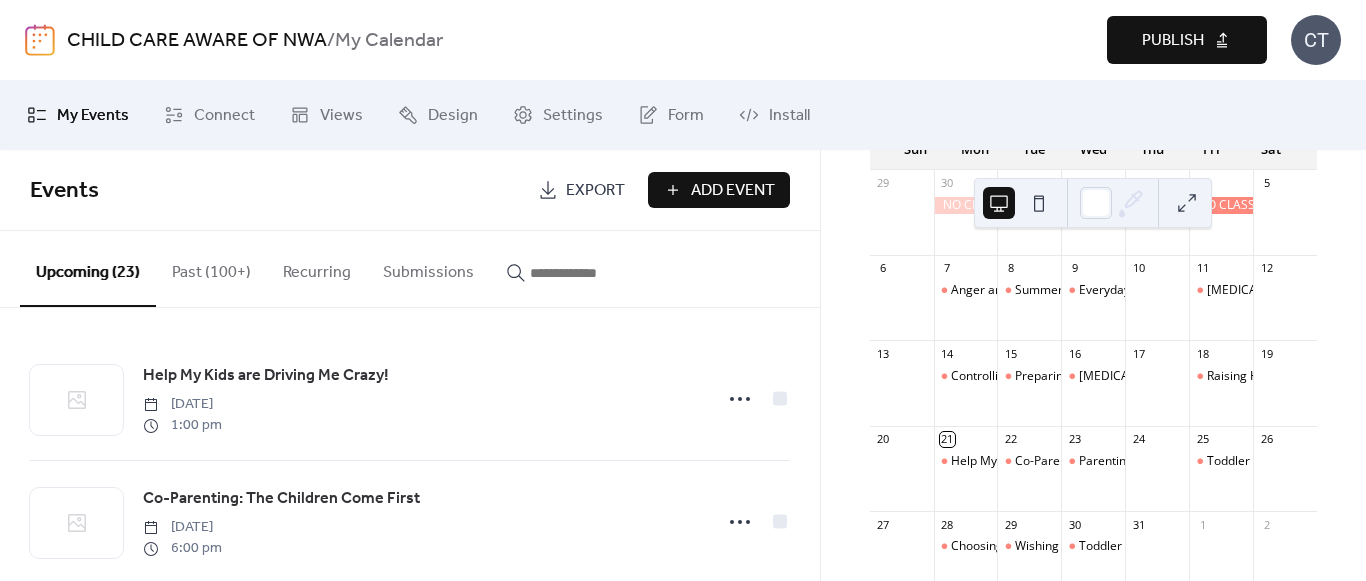 click on "Add Event" at bounding box center (733, 191) 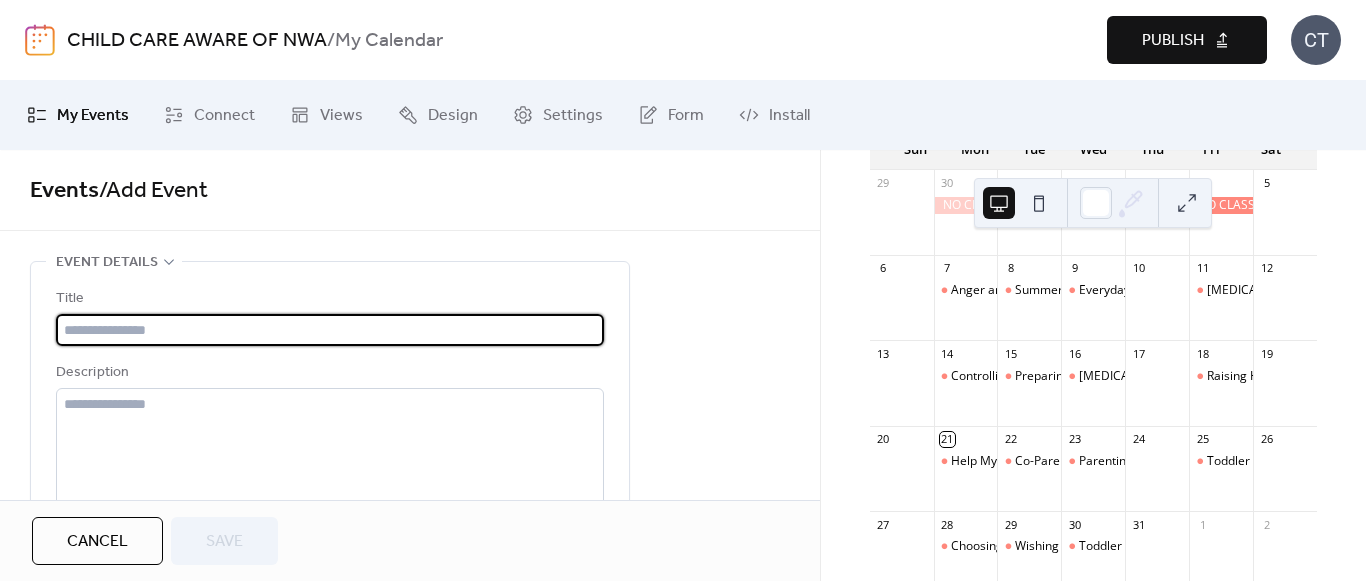 paste on "**********" 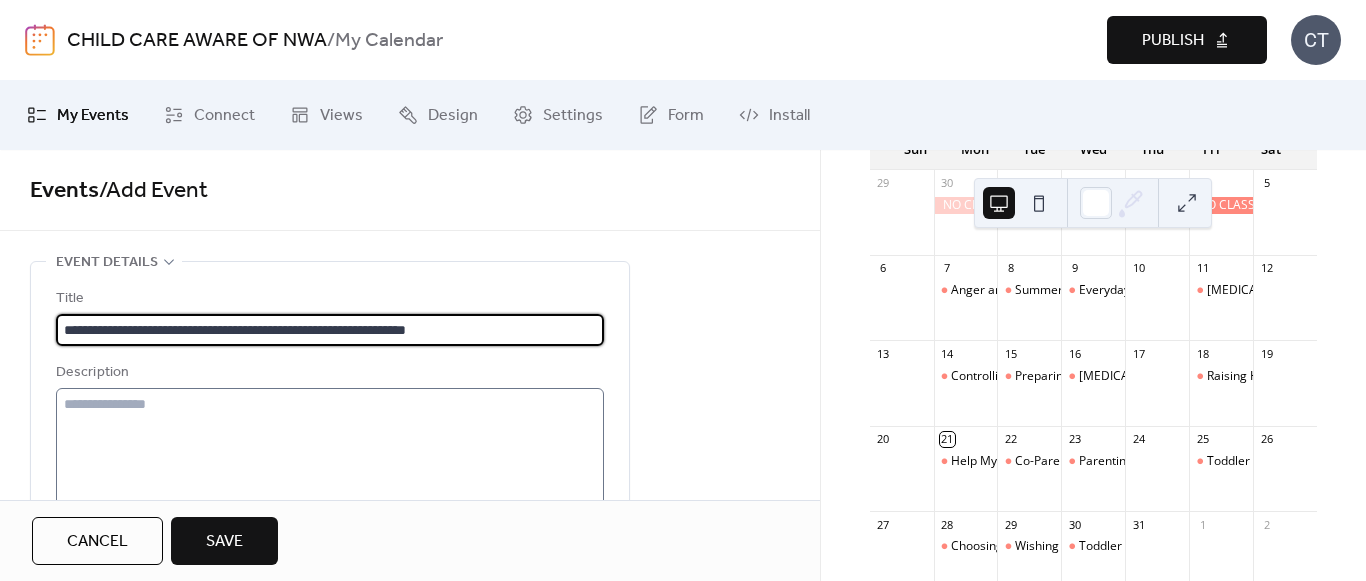 type on "**********" 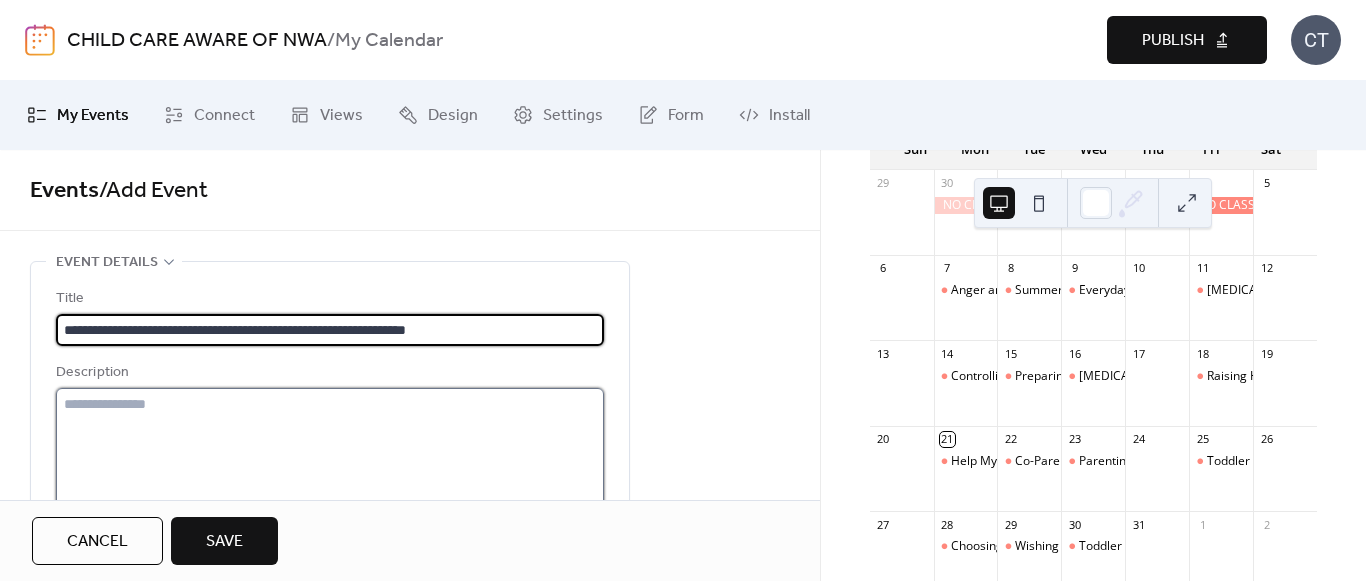 click at bounding box center [330, 464] 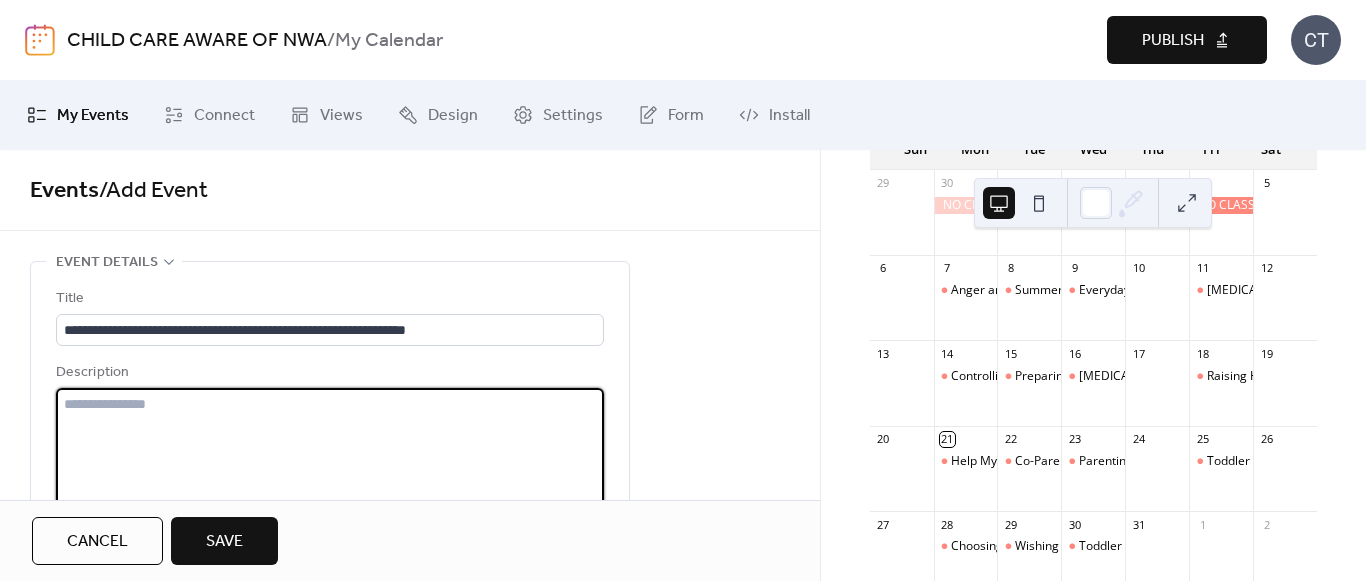 paste on "**********" 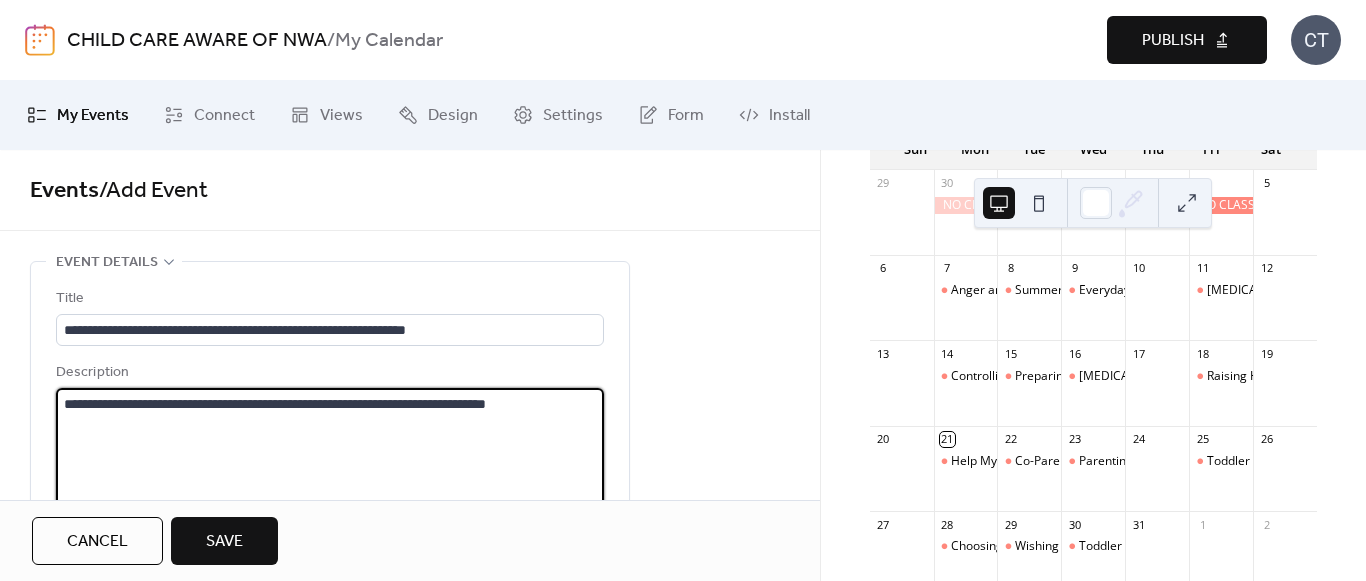 paste on "**********" 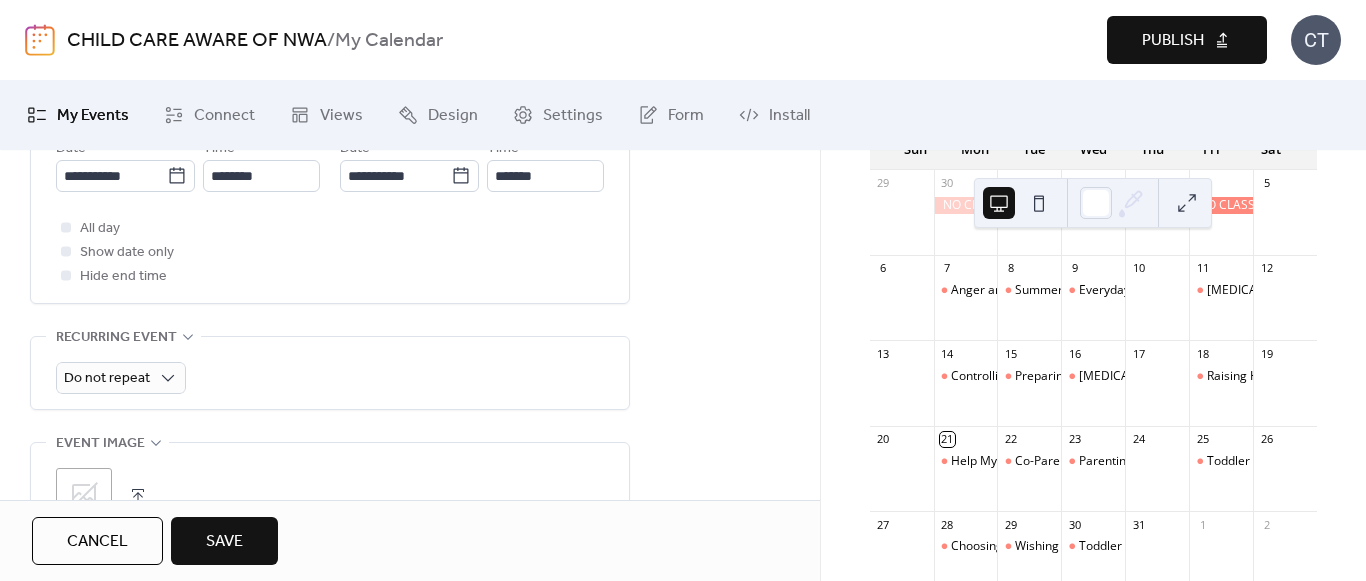 scroll, scrollTop: 700, scrollLeft: 0, axis: vertical 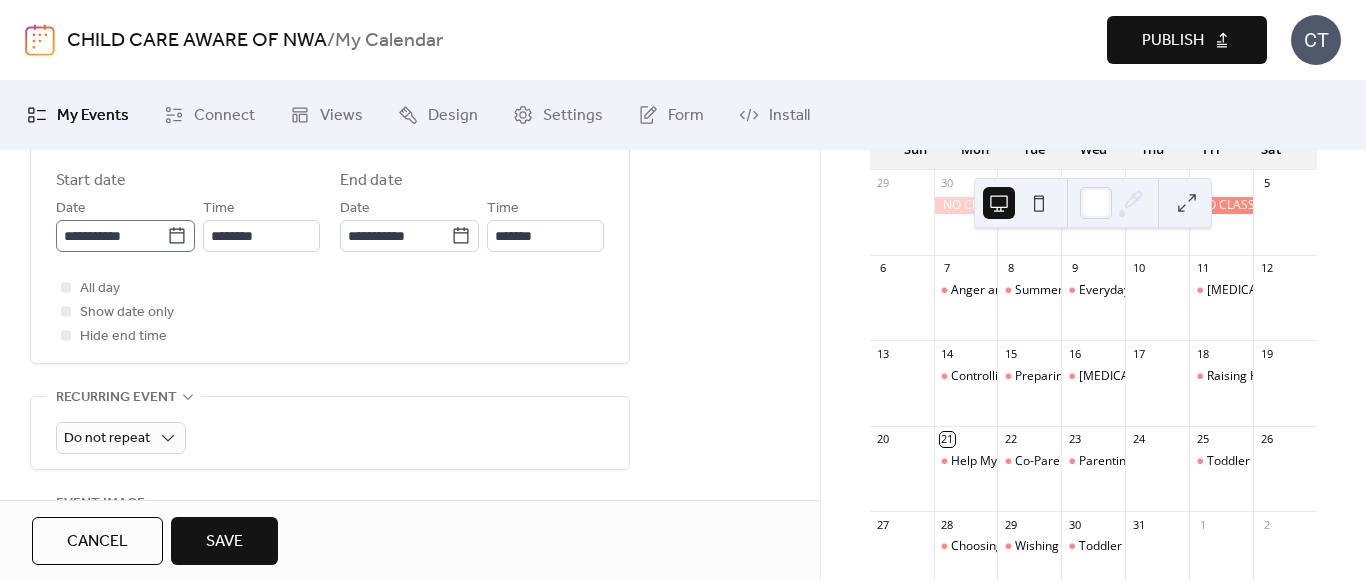 type on "**********" 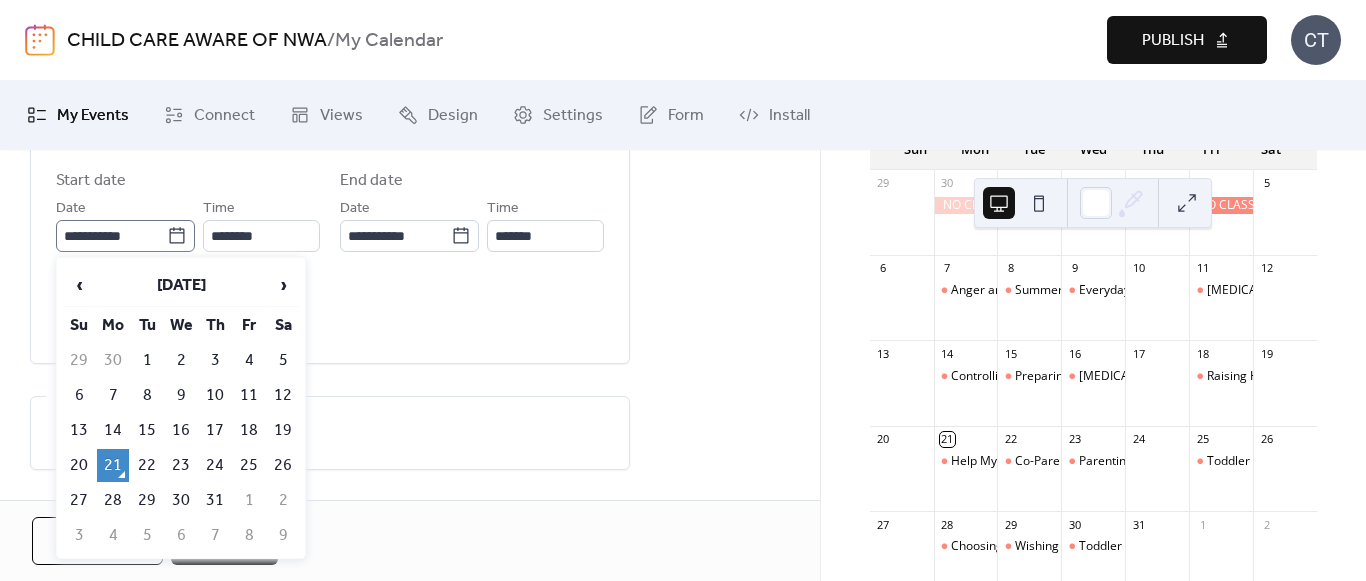 click 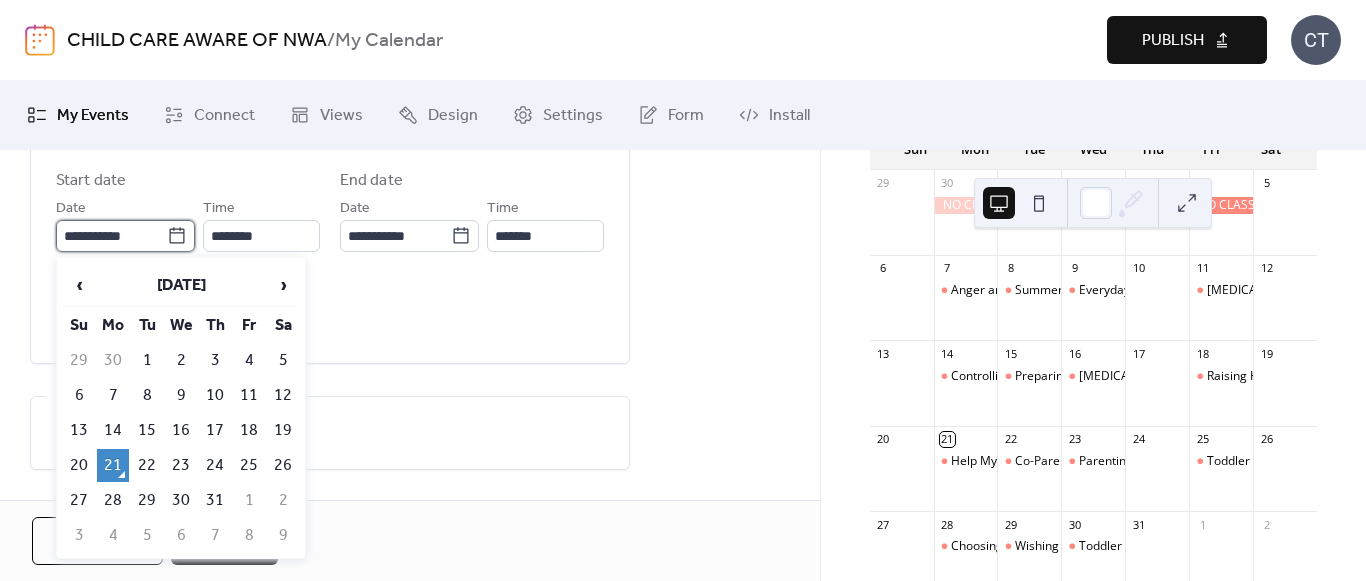 click on "**********" at bounding box center (111, 236) 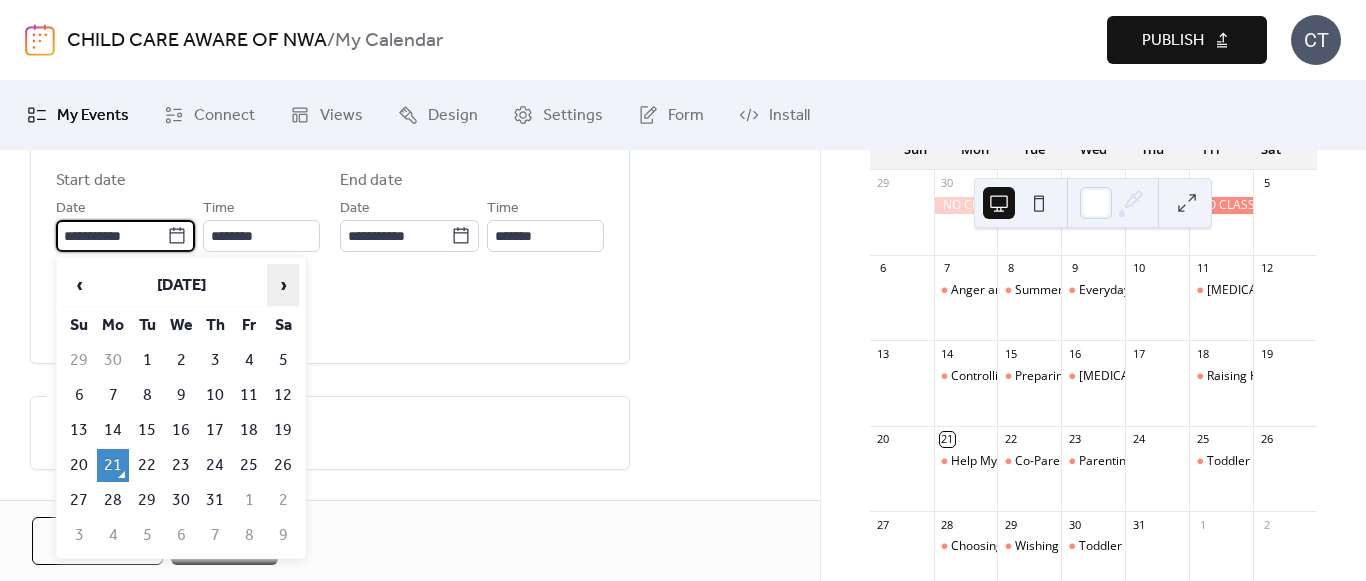click on "›" at bounding box center [283, 285] 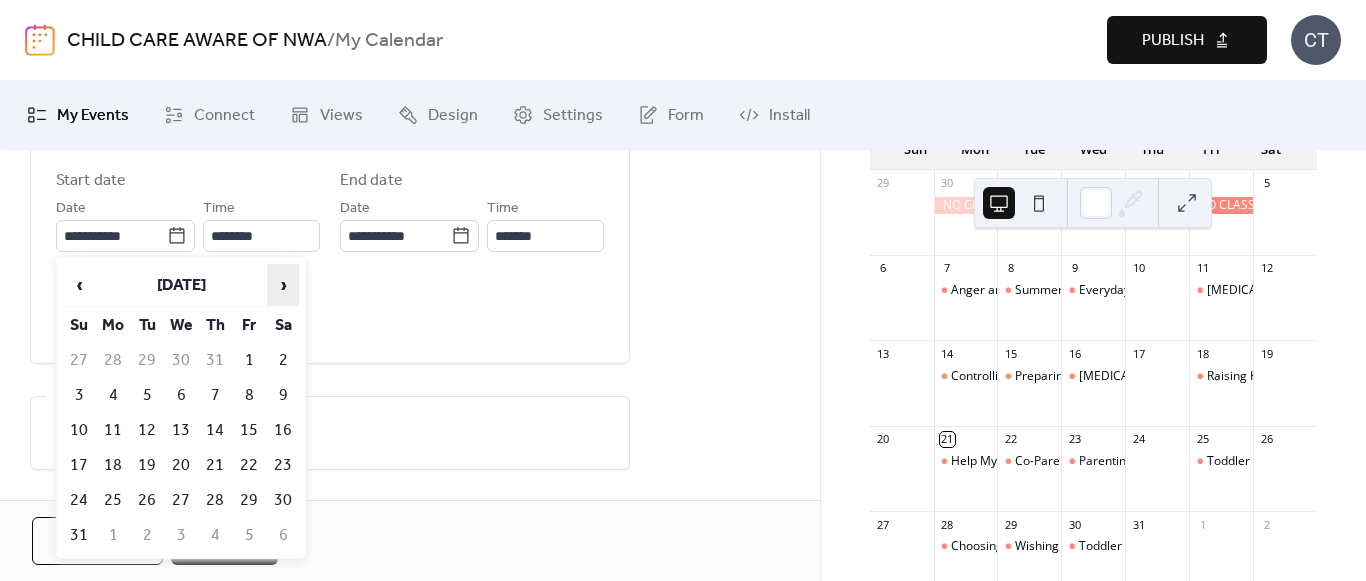click on "›" at bounding box center (283, 285) 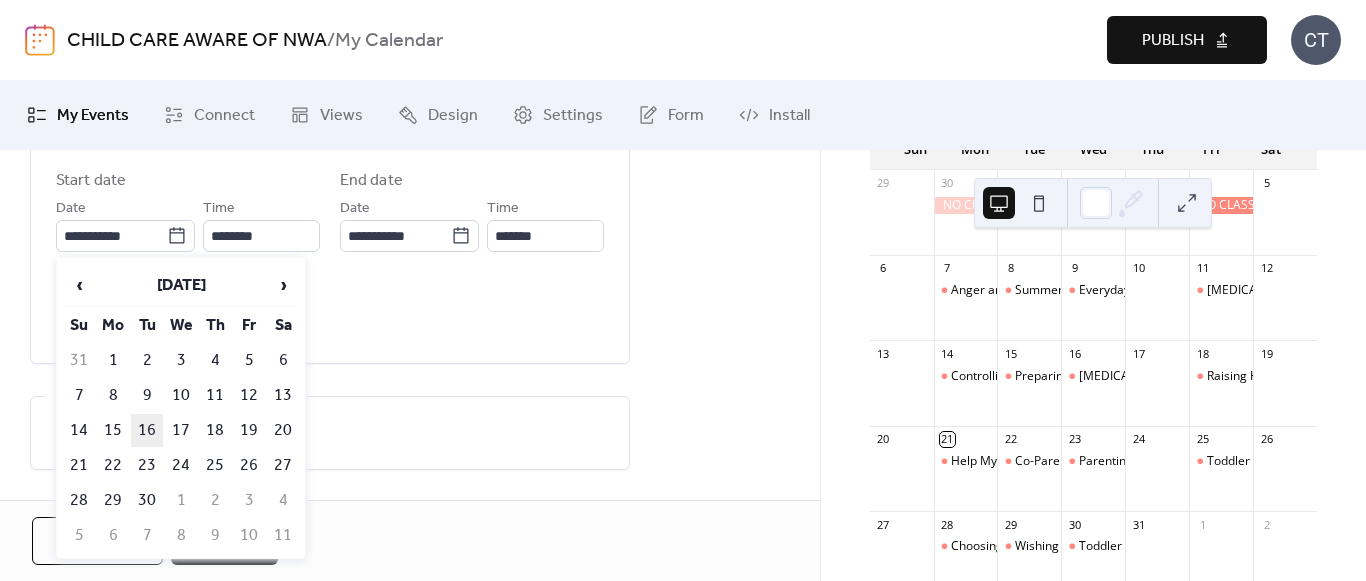 click on "16" at bounding box center [147, 430] 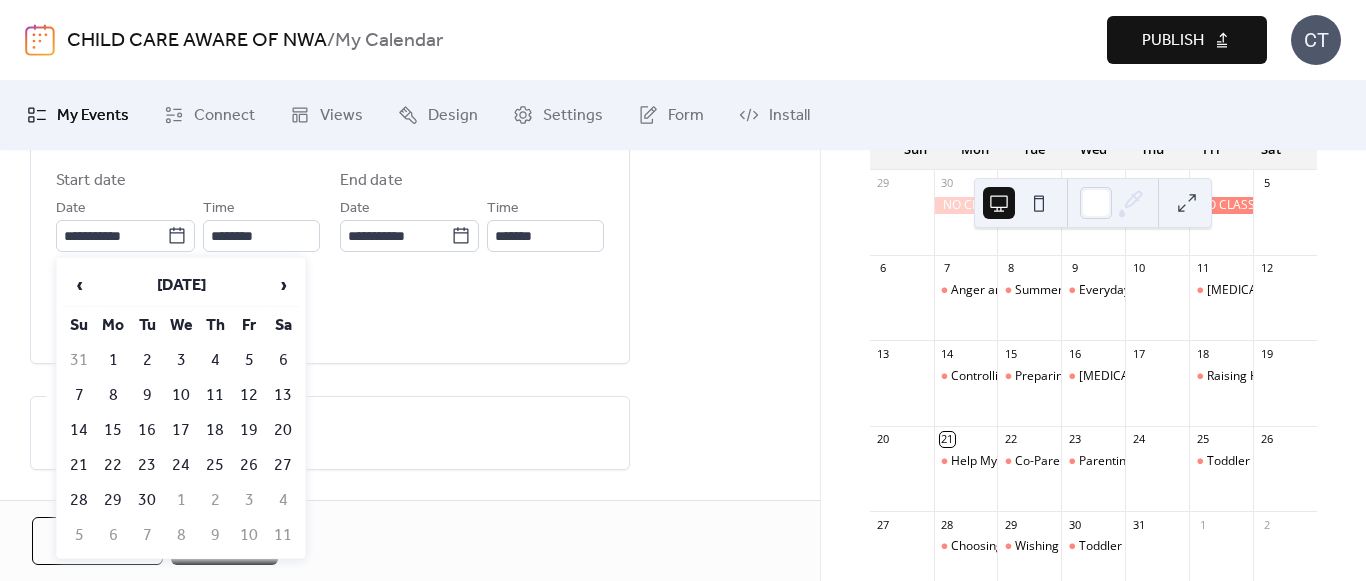 type on "**********" 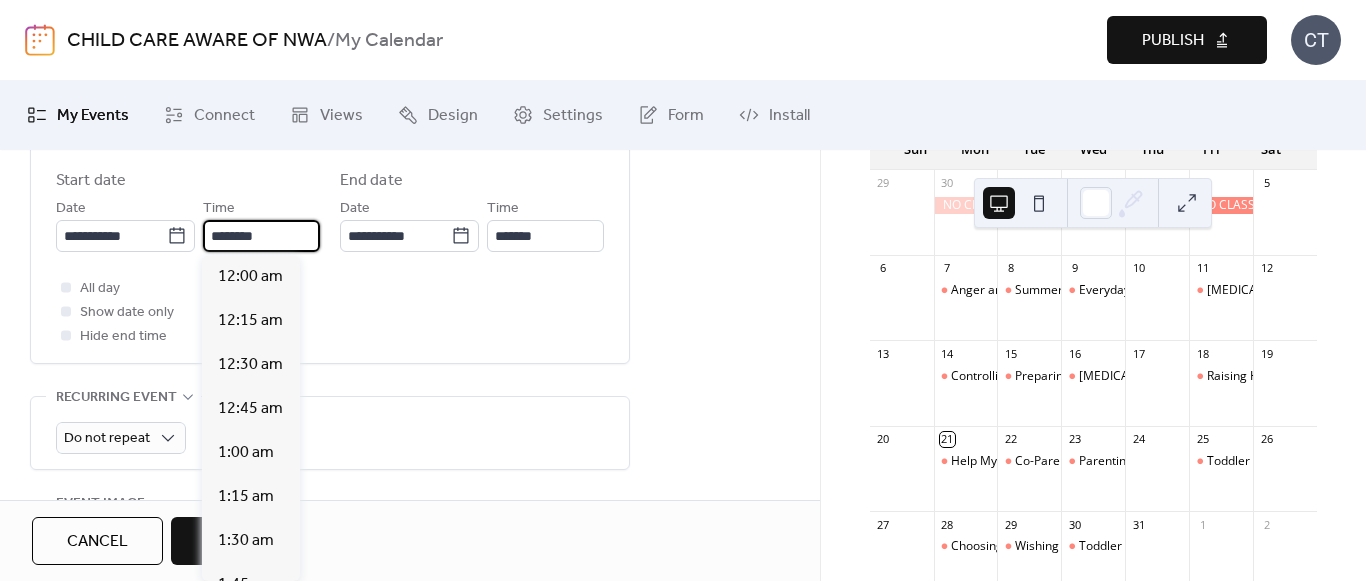 click on "********" at bounding box center (261, 236) 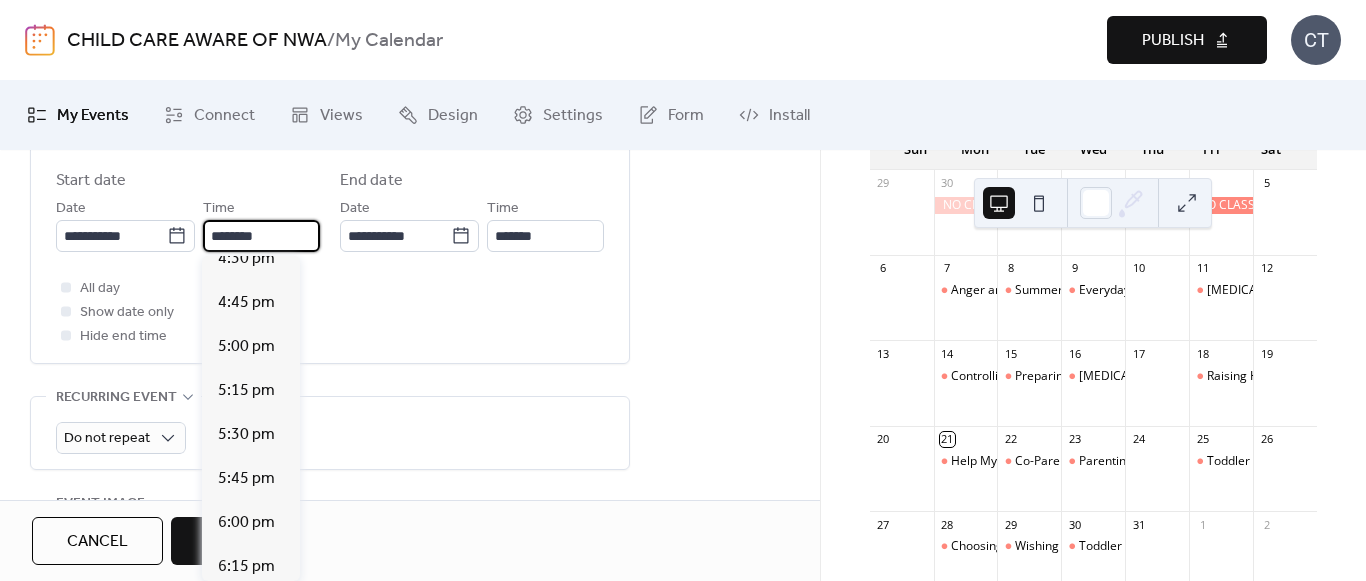 scroll, scrollTop: 3112, scrollLeft: 0, axis: vertical 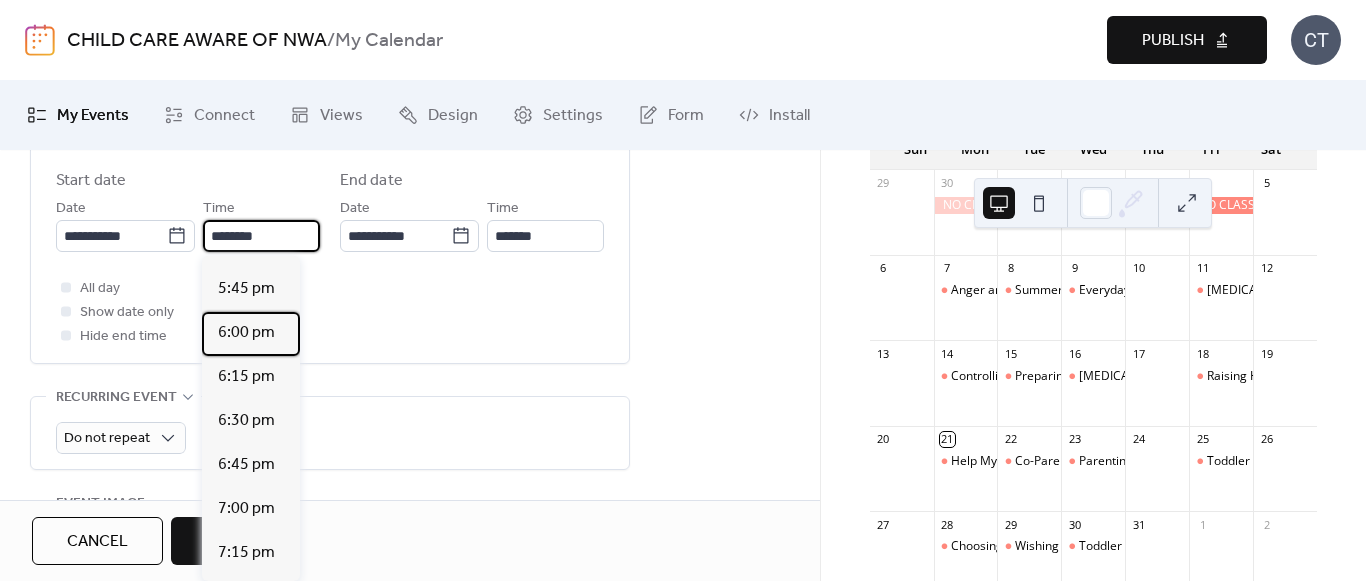 click on "6:00 pm" at bounding box center [246, 333] 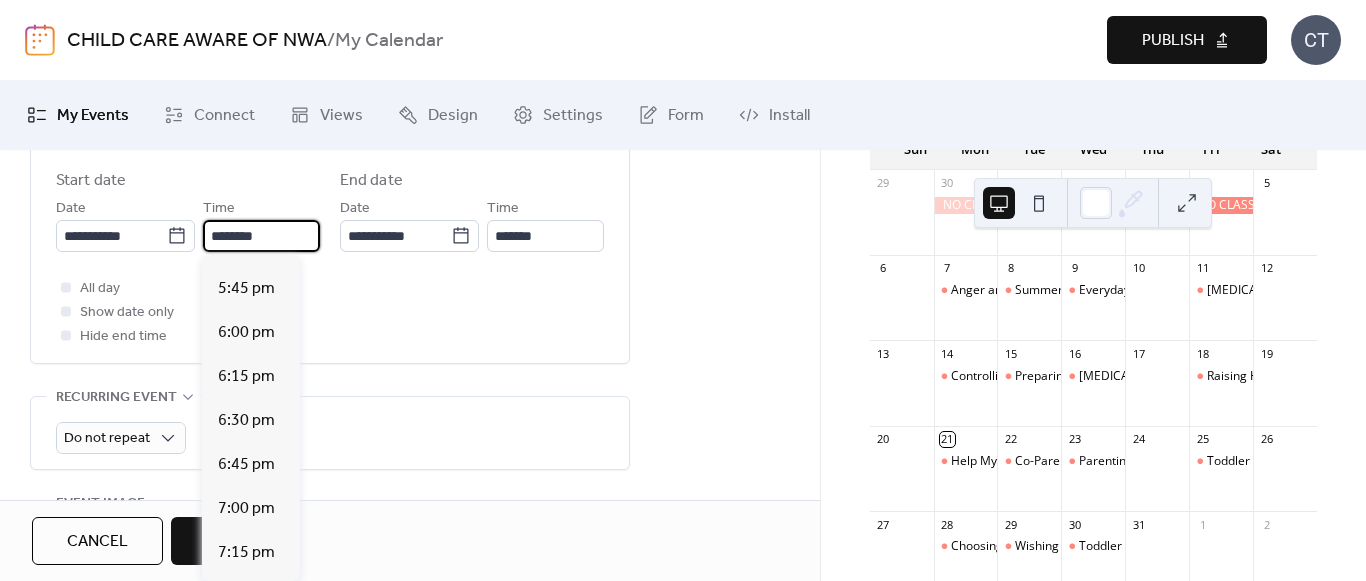 type on "*******" 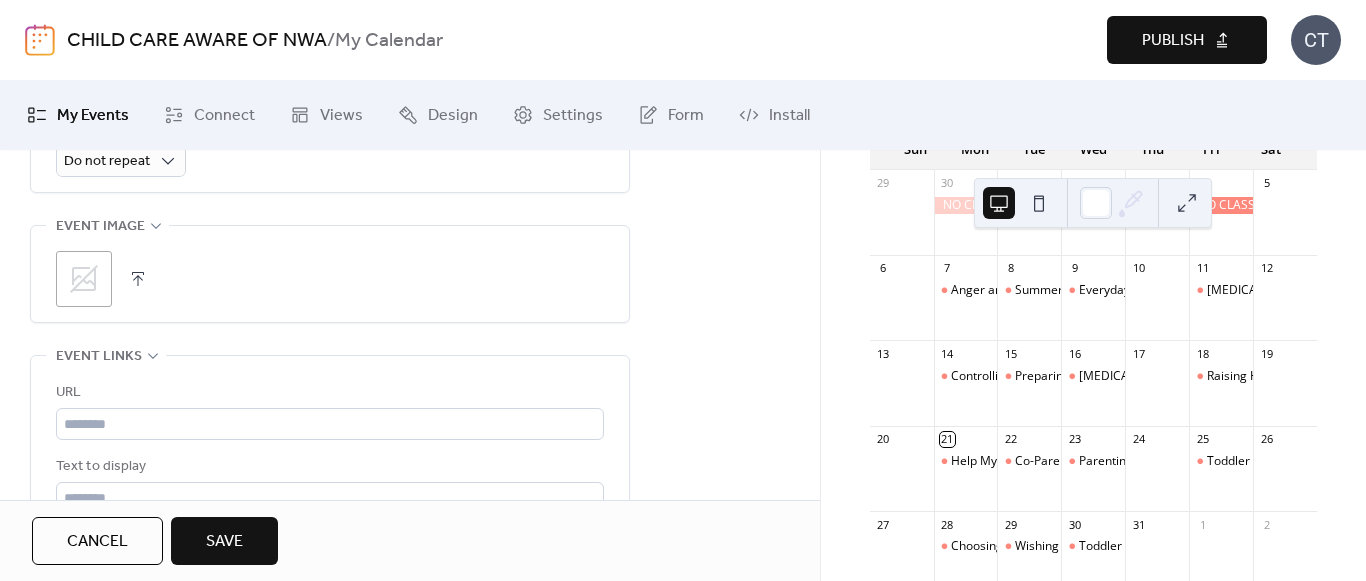 scroll, scrollTop: 1100, scrollLeft: 0, axis: vertical 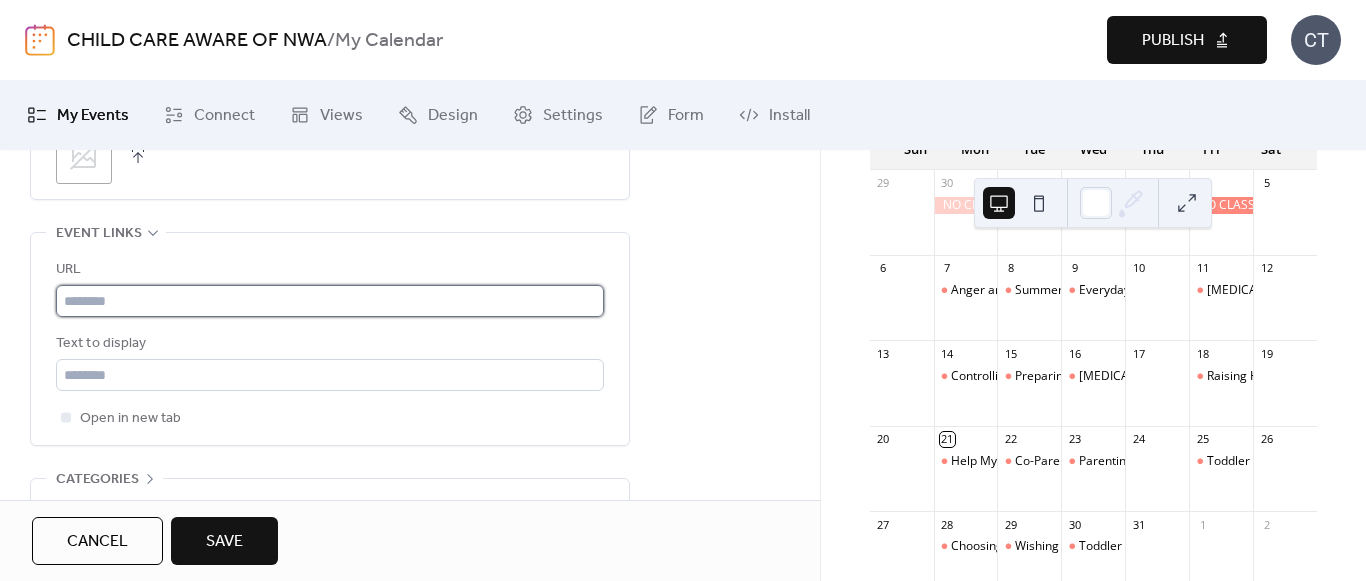 click at bounding box center (330, 301) 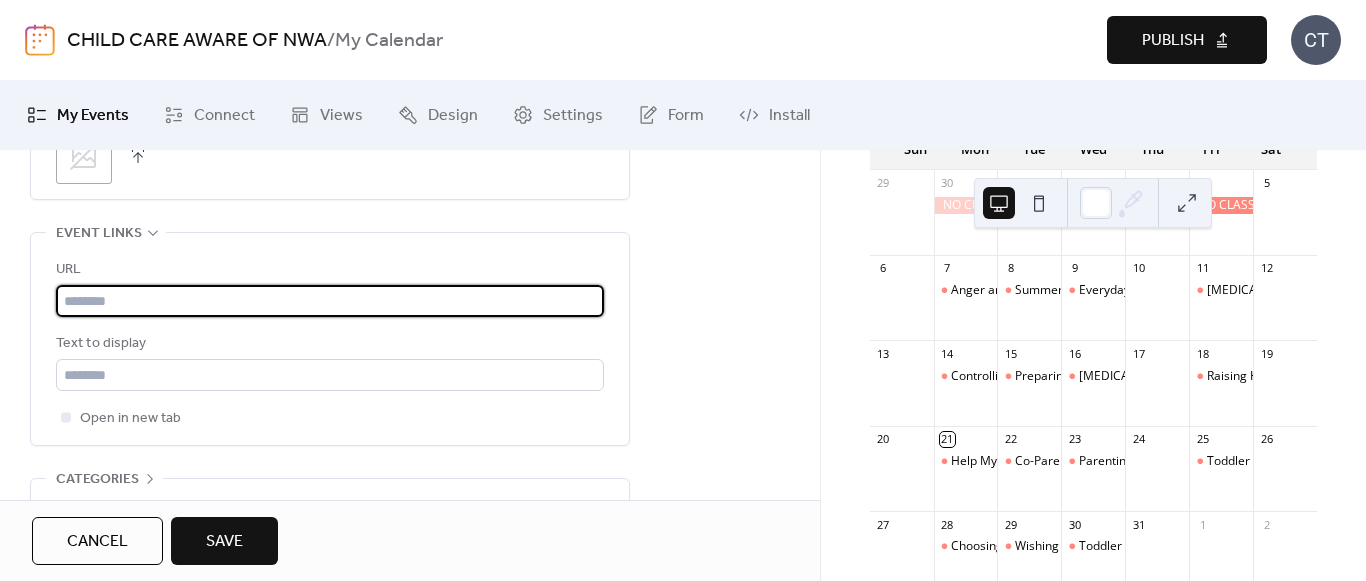 type on "**********" 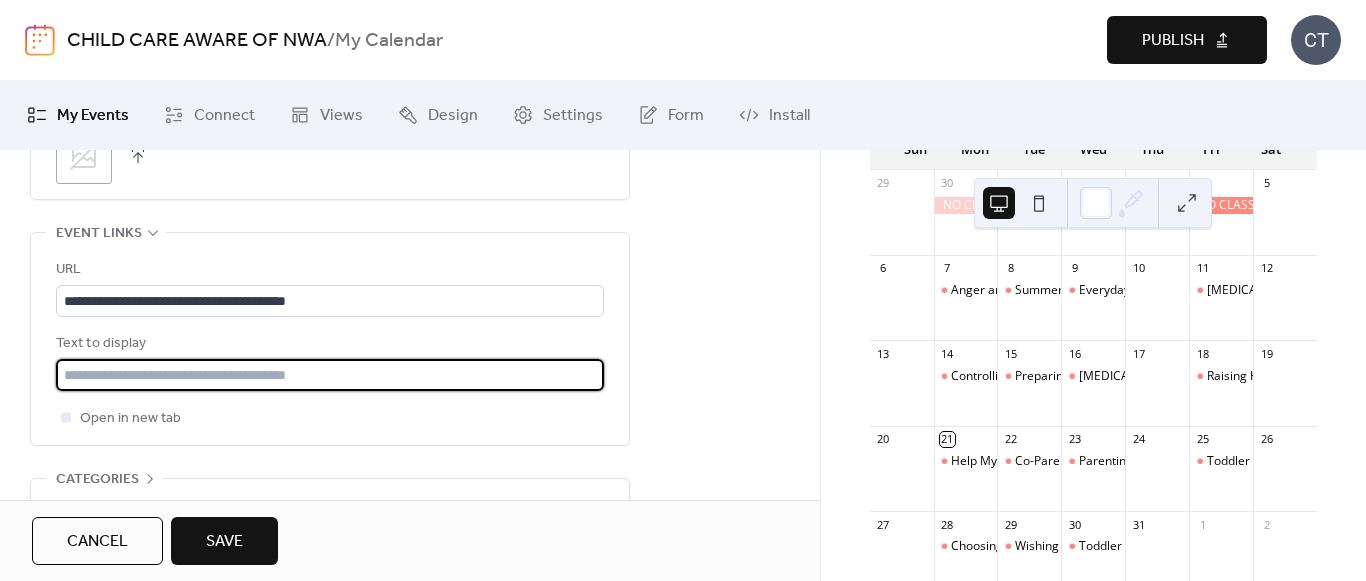 click at bounding box center (330, 375) 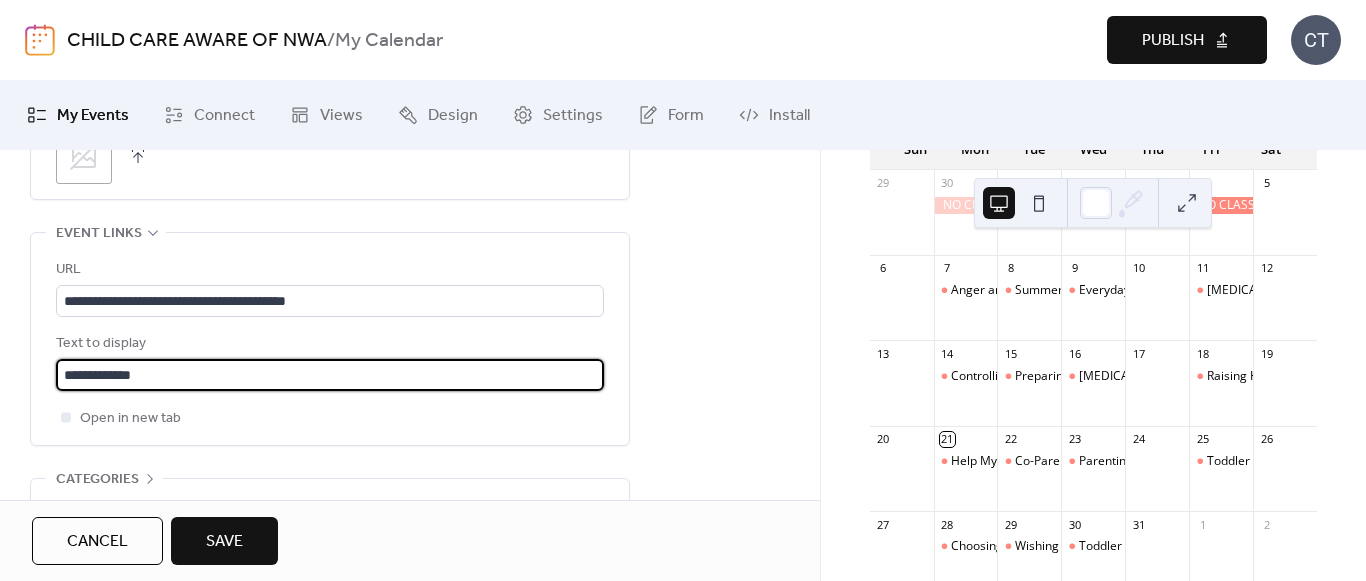 drag, startPoint x: 238, startPoint y: 529, endPoint x: 494, endPoint y: 578, distance: 260.64728 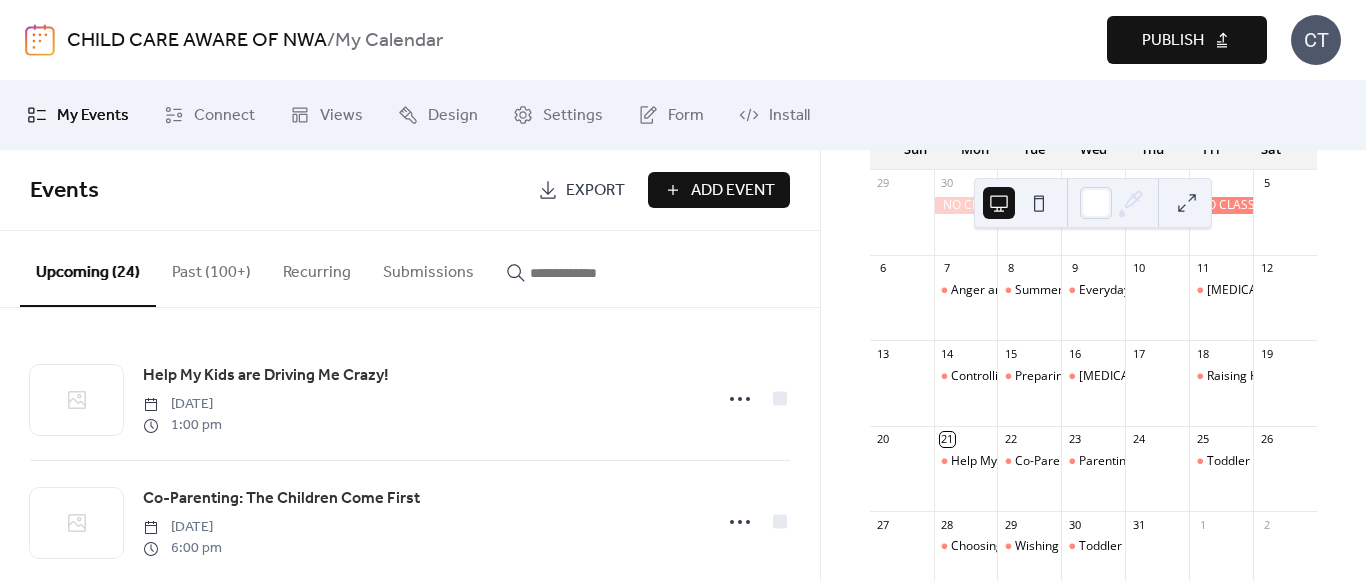 click on "Add Event" at bounding box center (733, 191) 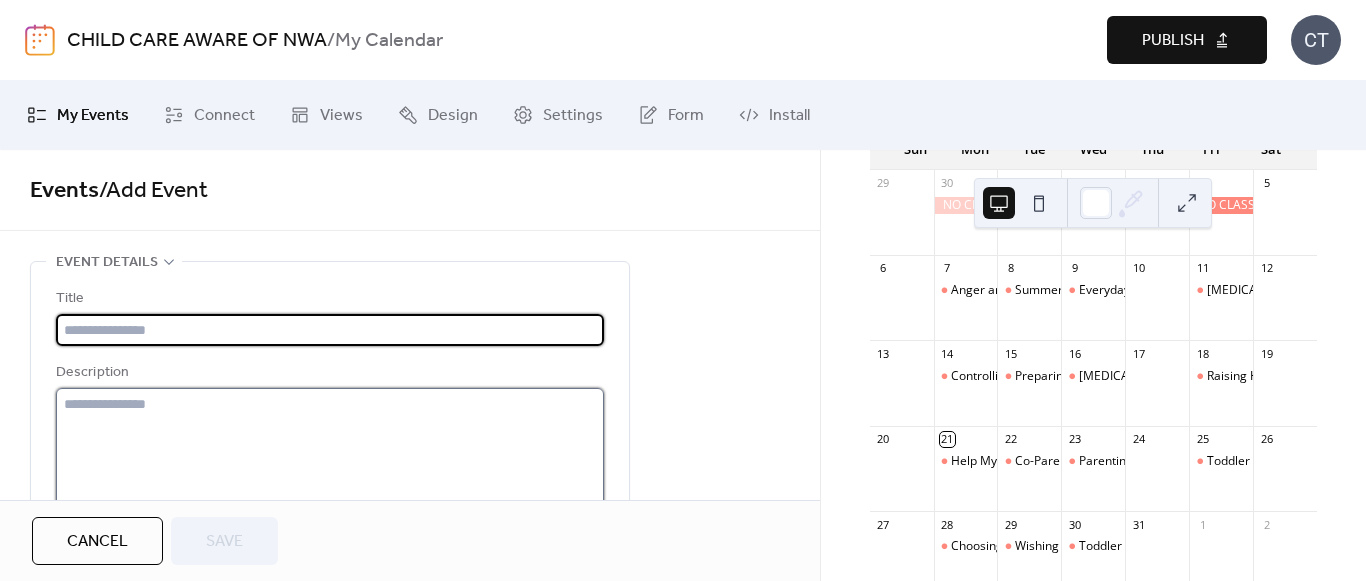 click at bounding box center (330, 464) 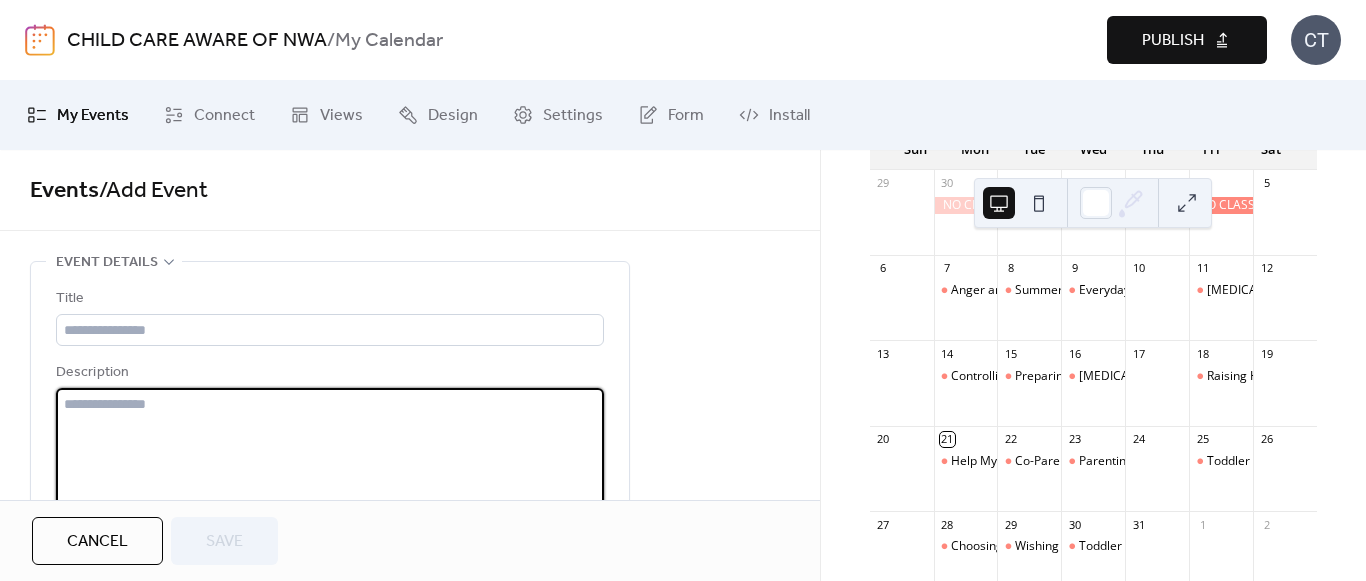 paste on "**********" 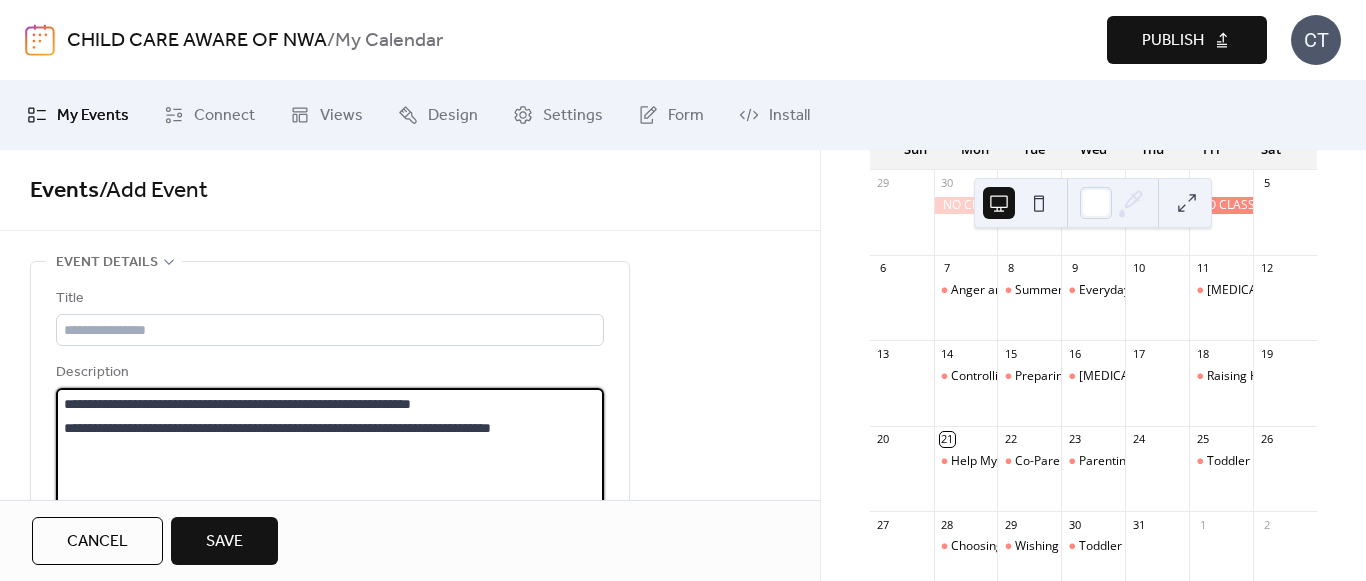 drag, startPoint x: 481, startPoint y: 401, endPoint x: 55, endPoint y: 390, distance: 426.142 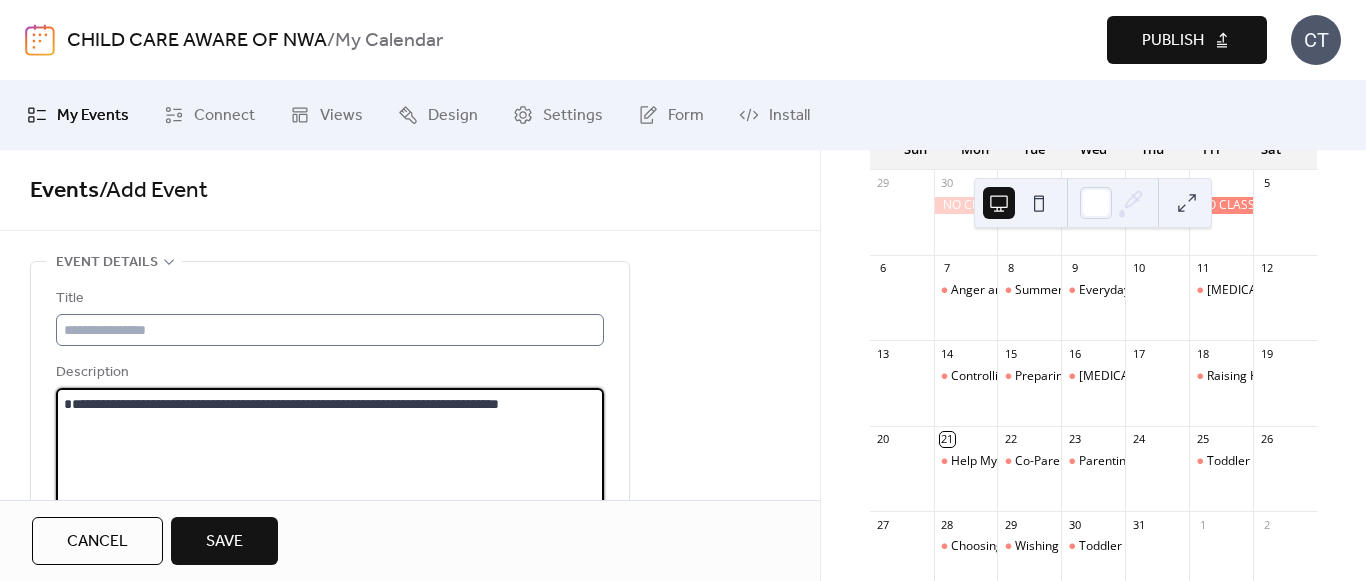 type on "**********" 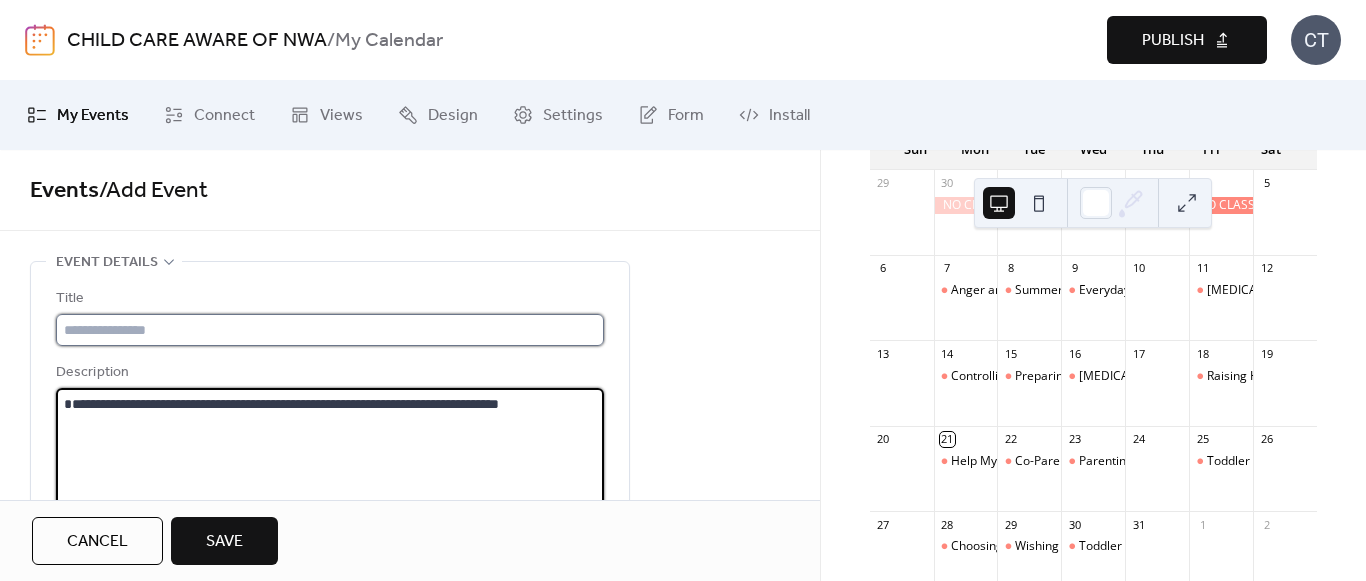 click at bounding box center (330, 330) 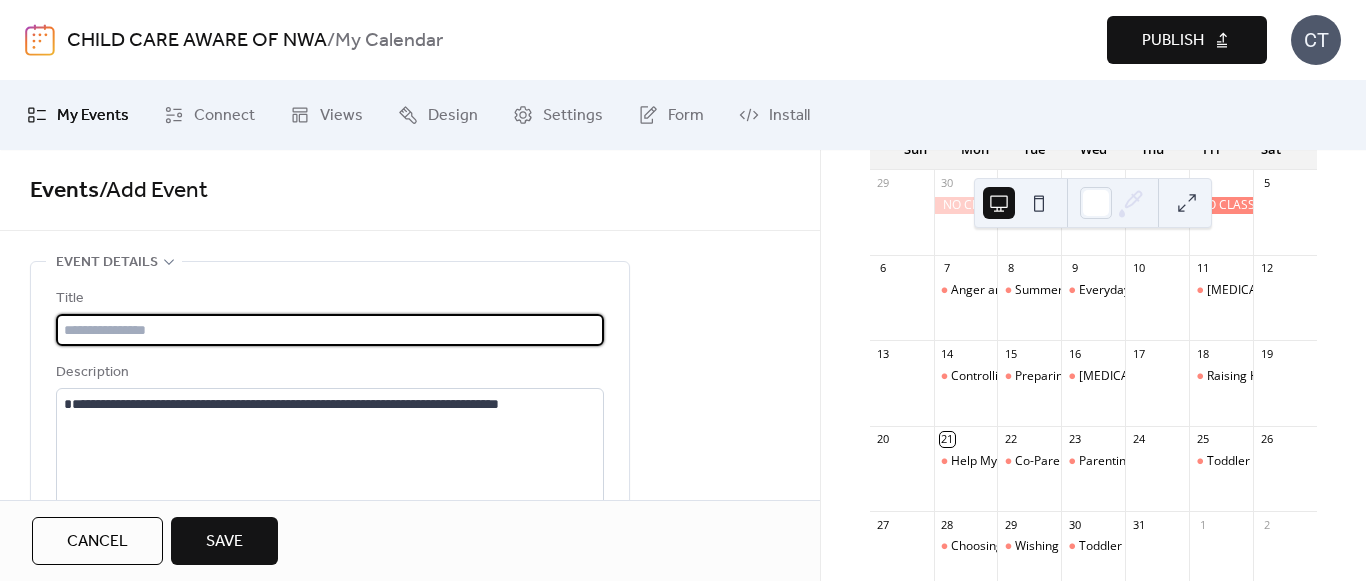 paste on "**********" 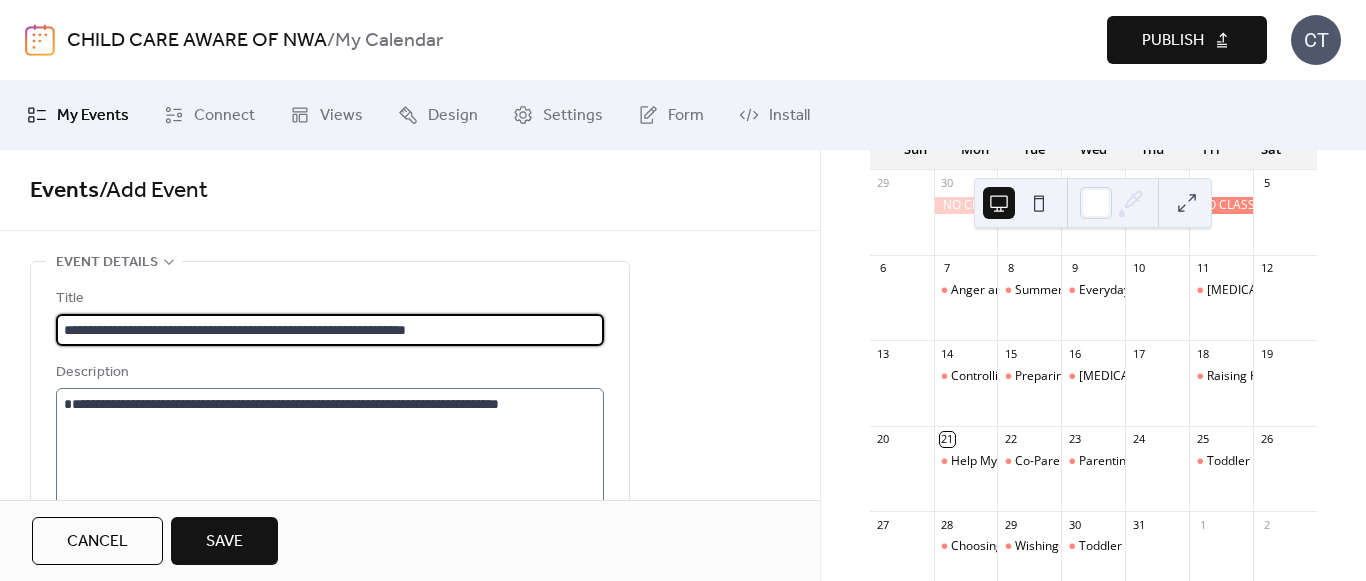 type on "**********" 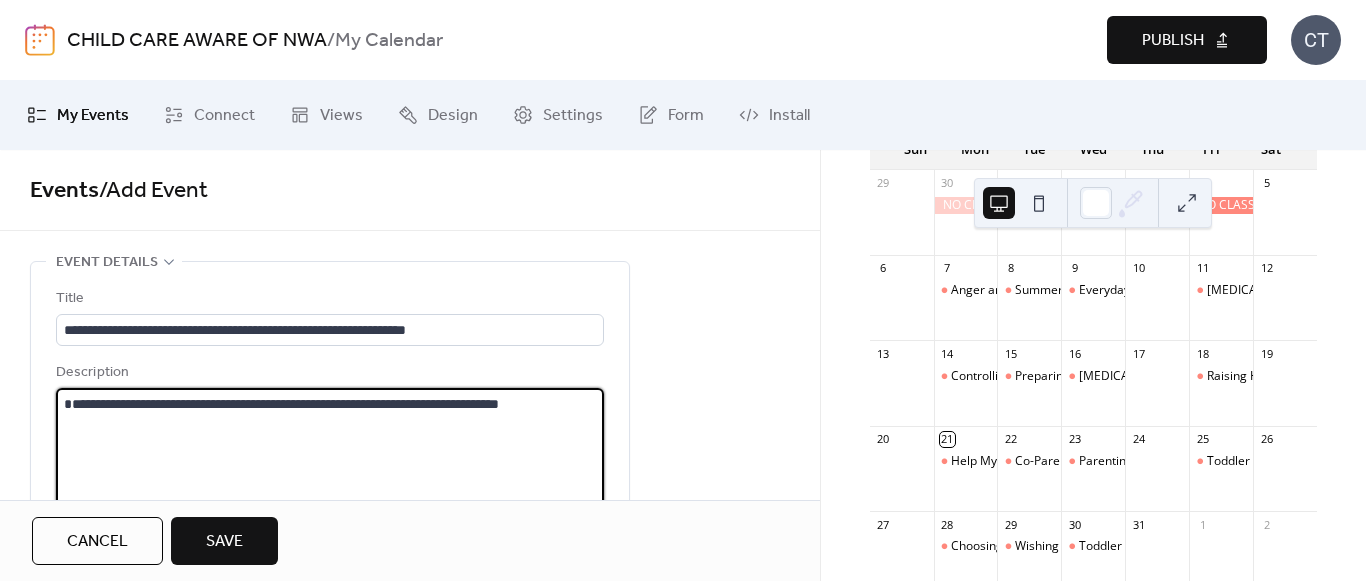 click on "**********" at bounding box center (330, 464) 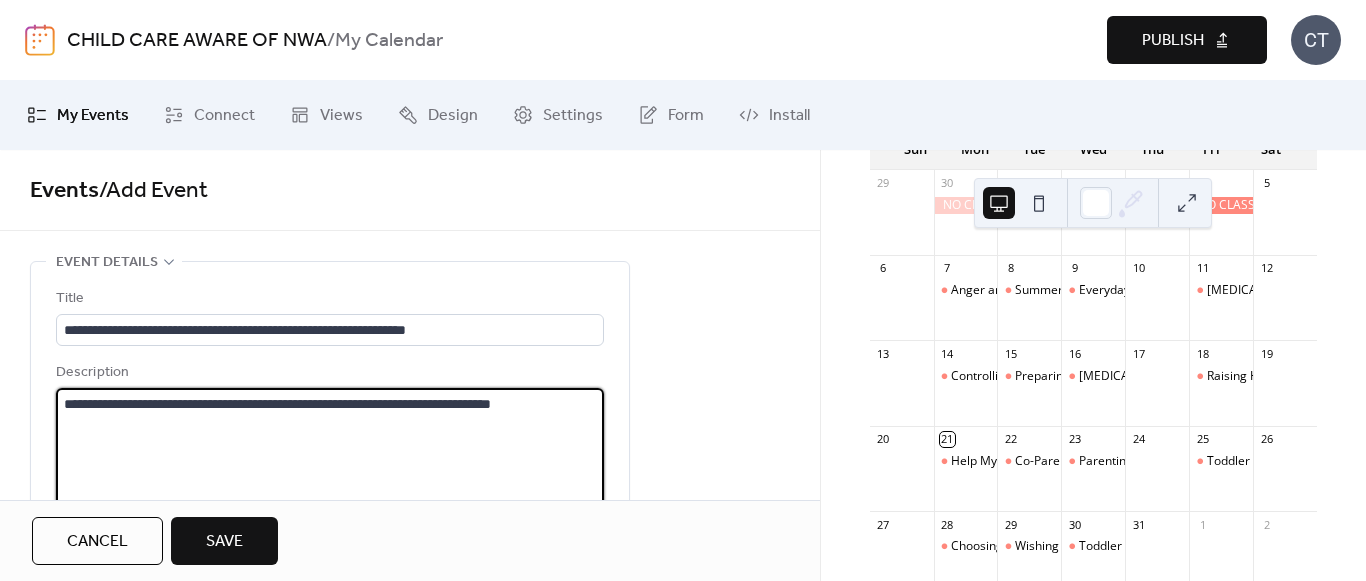 click on "**********" at bounding box center (330, 464) 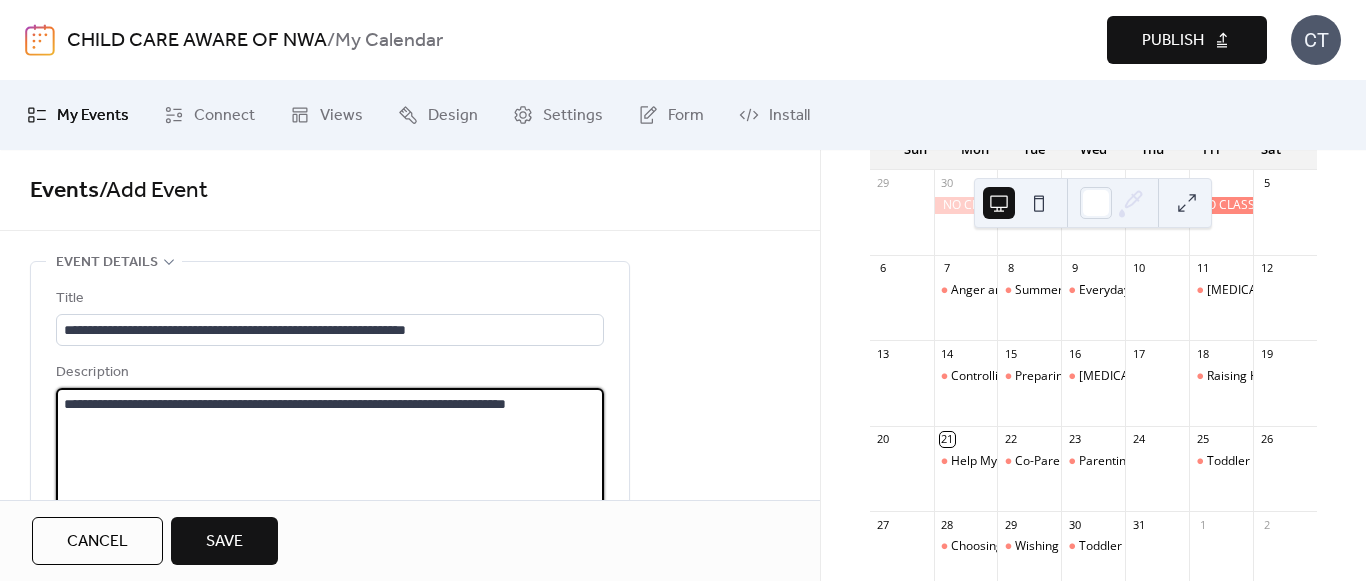paste on "**********" 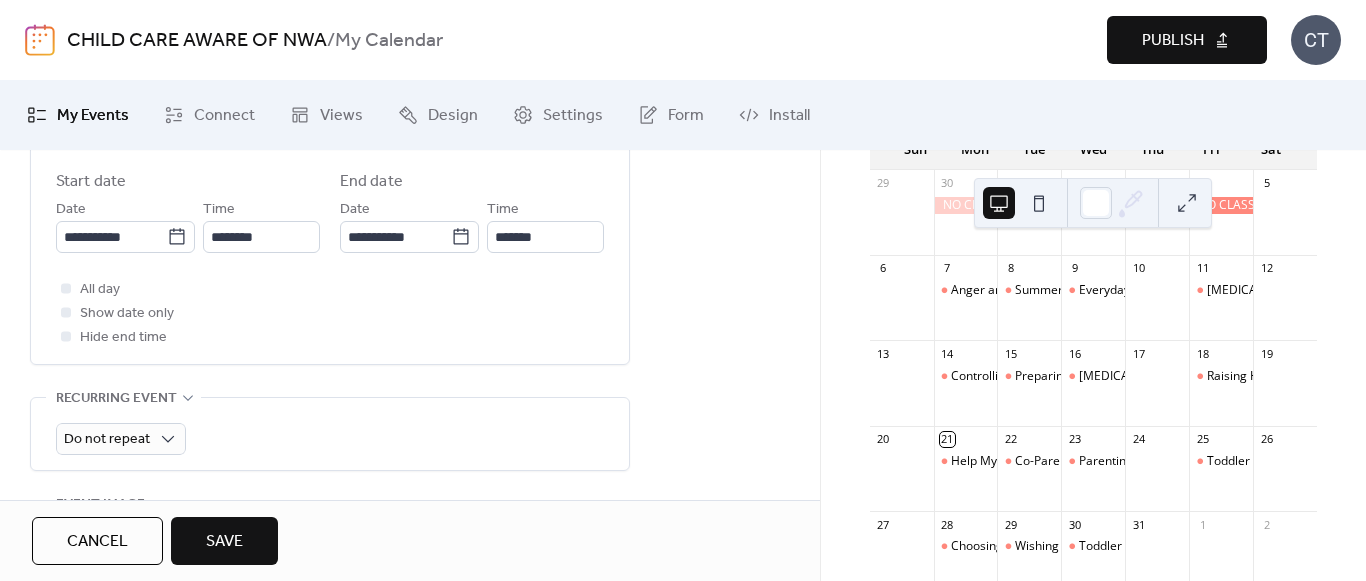 scroll, scrollTop: 700, scrollLeft: 0, axis: vertical 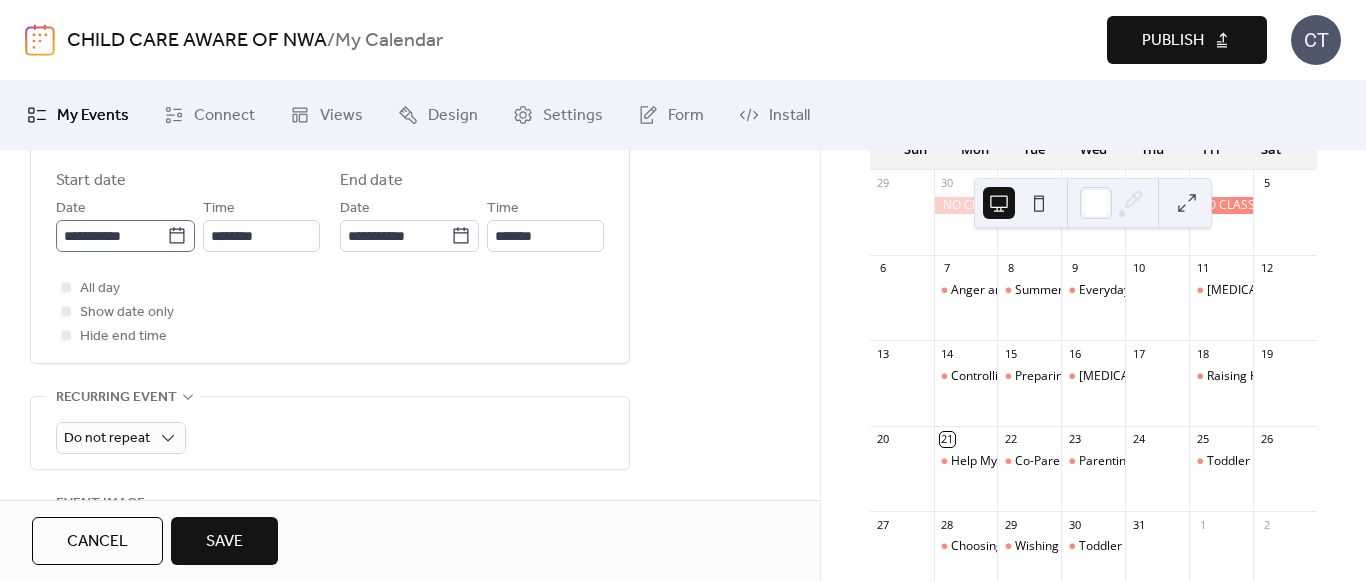 type on "**********" 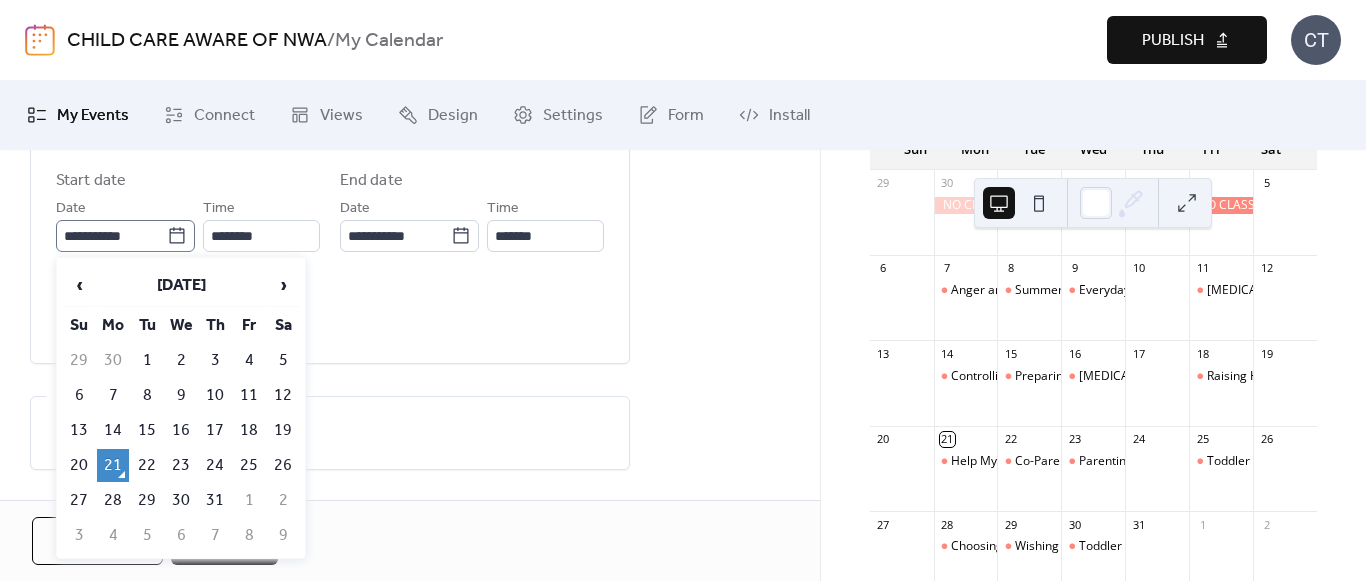 click 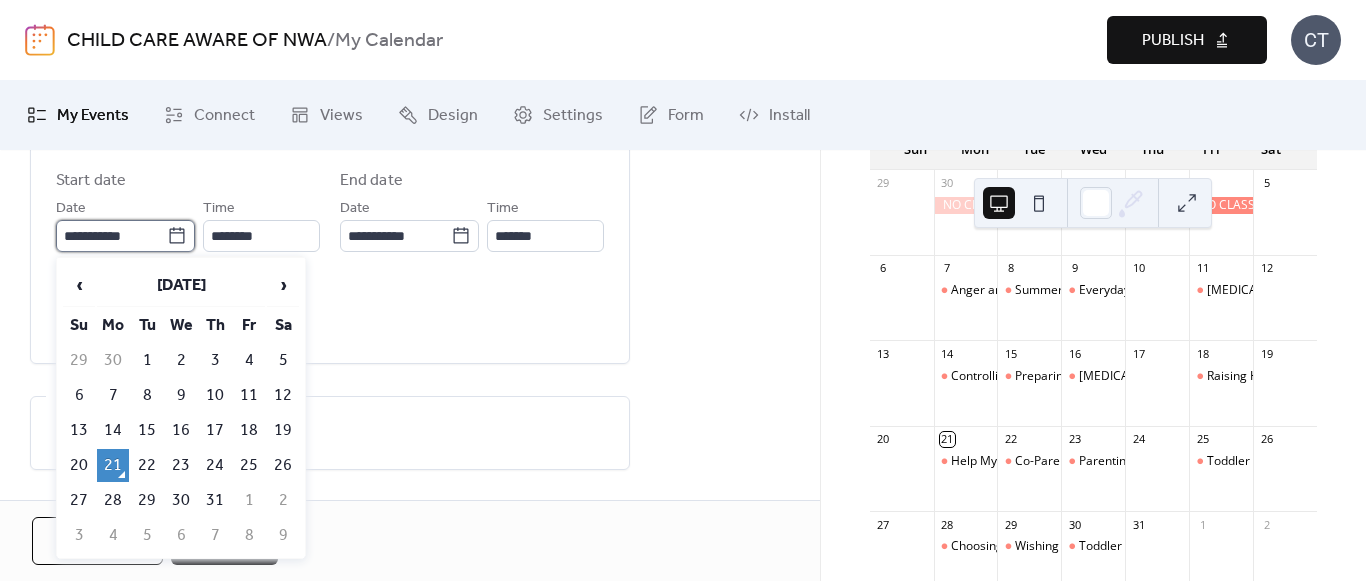 click on "**********" at bounding box center (111, 236) 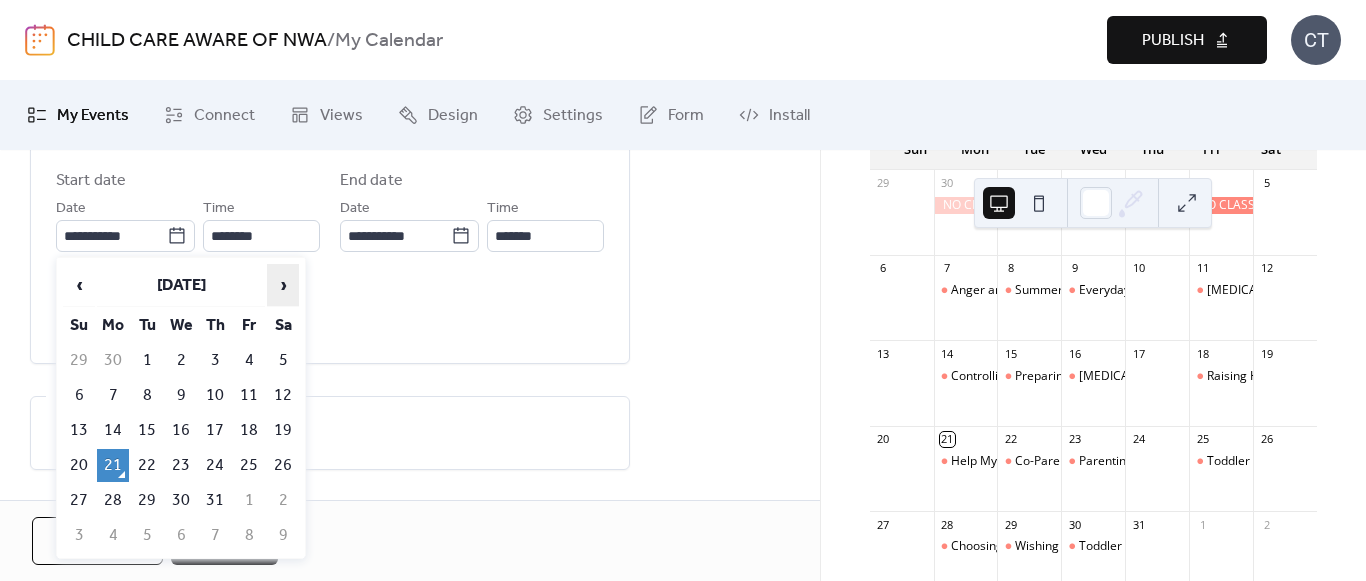 click on "›" at bounding box center (283, 285) 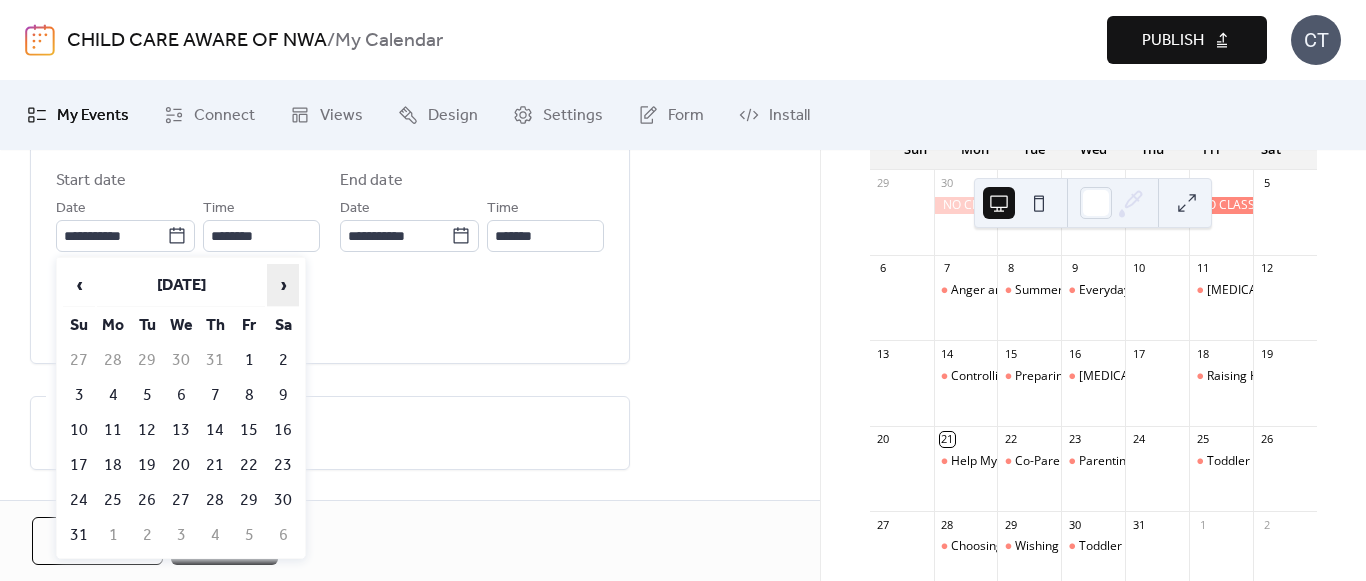 click on "›" at bounding box center [283, 285] 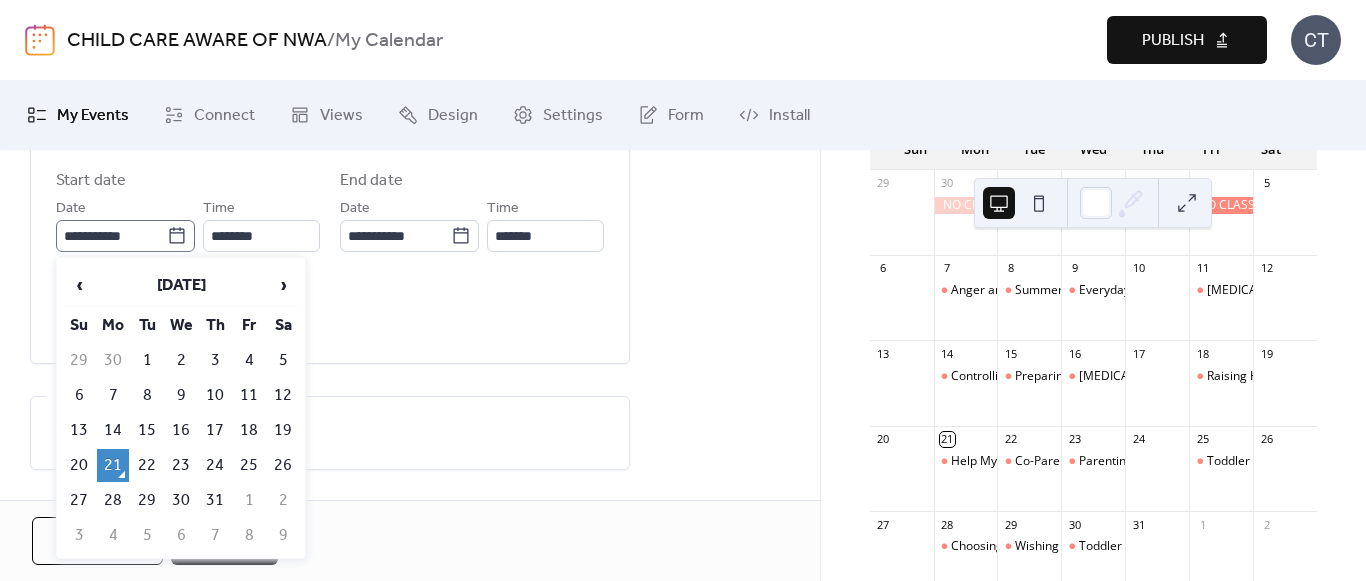 click 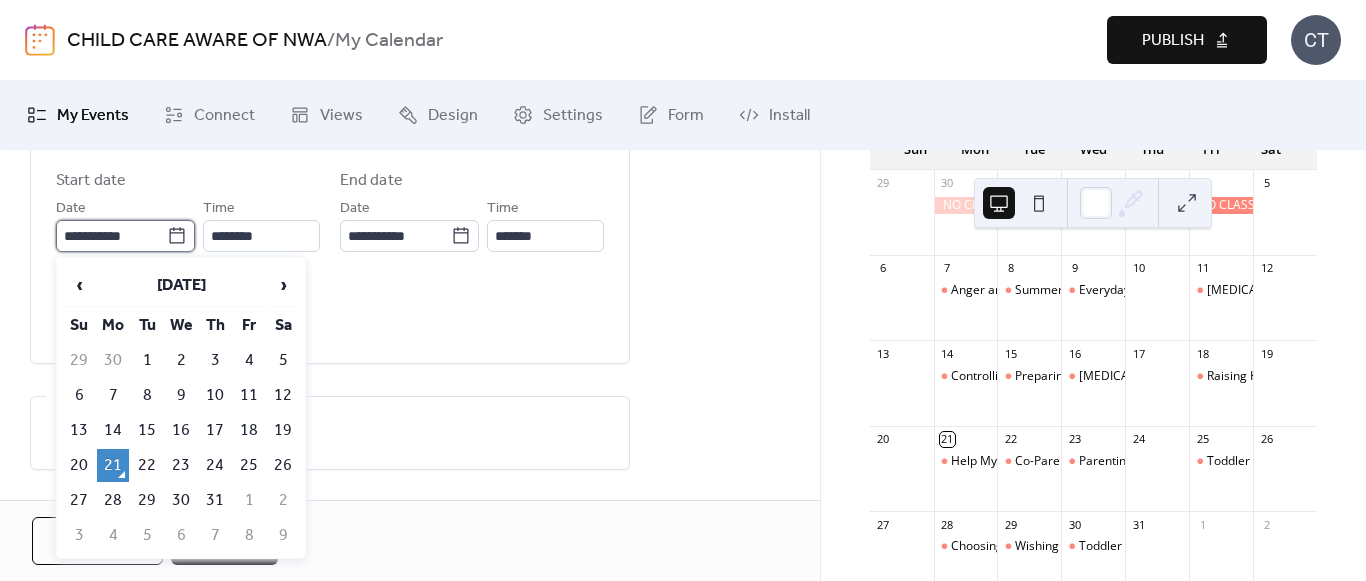 click on "**********" at bounding box center (111, 236) 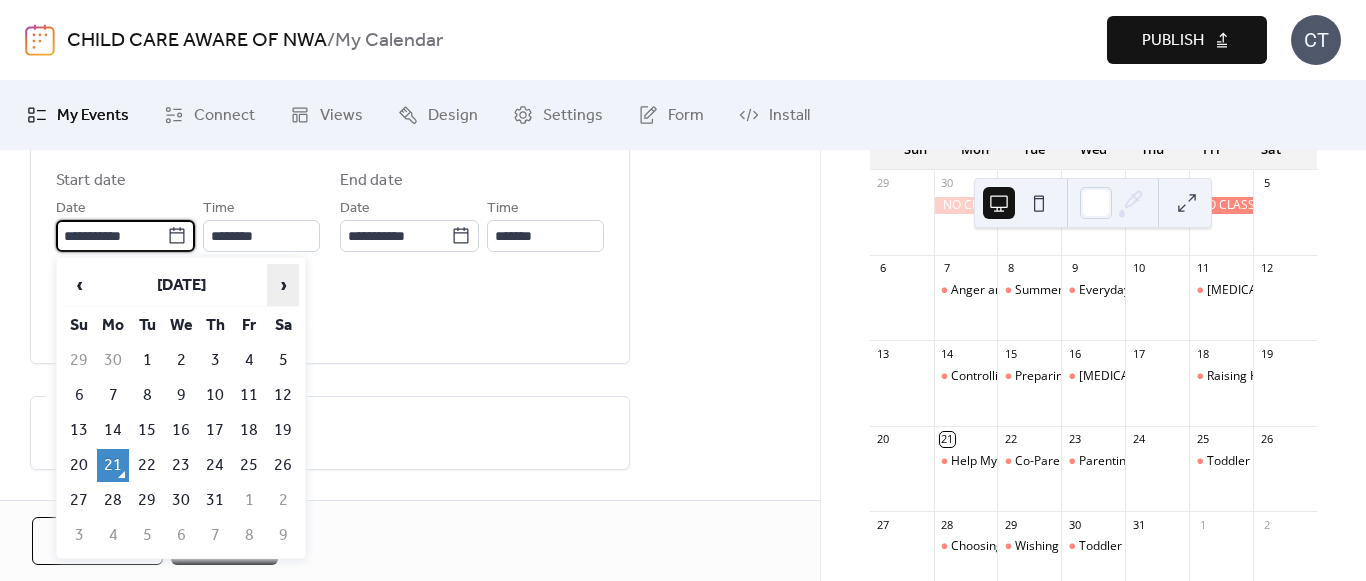 click on "›" at bounding box center [283, 285] 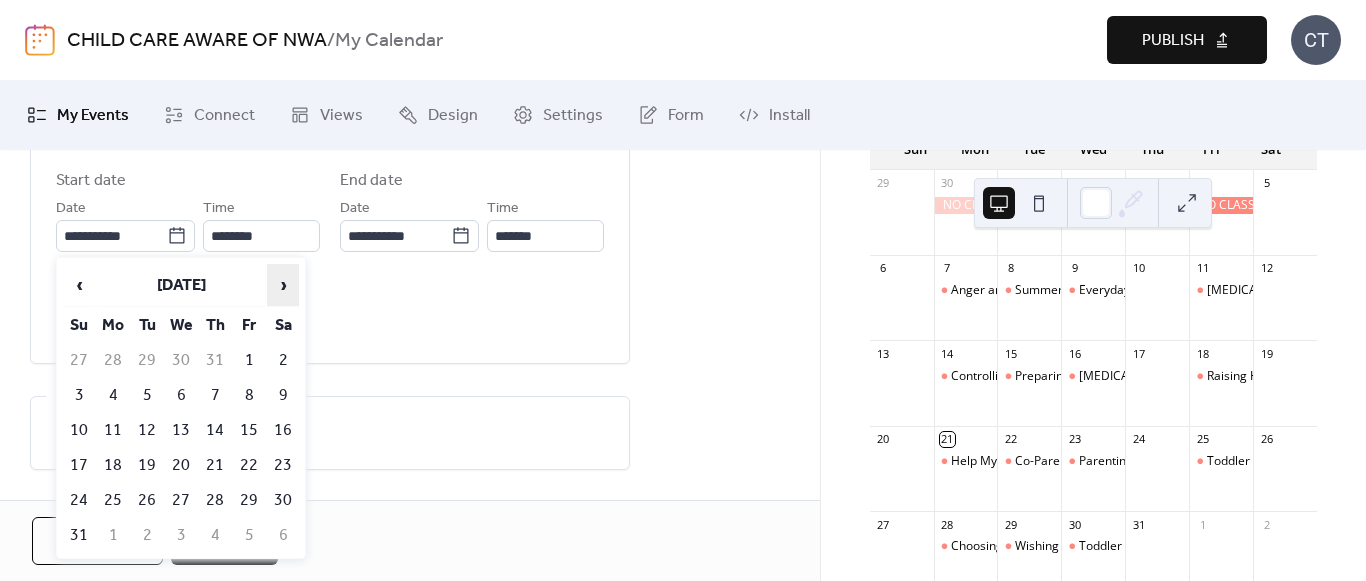 click on "›" at bounding box center [283, 285] 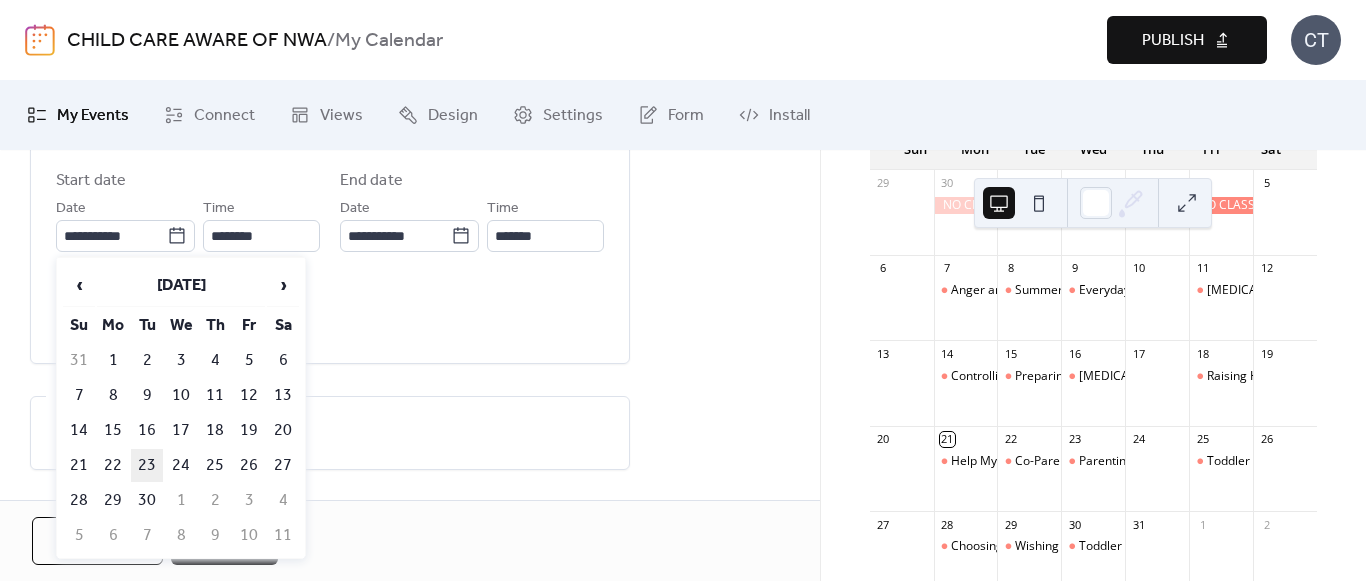 click on "23" at bounding box center [147, 465] 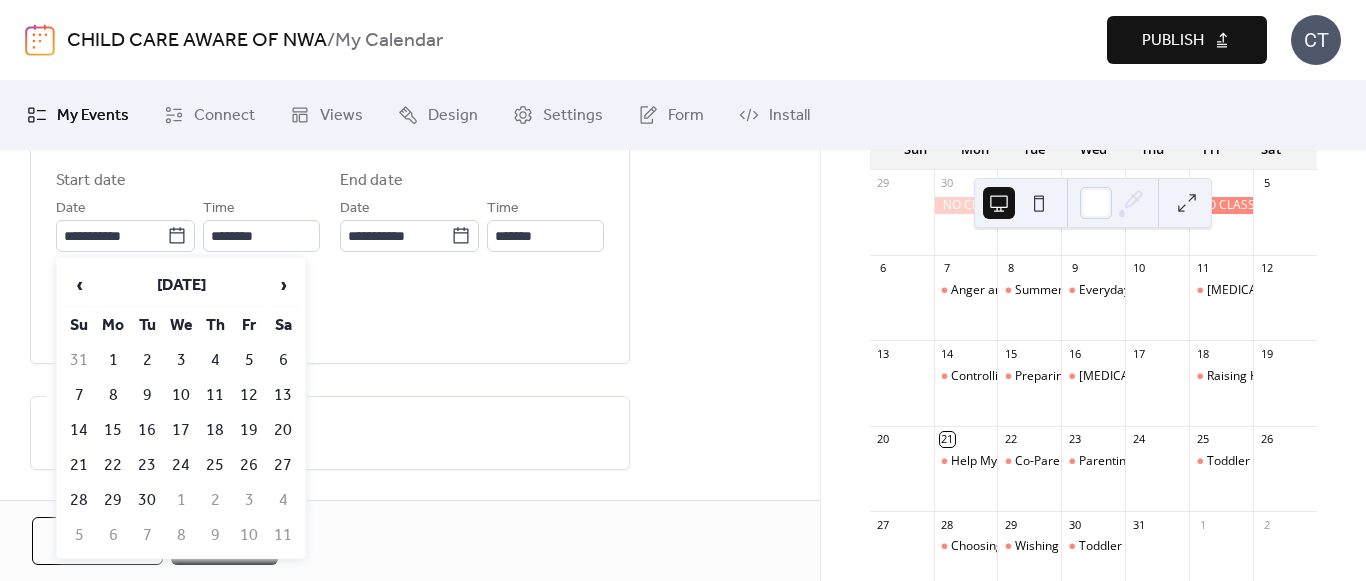 type on "**********" 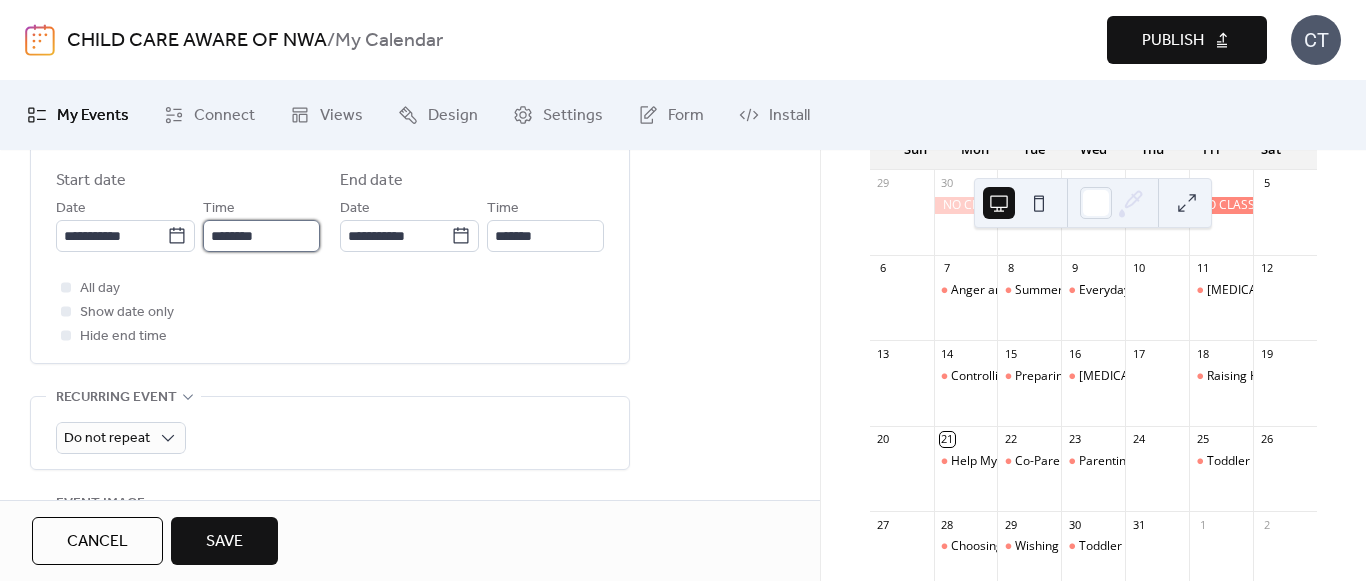 click on "********" at bounding box center [261, 236] 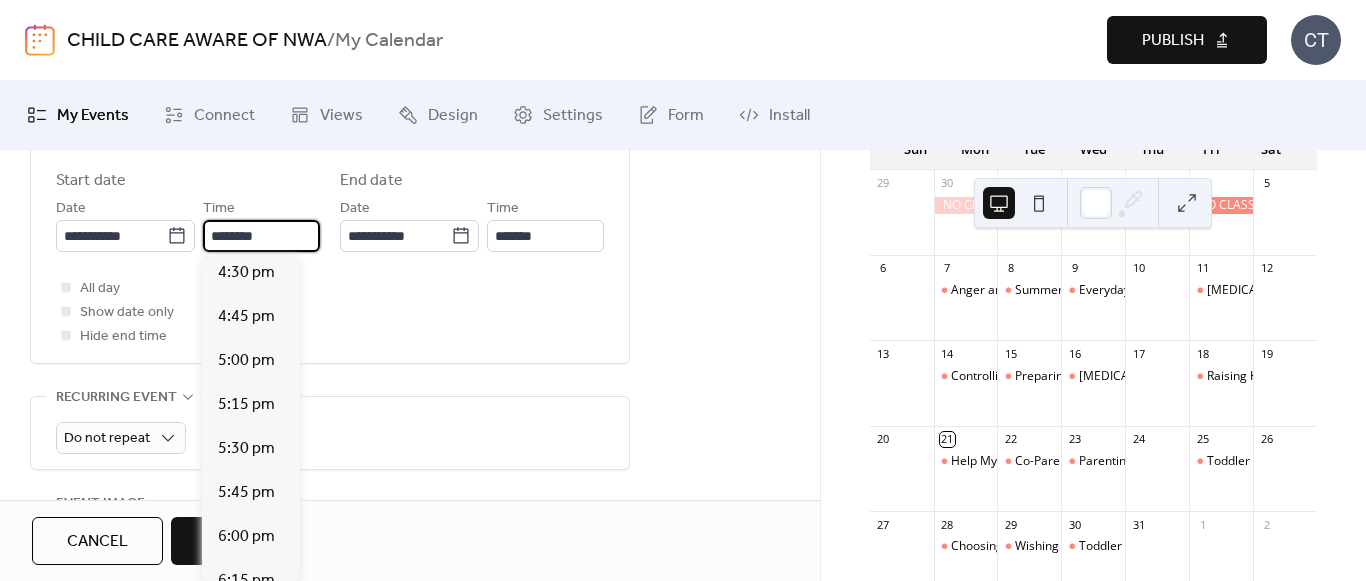 scroll, scrollTop: 2912, scrollLeft: 0, axis: vertical 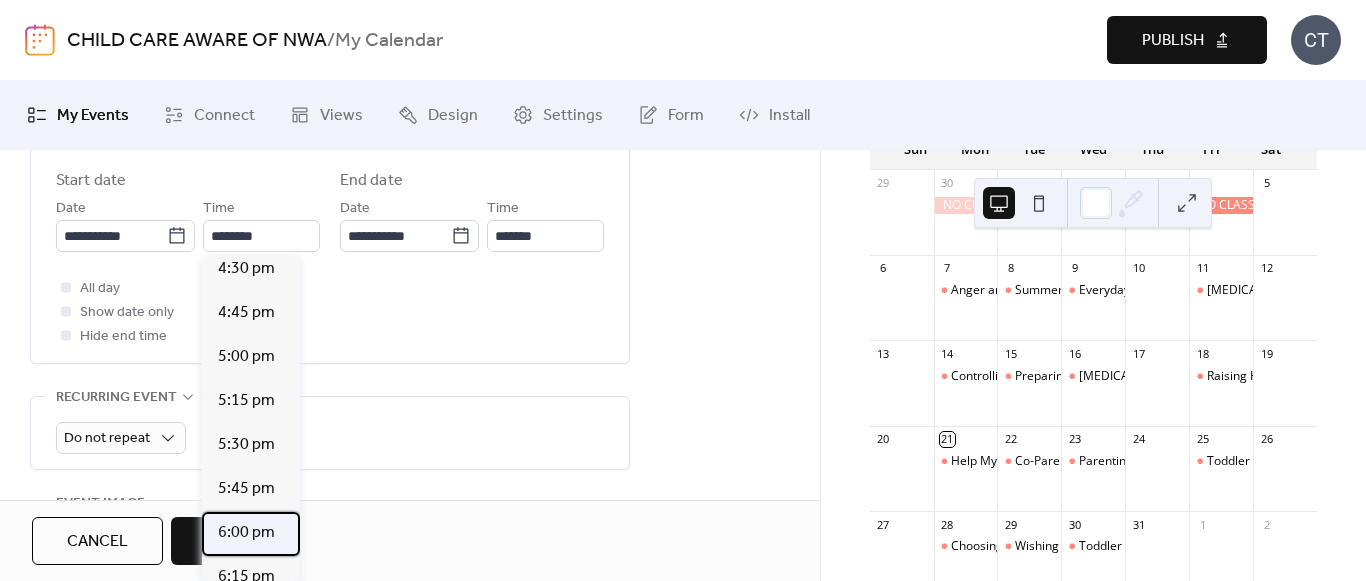 click on "6:00 pm" at bounding box center (246, 533) 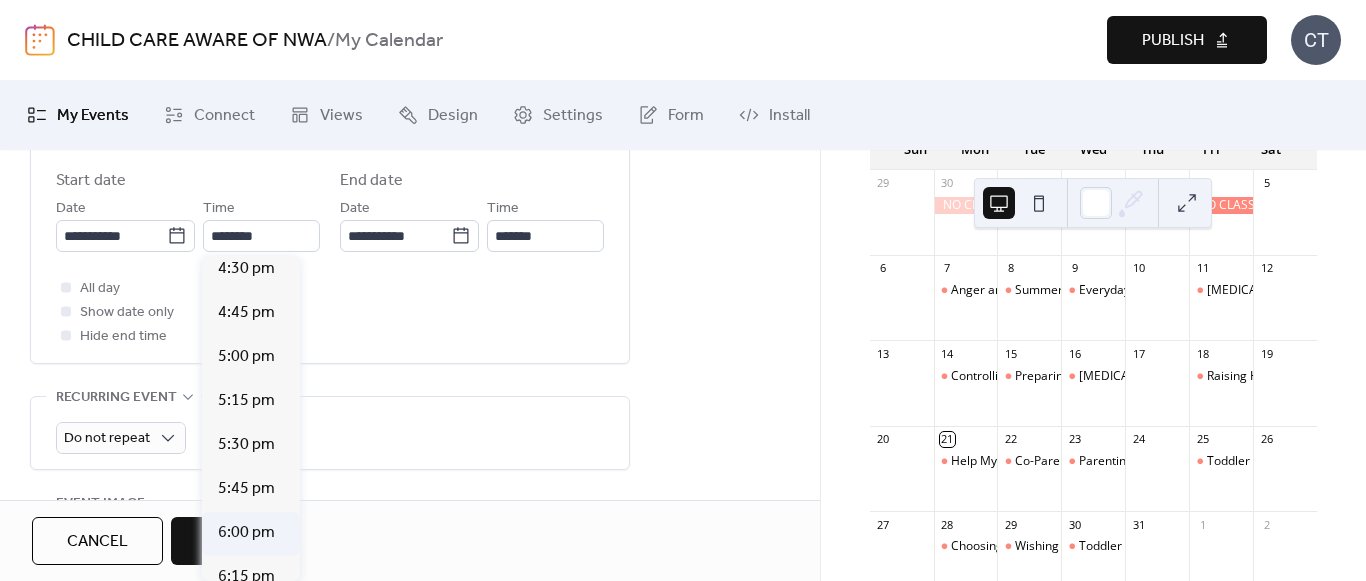 type on "*******" 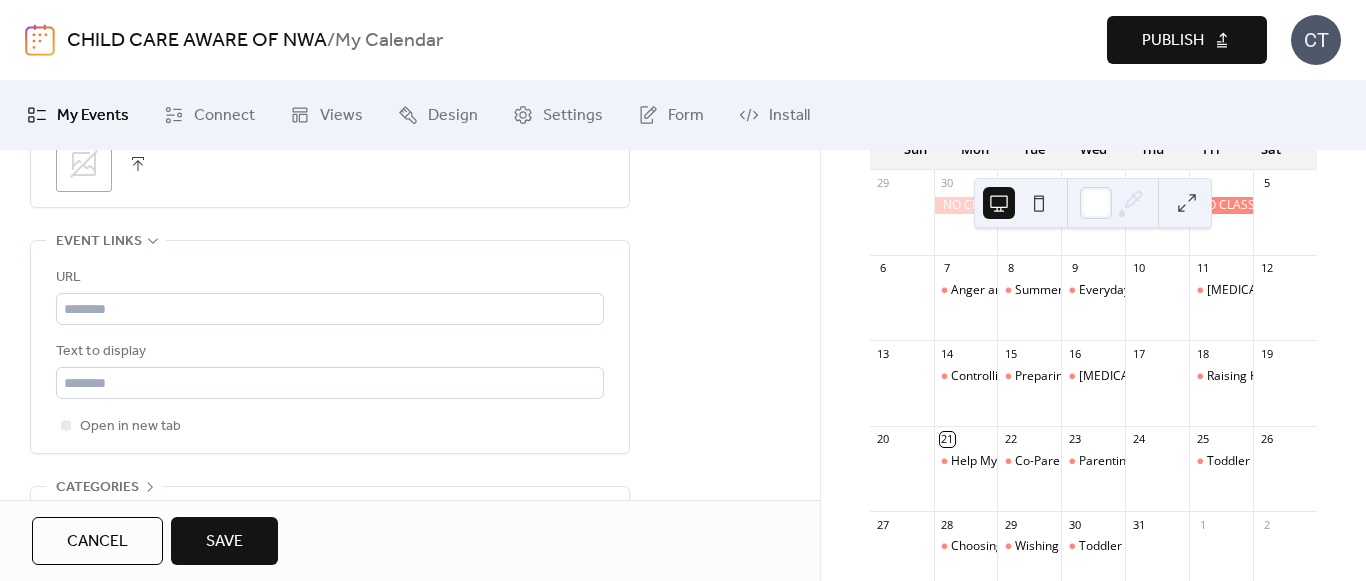 scroll, scrollTop: 1100, scrollLeft: 0, axis: vertical 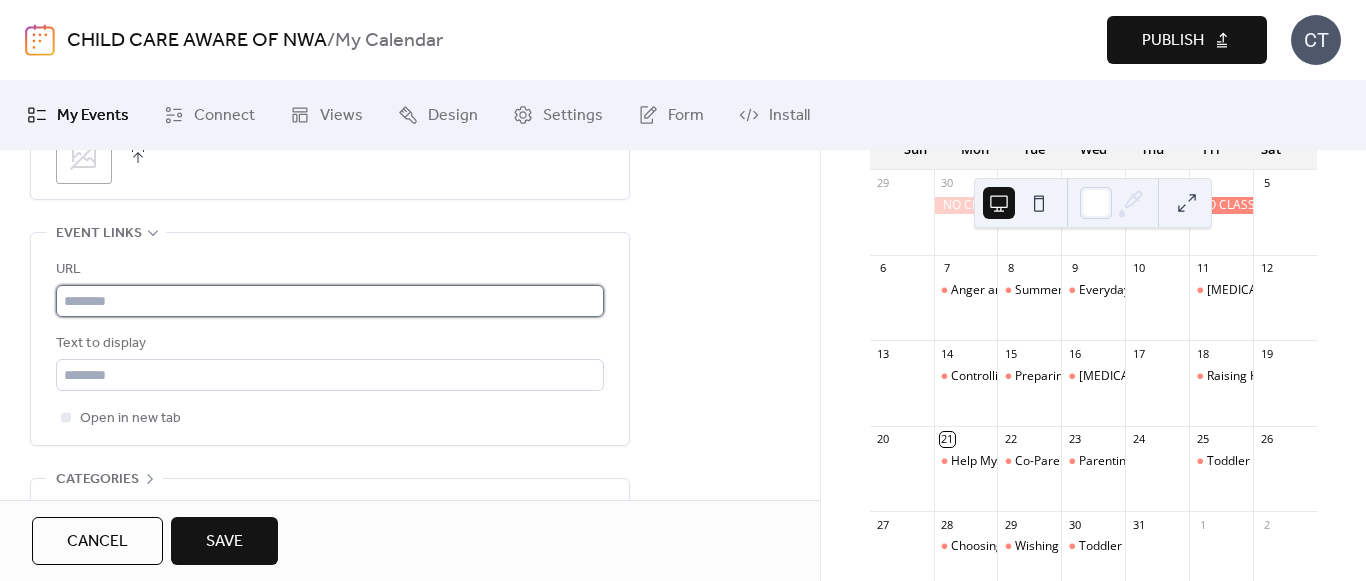 click at bounding box center (330, 301) 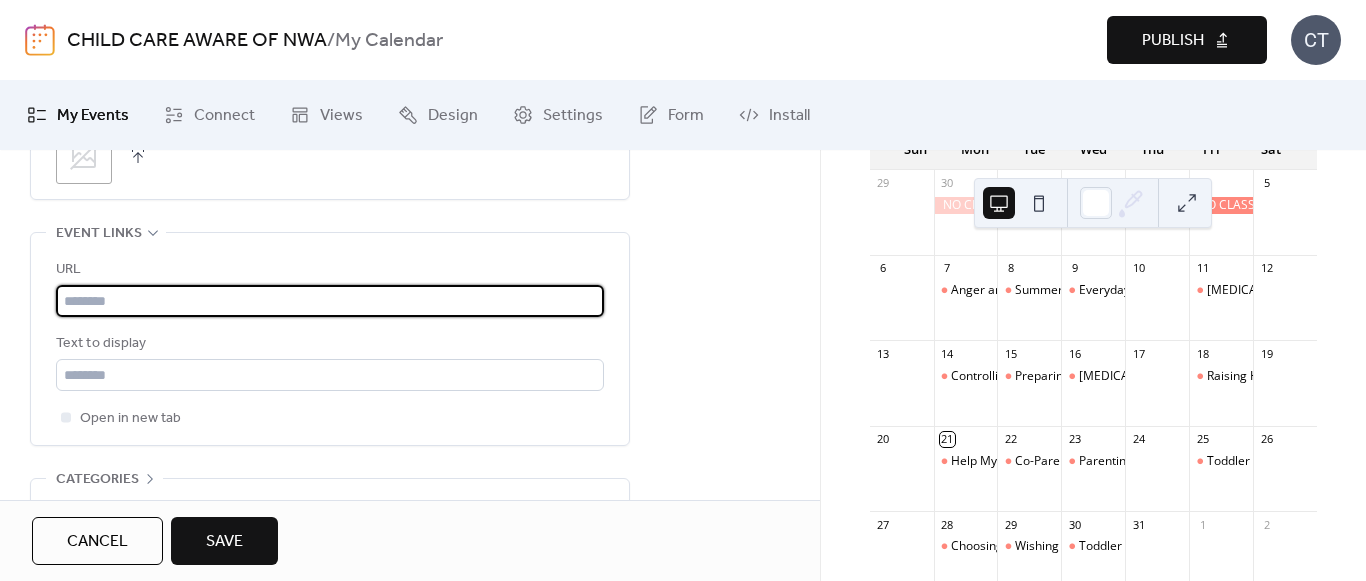 type on "**********" 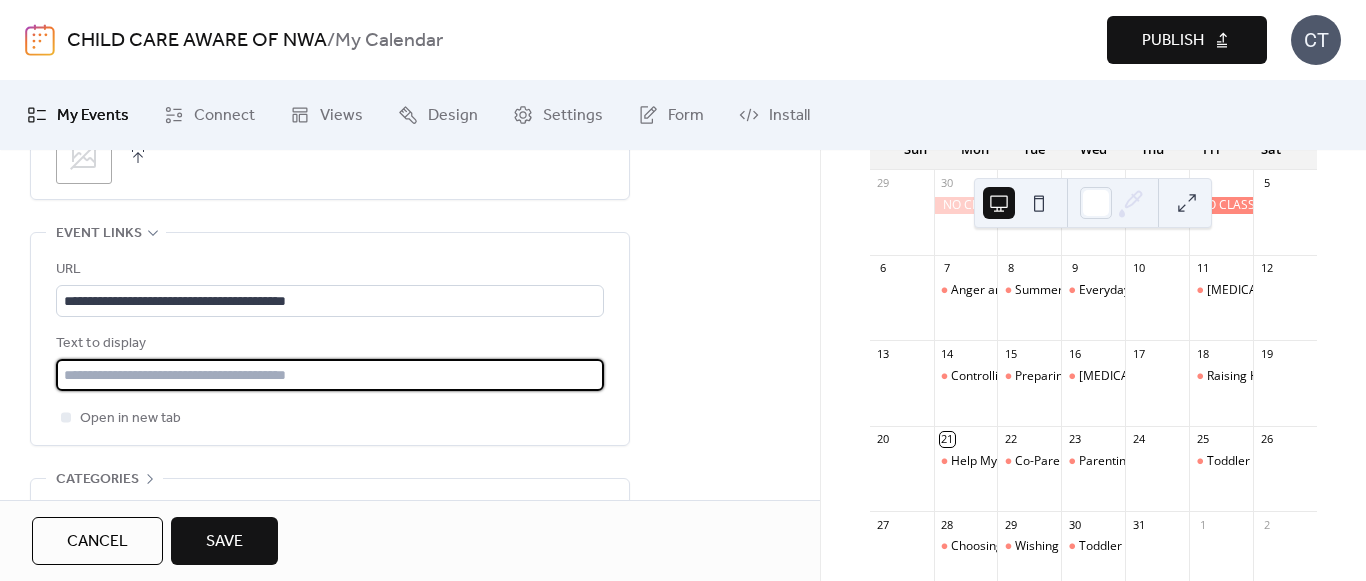 click at bounding box center [330, 375] 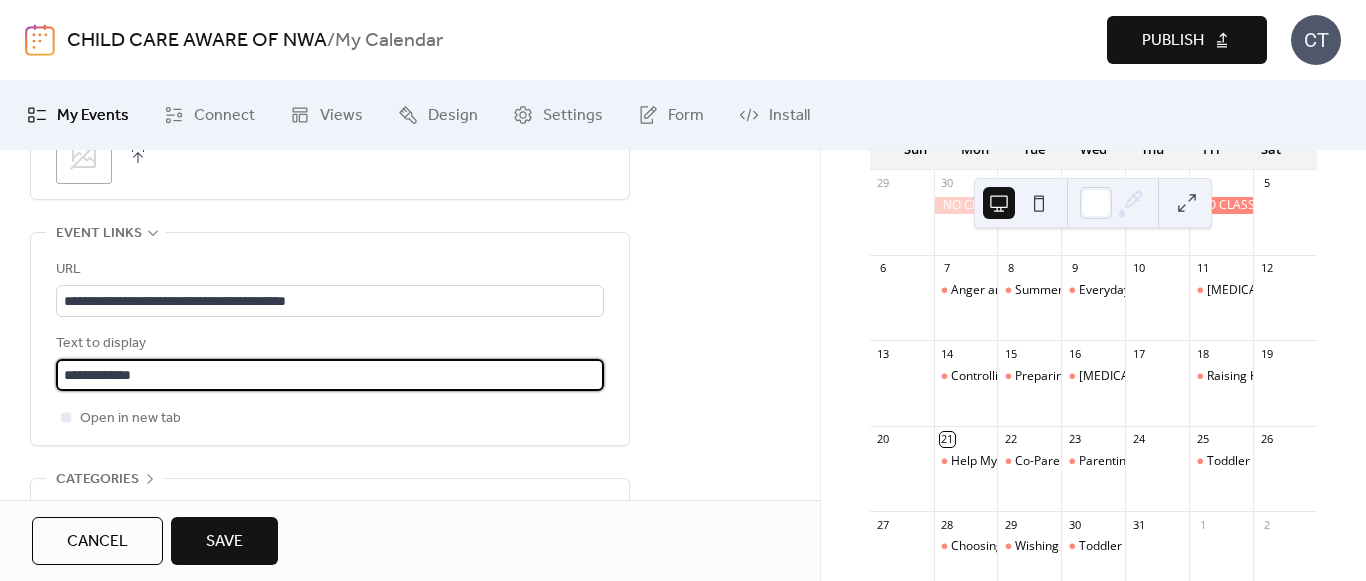 click on "Save" at bounding box center [224, 542] 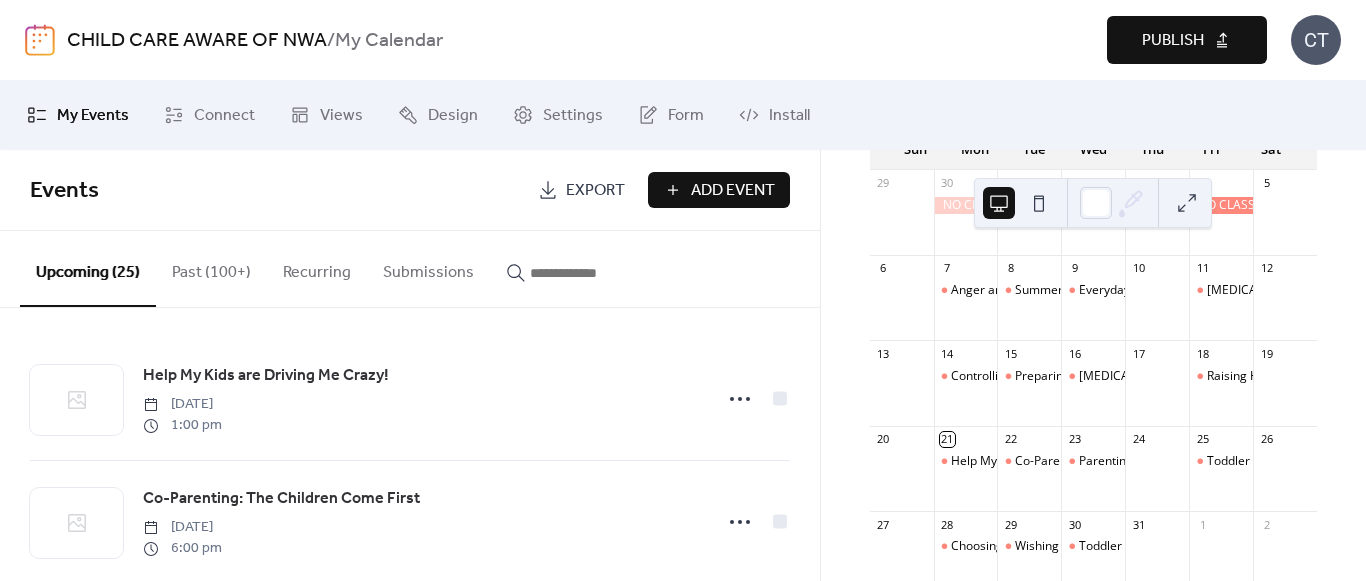 click on "Add Event" at bounding box center [719, 190] 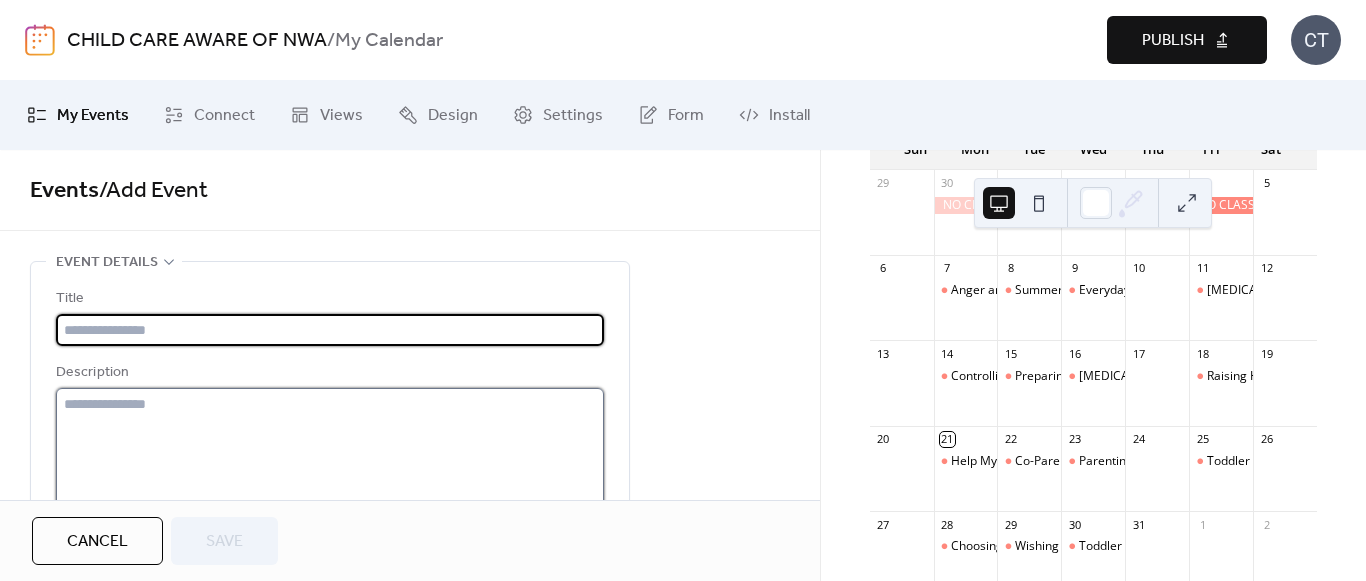 click at bounding box center [330, 464] 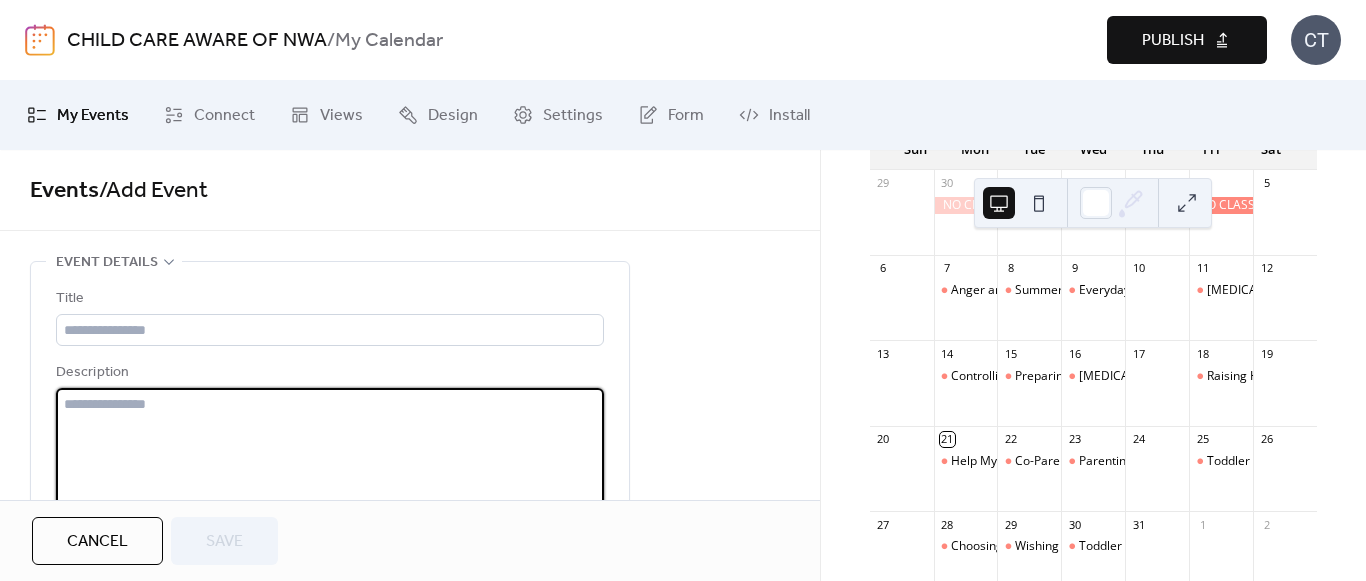 paste on "**********" 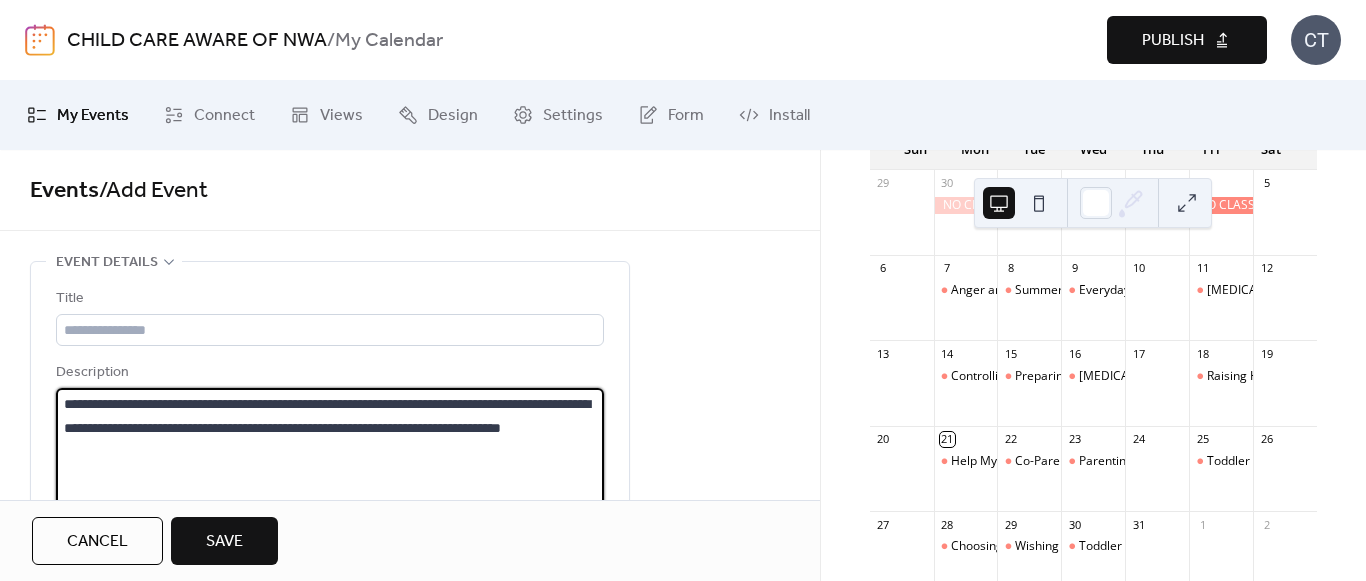 drag, startPoint x: 510, startPoint y: 403, endPoint x: 46, endPoint y: 396, distance: 464.0528 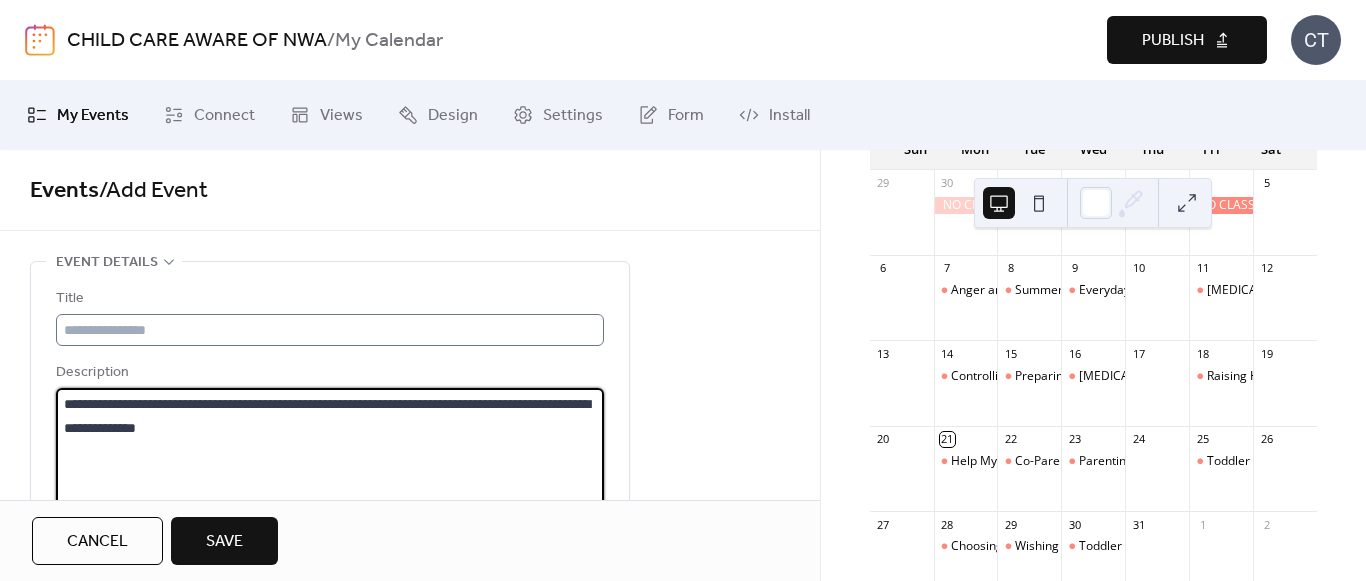 type on "**********" 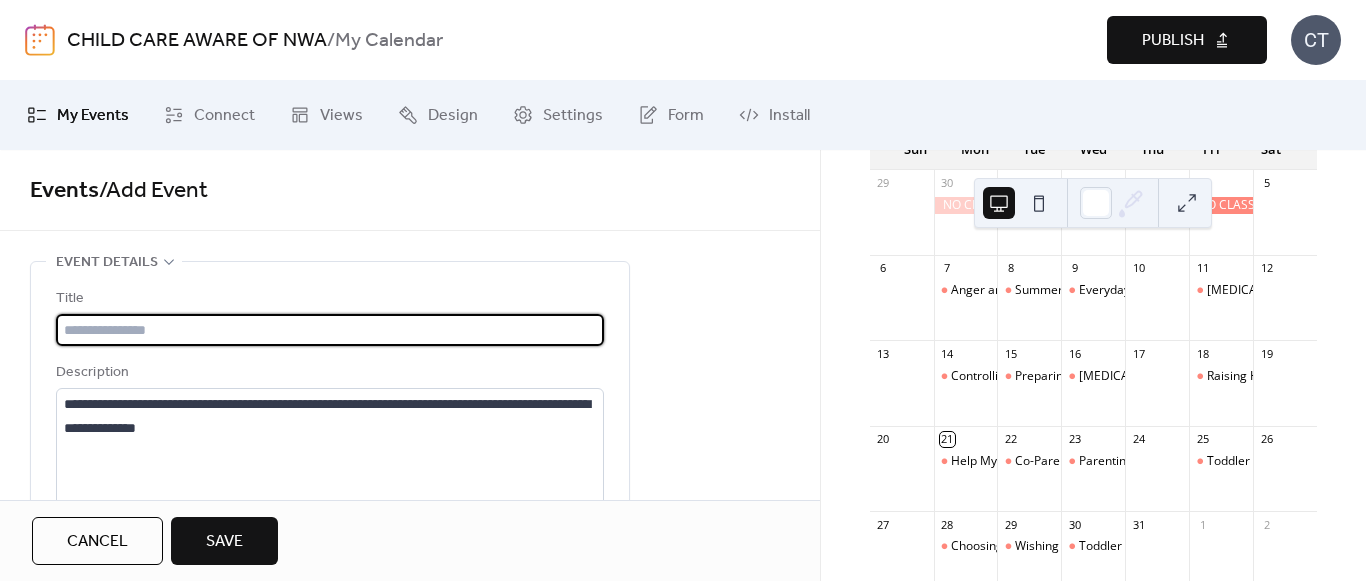 click at bounding box center (330, 330) 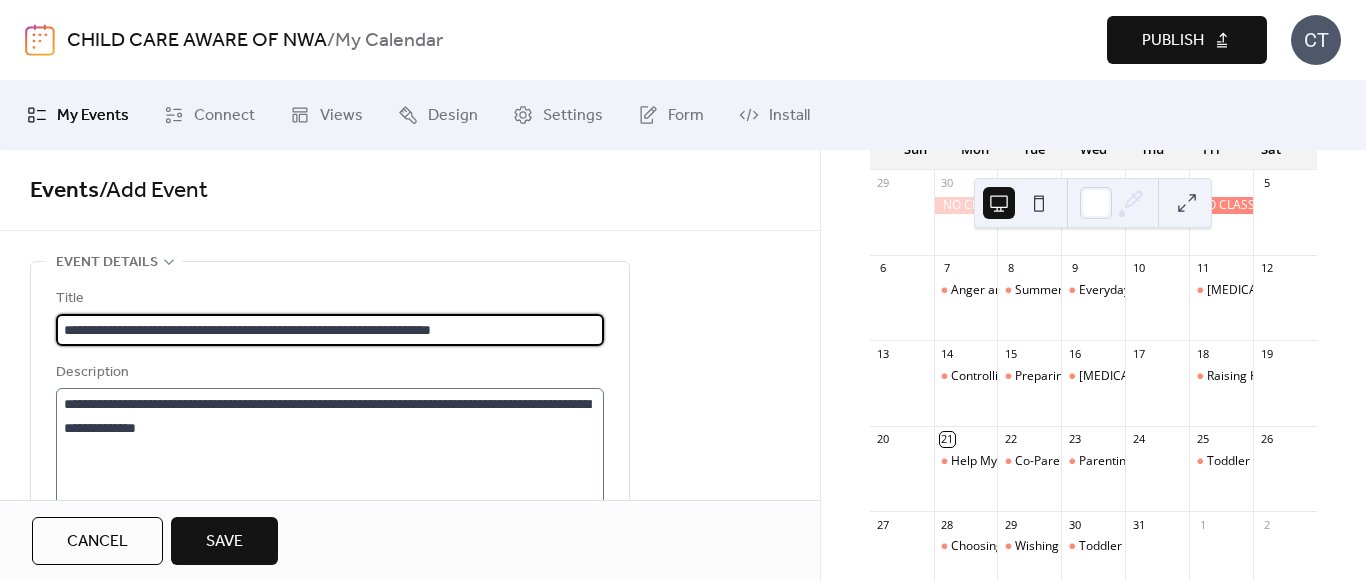 type on "**********" 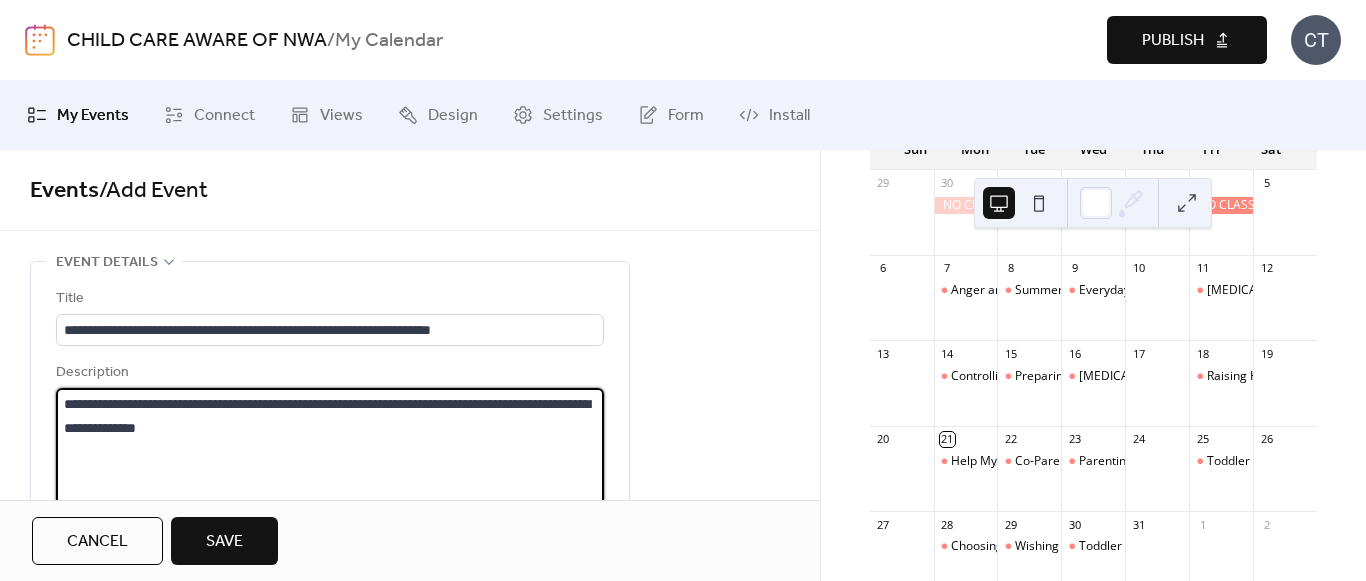 click on "**********" at bounding box center (330, 464) 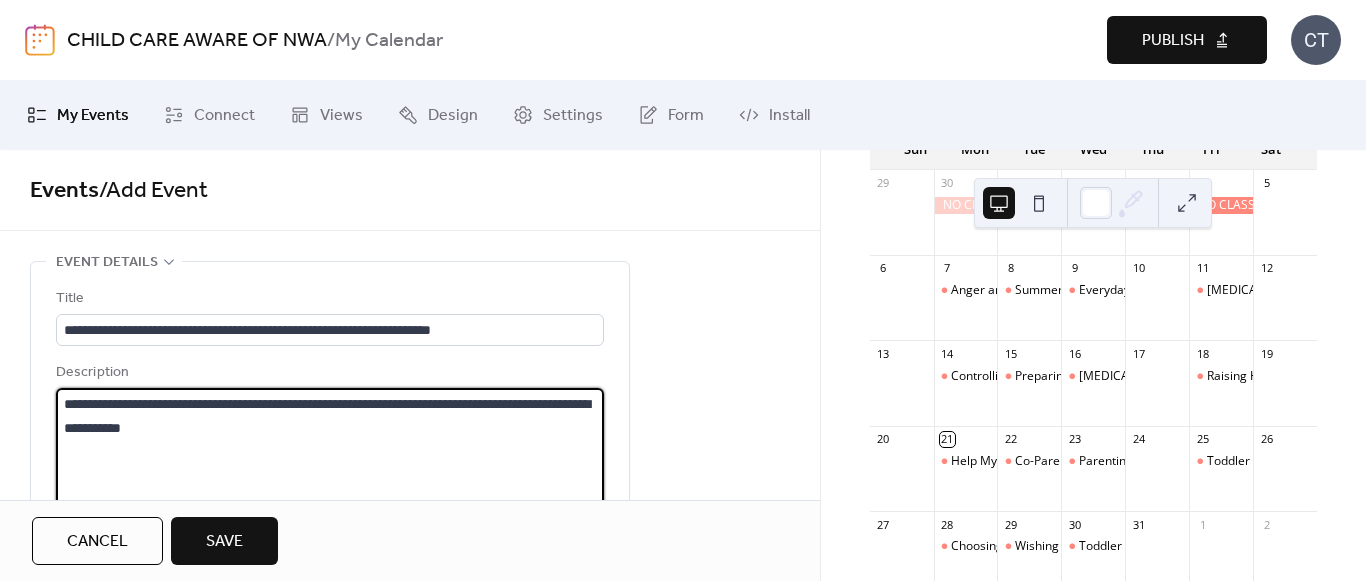 click on "**********" at bounding box center (330, 464) 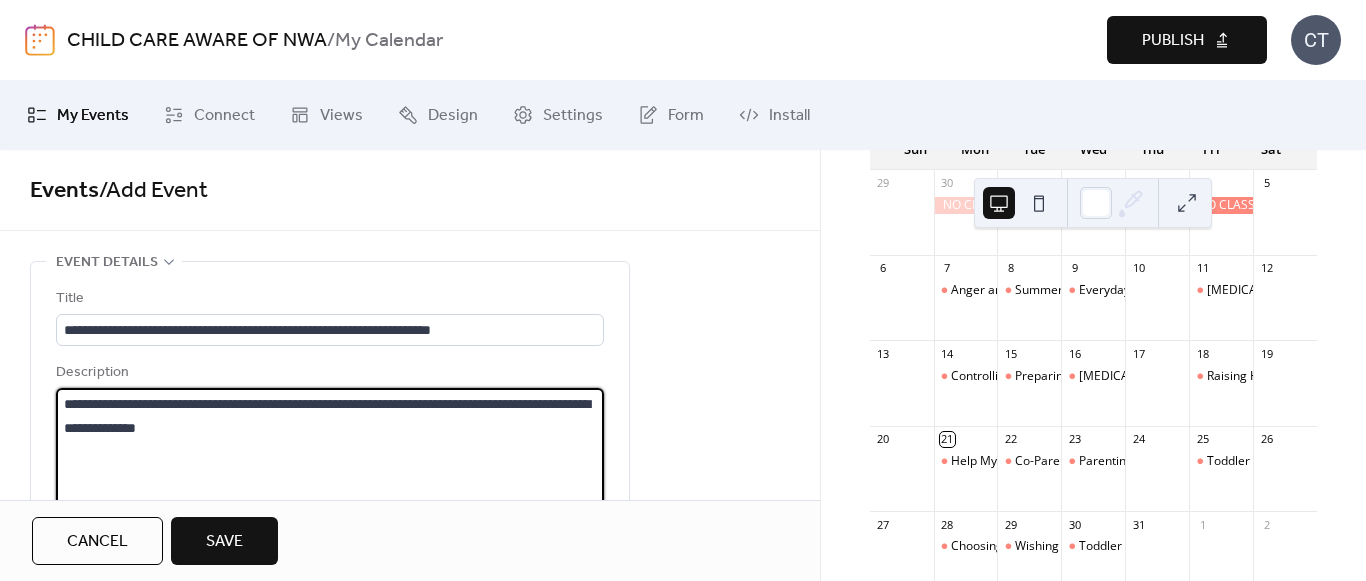 paste on "**********" 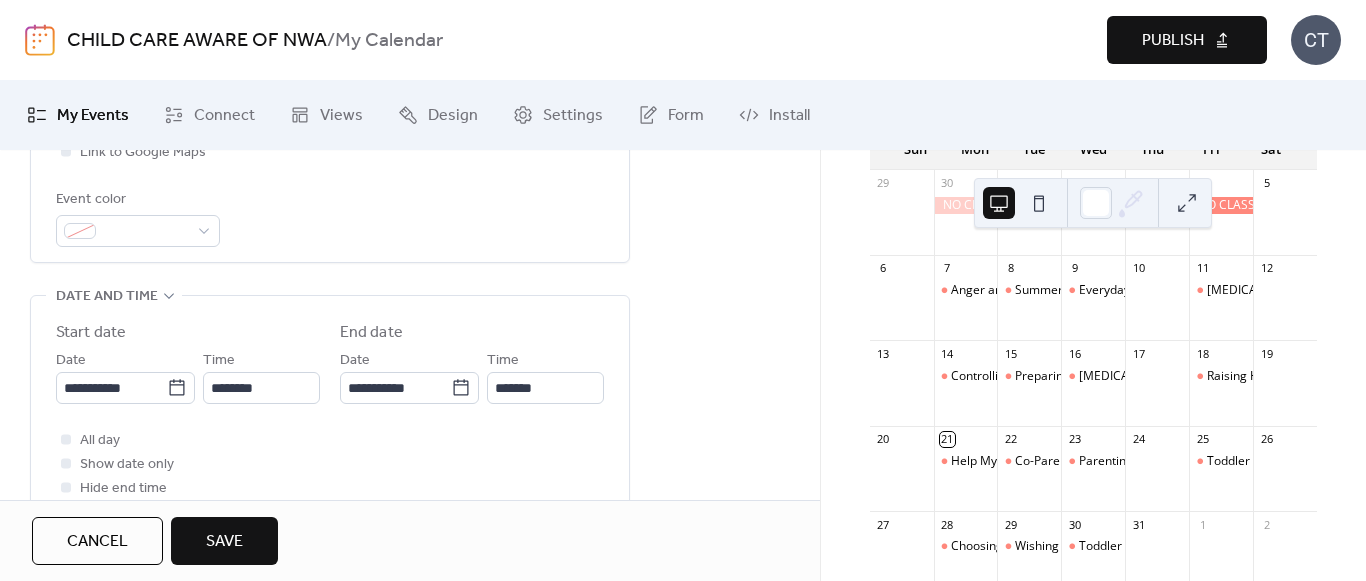 scroll, scrollTop: 613, scrollLeft: 0, axis: vertical 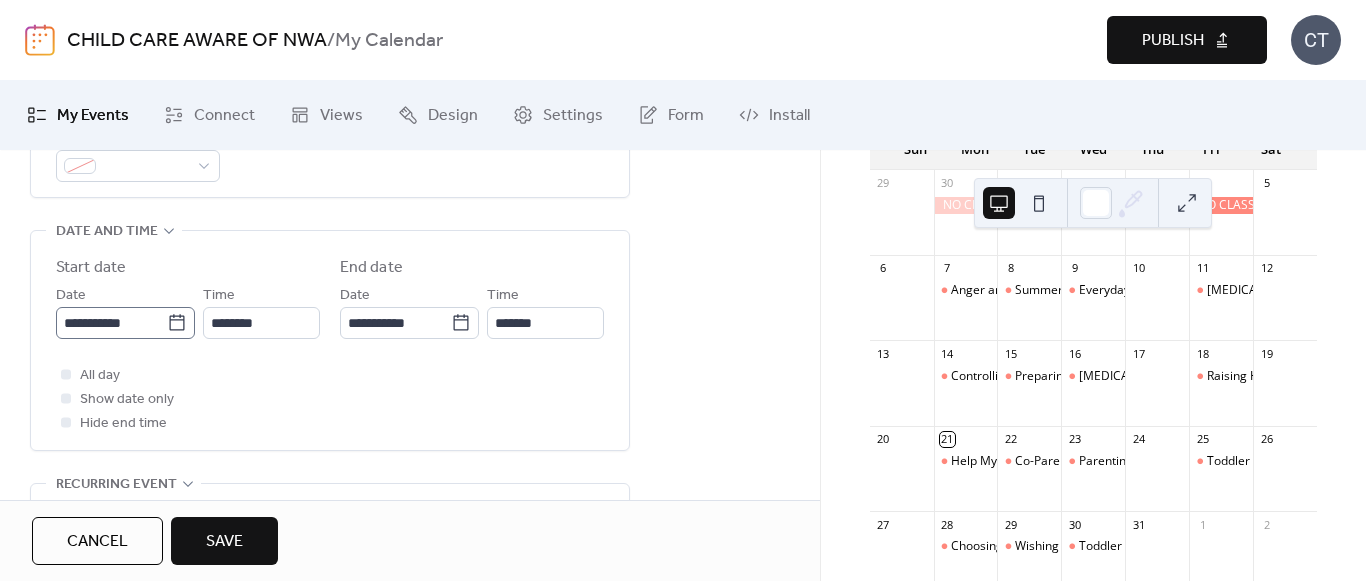 type on "**********" 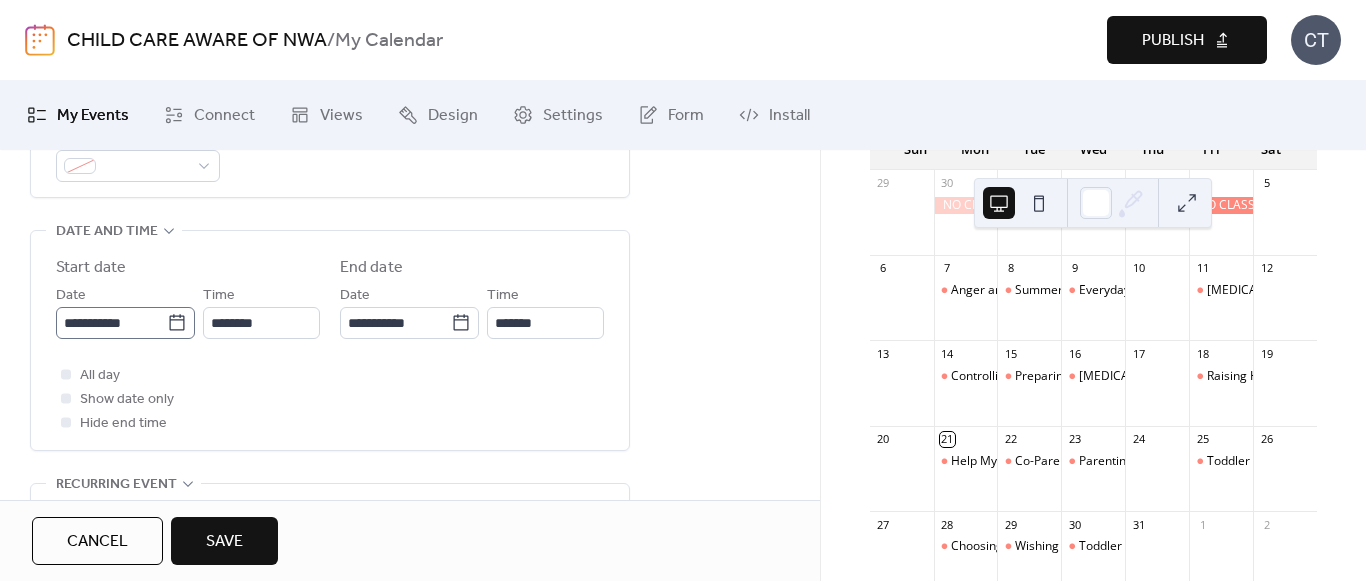 click 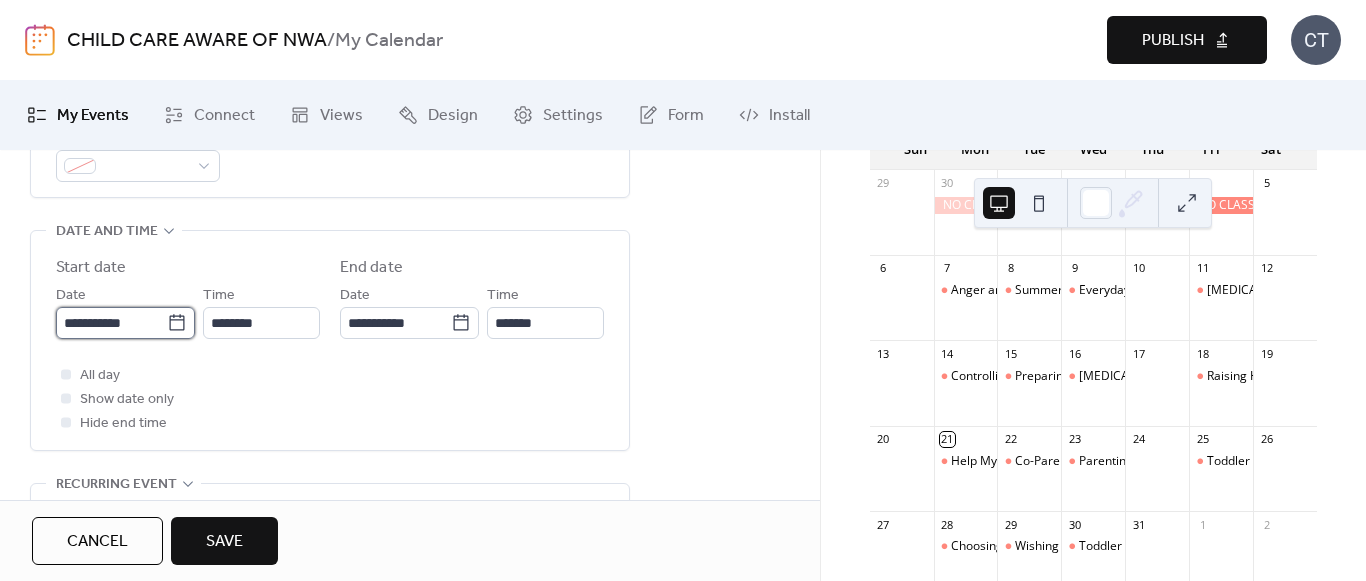 click on "**********" at bounding box center [111, 323] 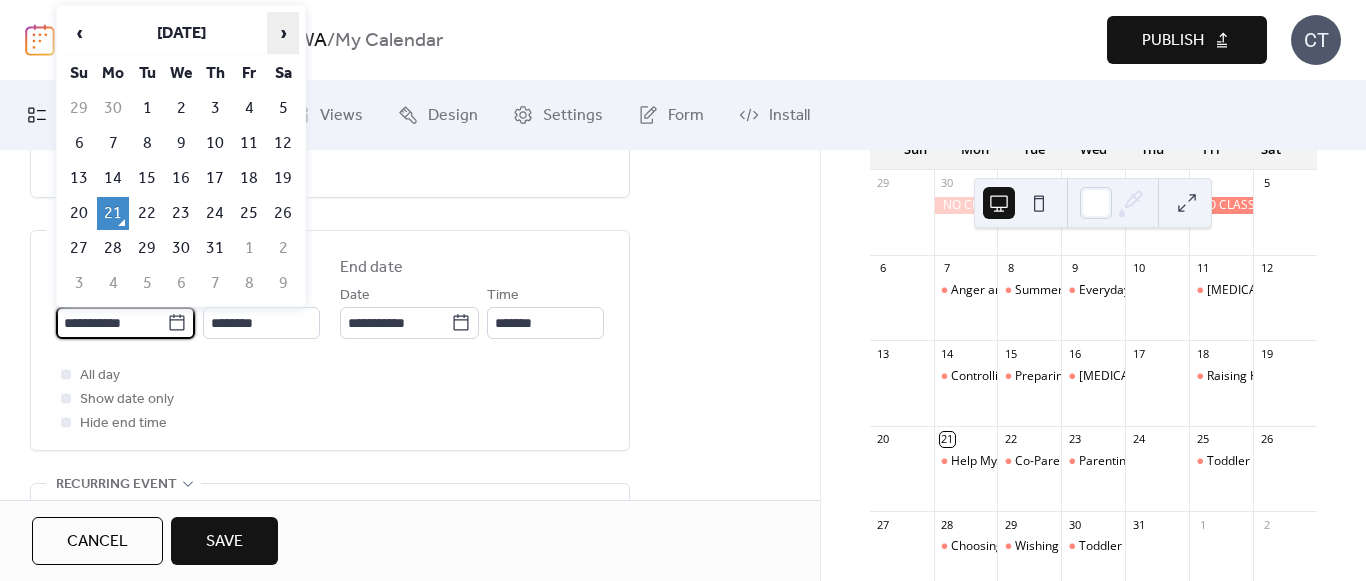 click on "›" at bounding box center (283, 33) 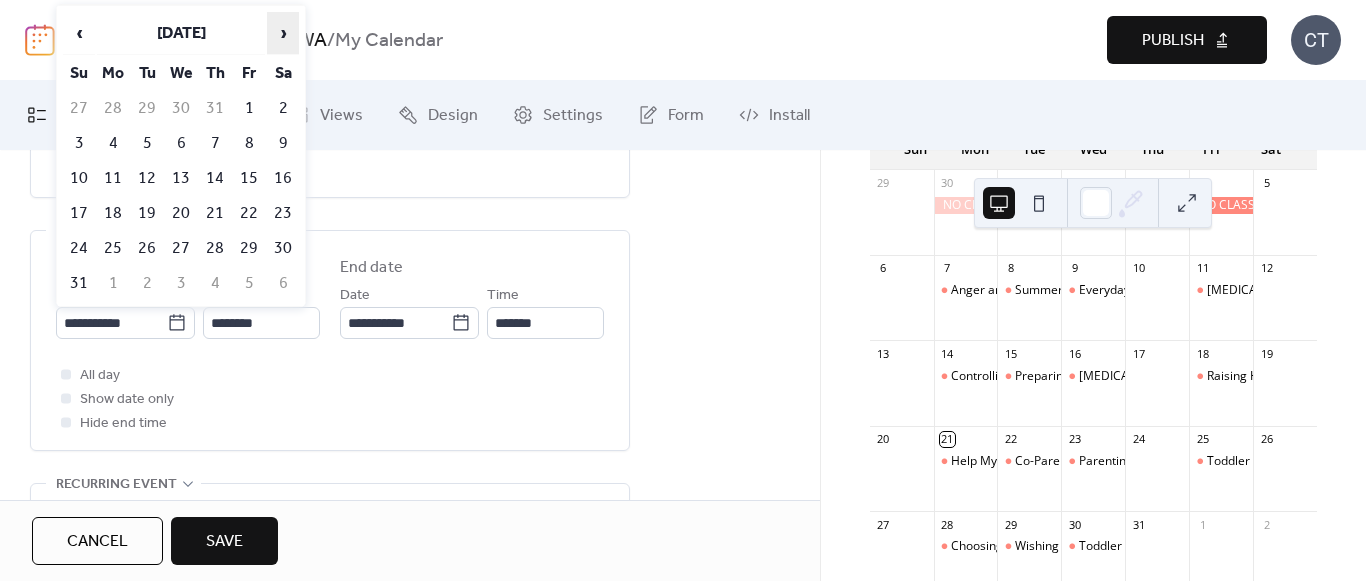 click on "›" at bounding box center [283, 33] 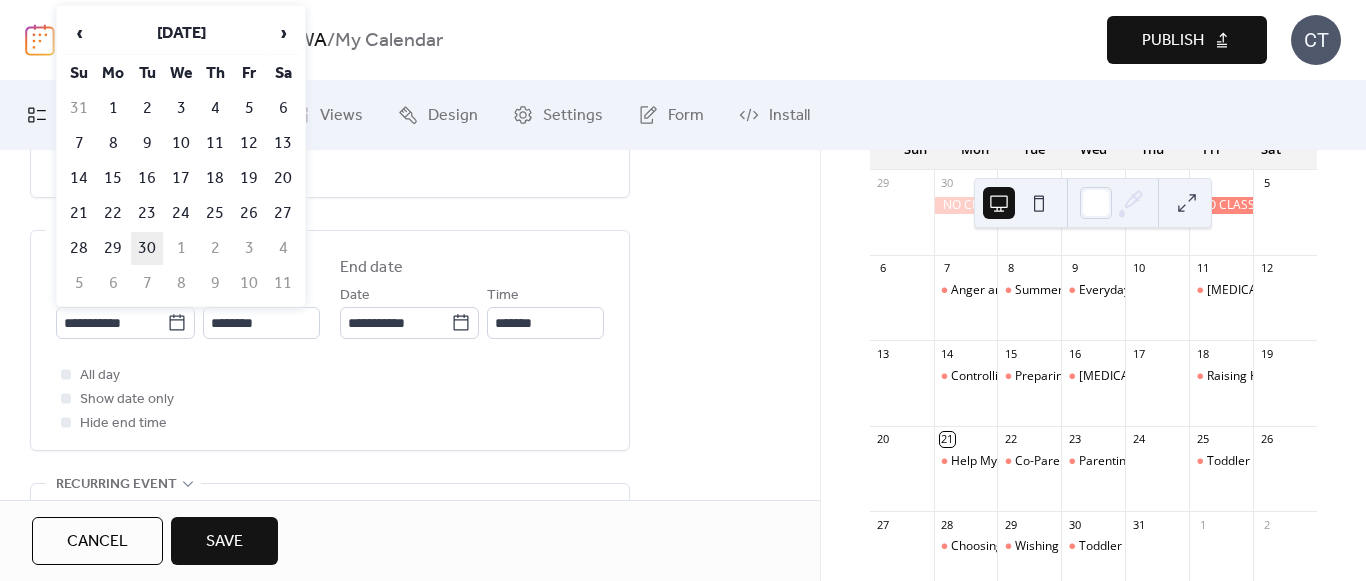 click on "30" at bounding box center (147, 248) 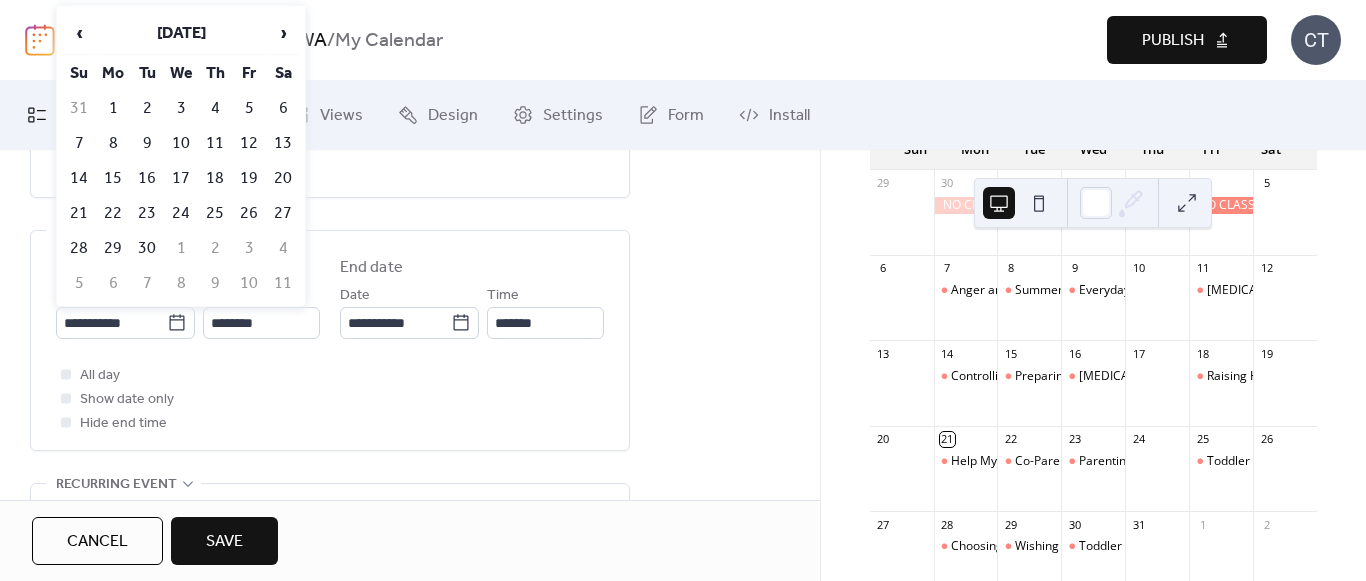 type on "**********" 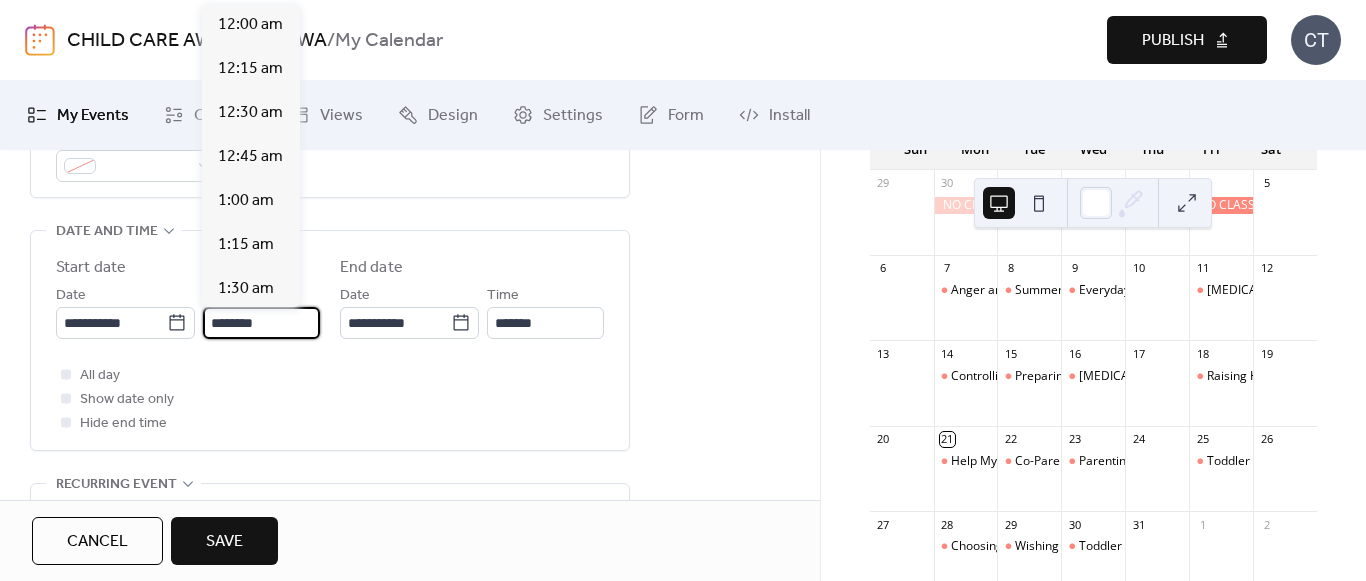 drag, startPoint x: 252, startPoint y: 328, endPoint x: 258, endPoint y: 341, distance: 14.3178215 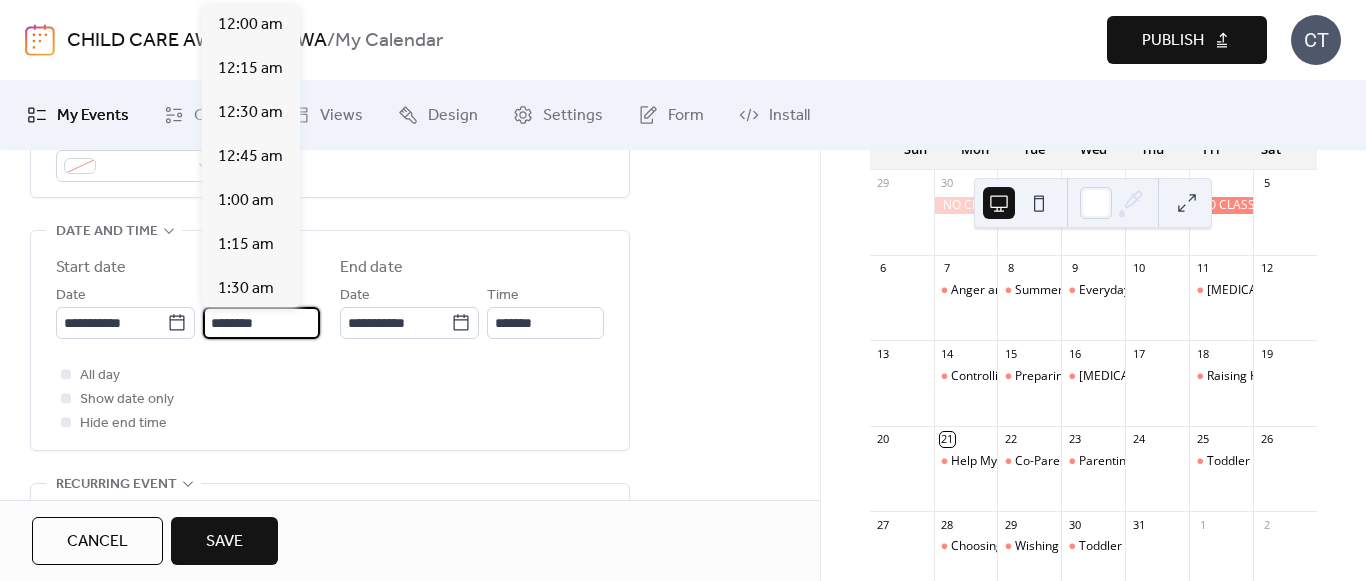 click on "********" at bounding box center [261, 323] 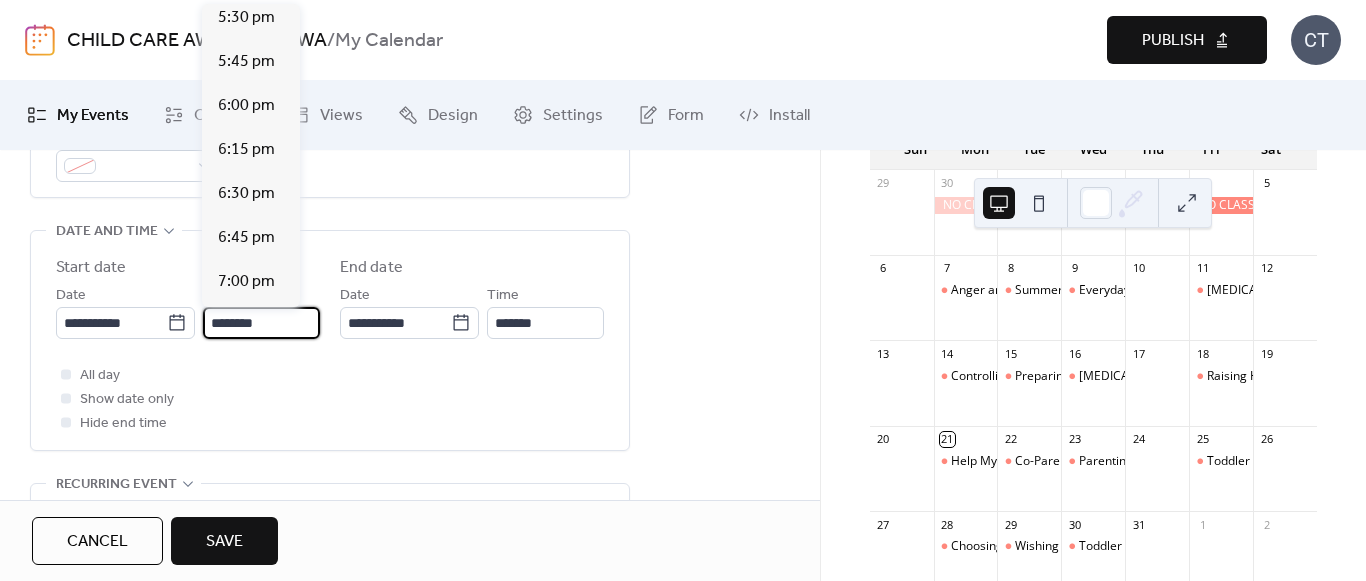 scroll, scrollTop: 3112, scrollLeft: 0, axis: vertical 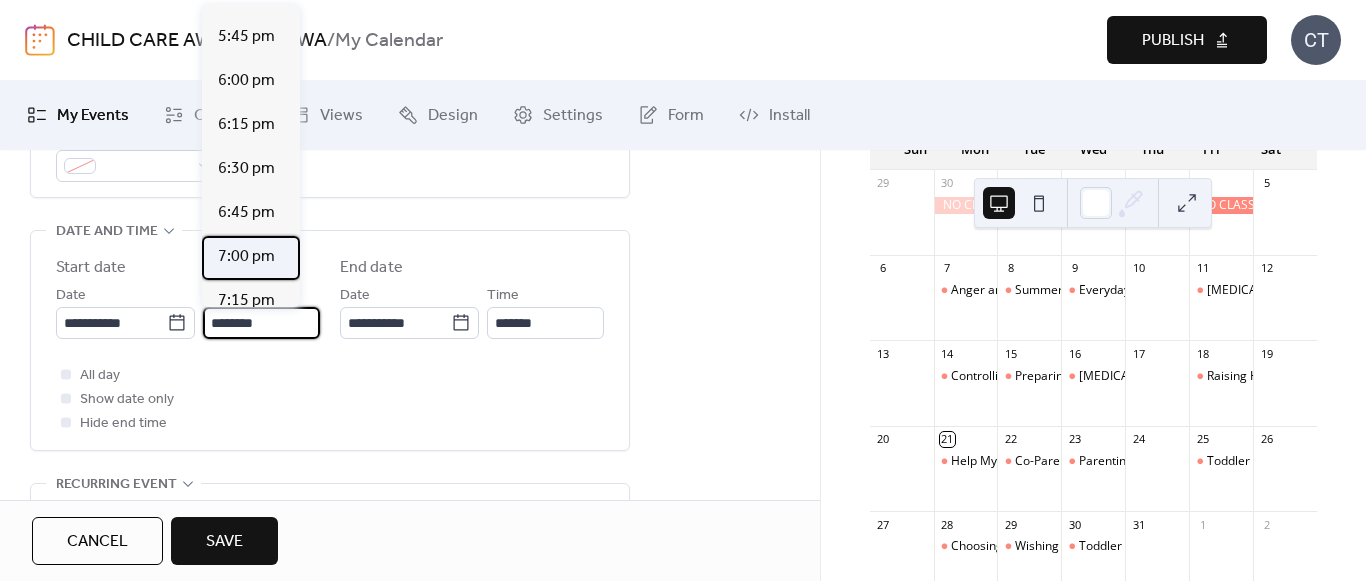 click on "7:00 pm" at bounding box center [246, 257] 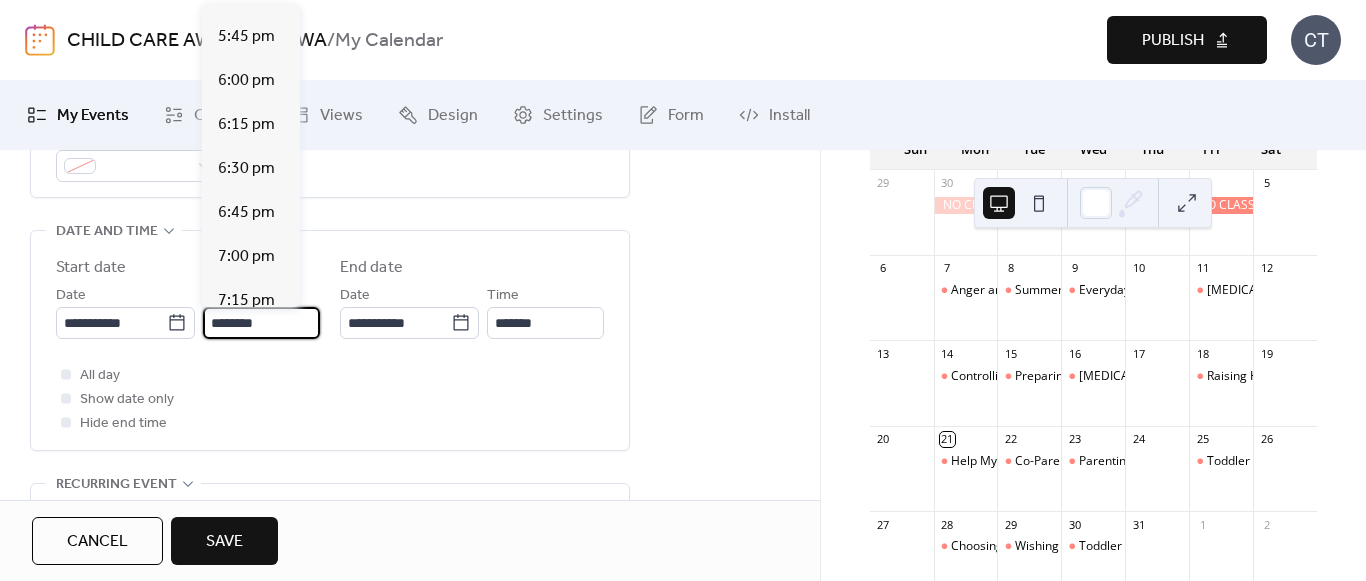 type on "*******" 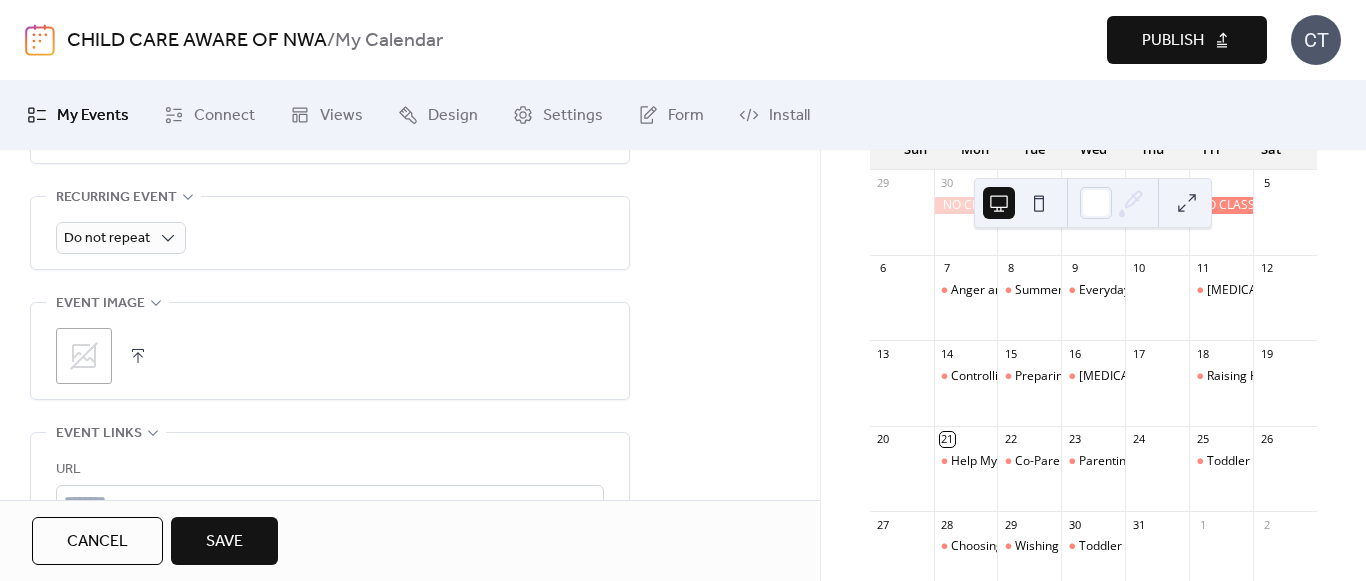 scroll, scrollTop: 613, scrollLeft: 0, axis: vertical 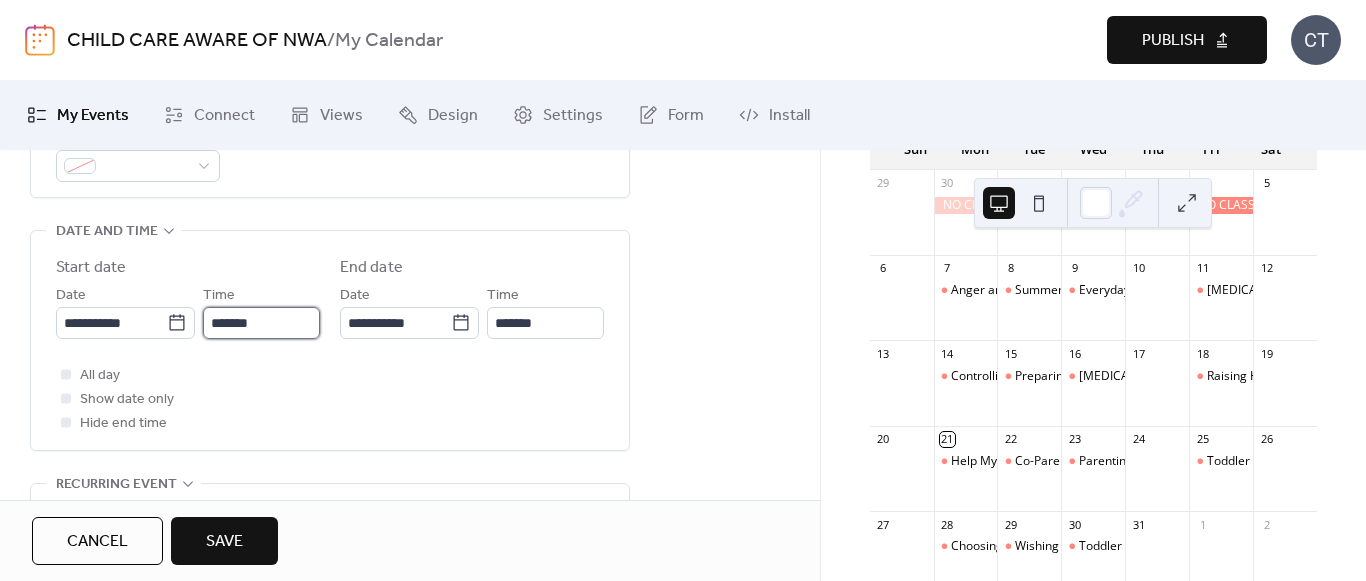 click on "*******" at bounding box center (261, 323) 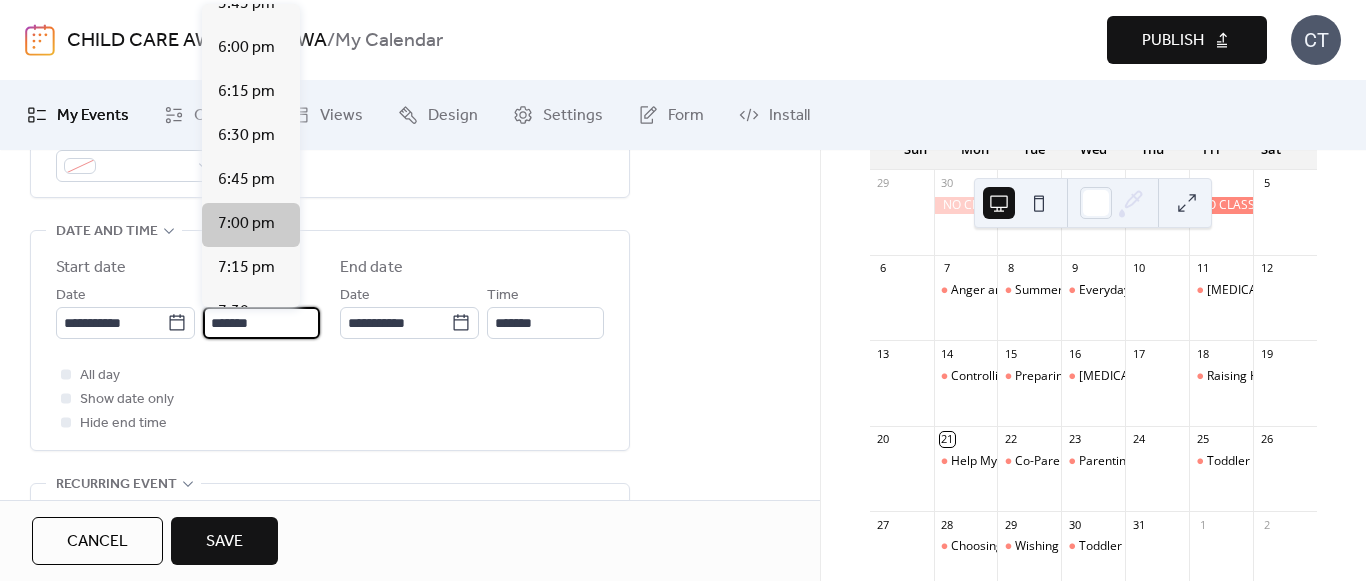 scroll, scrollTop: 3144, scrollLeft: 0, axis: vertical 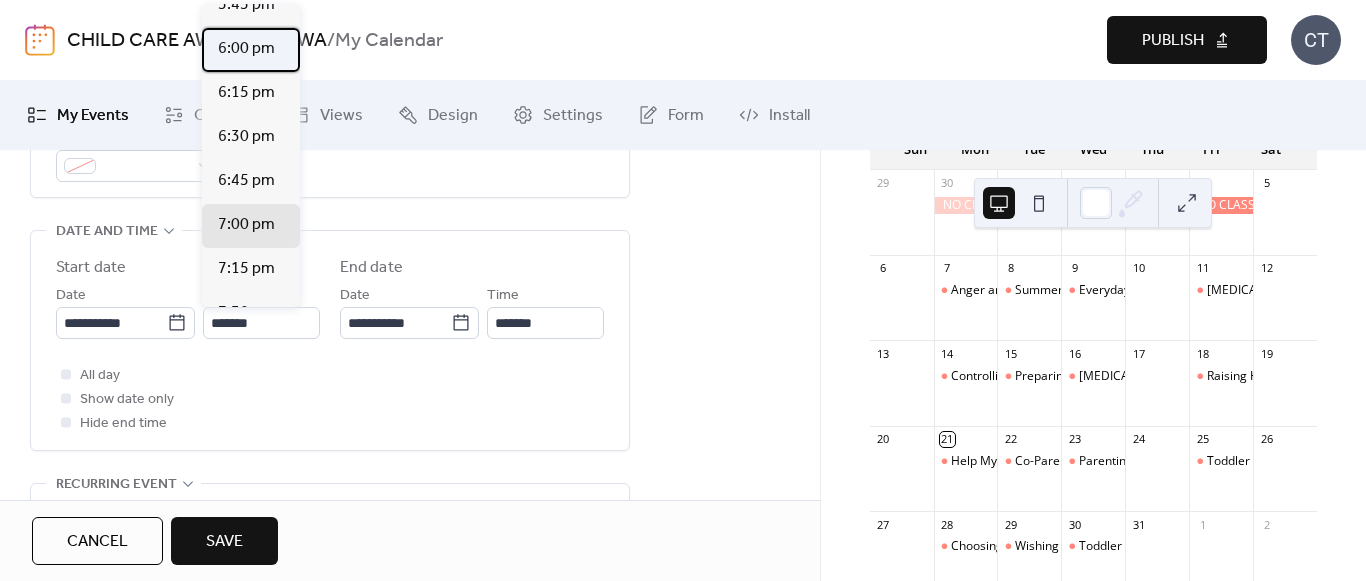 click on "6:00 pm" at bounding box center [246, 49] 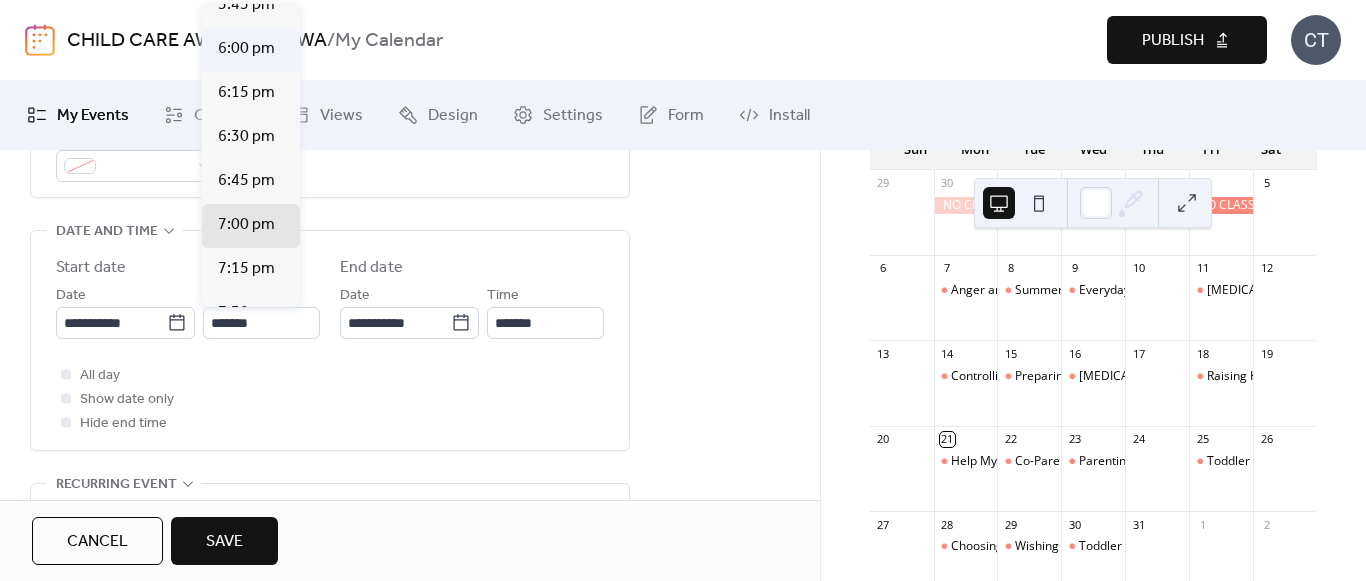 type on "*******" 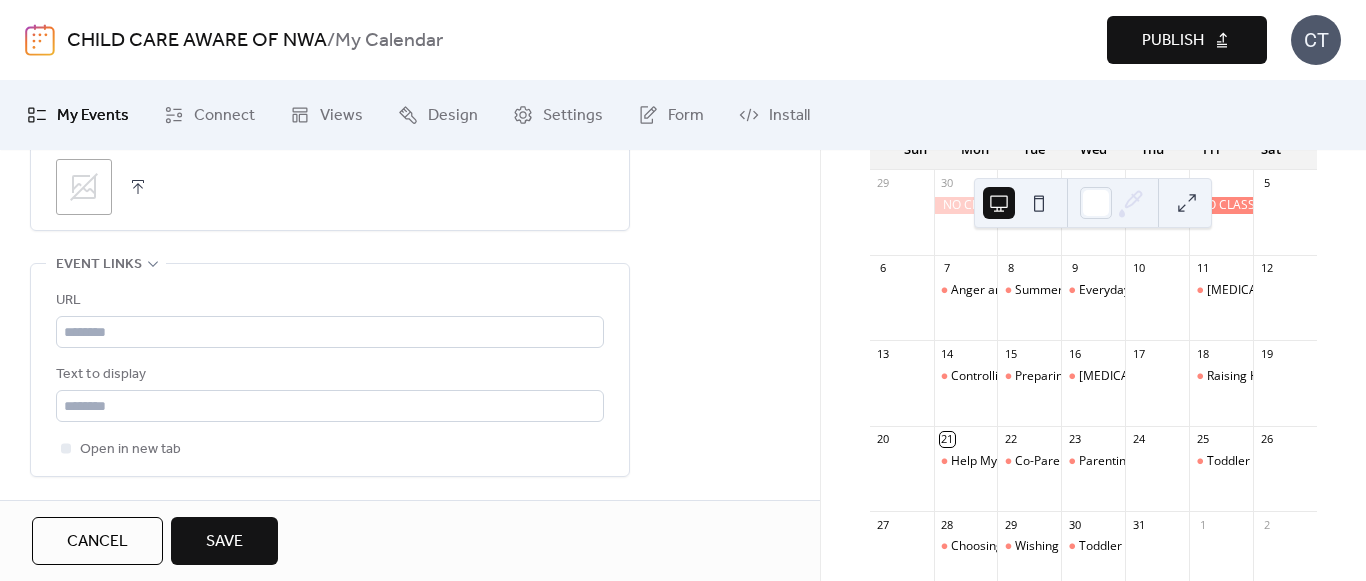 scroll, scrollTop: 1113, scrollLeft: 0, axis: vertical 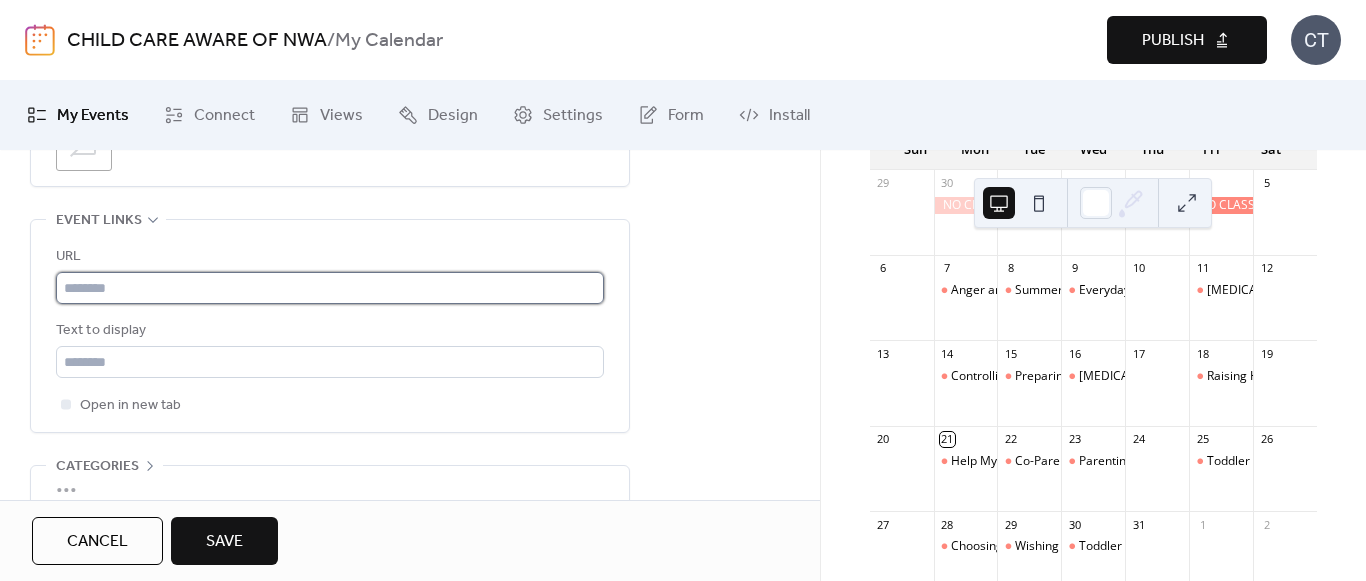 drag, startPoint x: 296, startPoint y: 285, endPoint x: 297, endPoint y: 300, distance: 15.033297 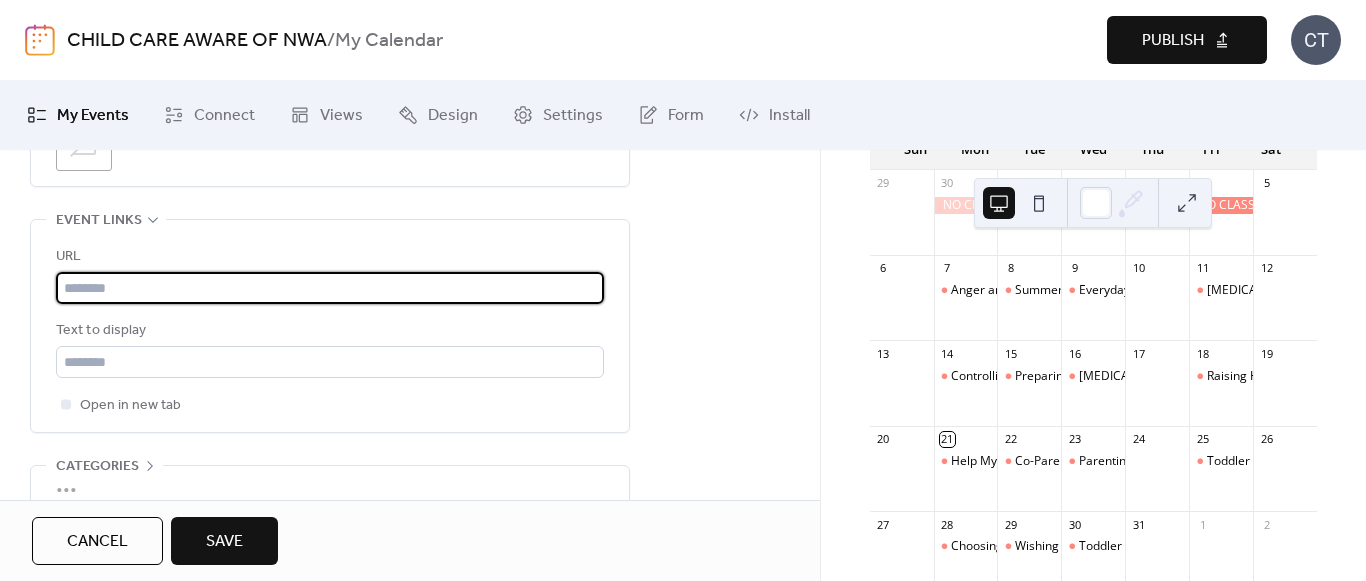type on "**********" 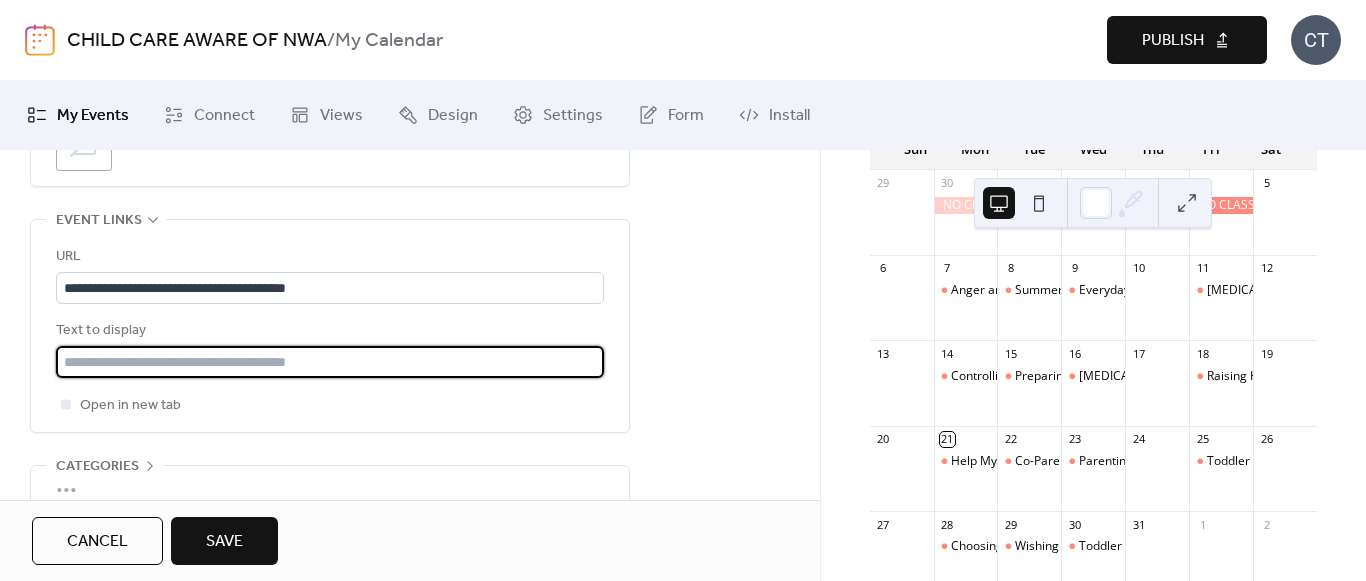 click at bounding box center (330, 362) 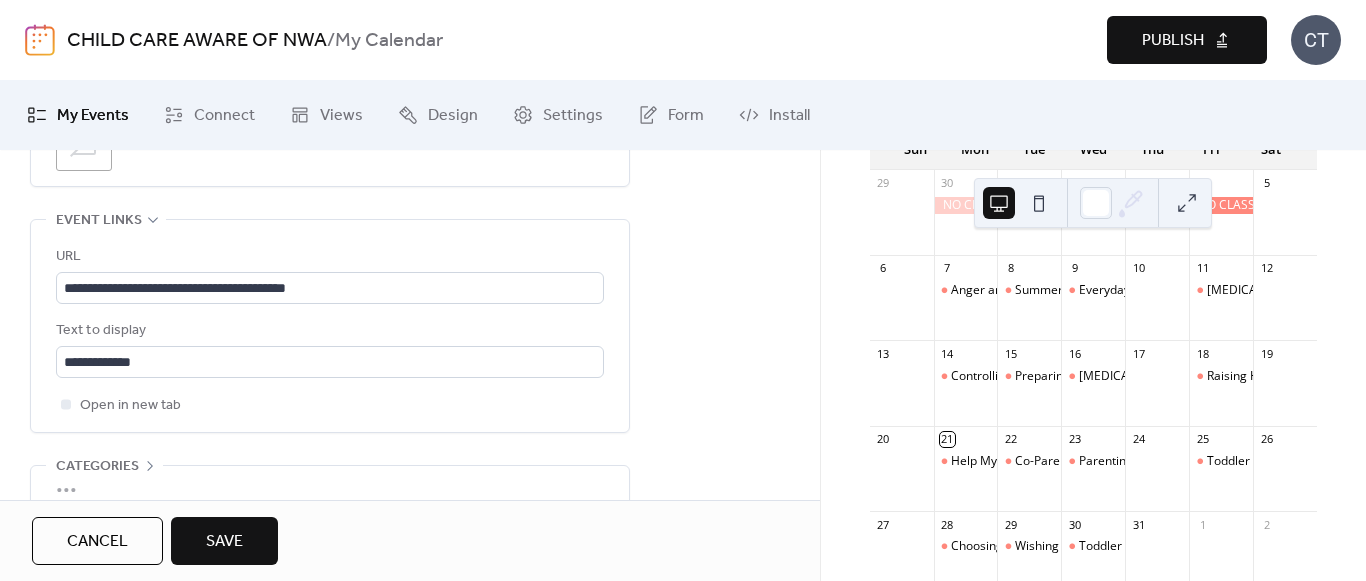click on "Save" at bounding box center [224, 541] 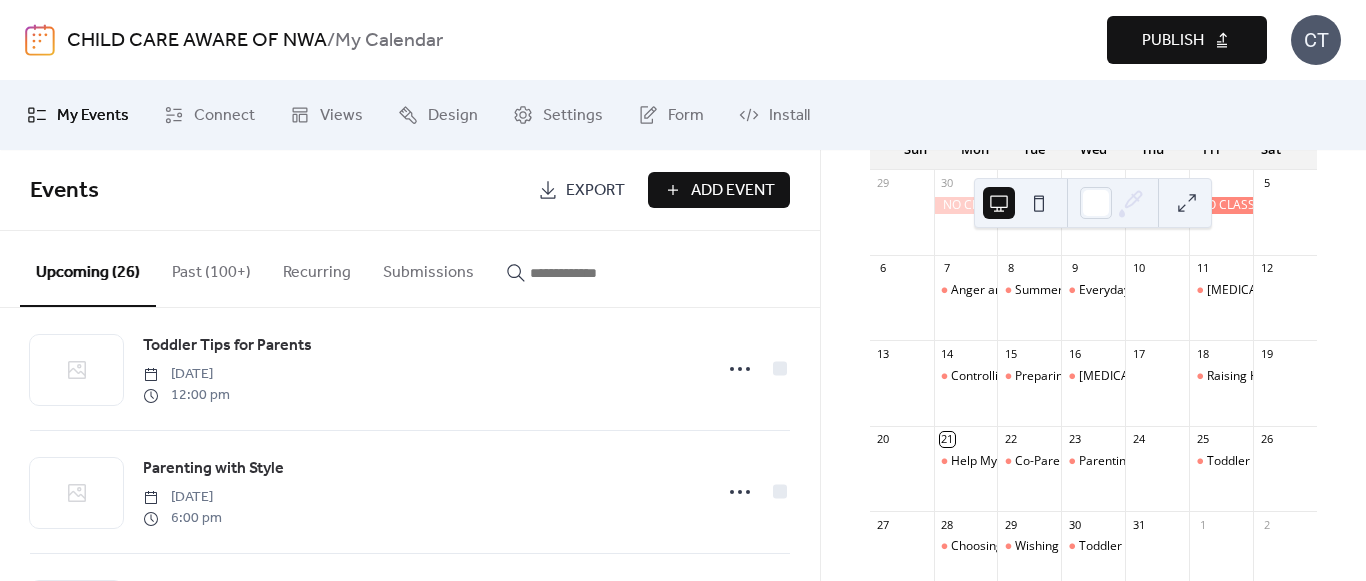 scroll, scrollTop: 800, scrollLeft: 0, axis: vertical 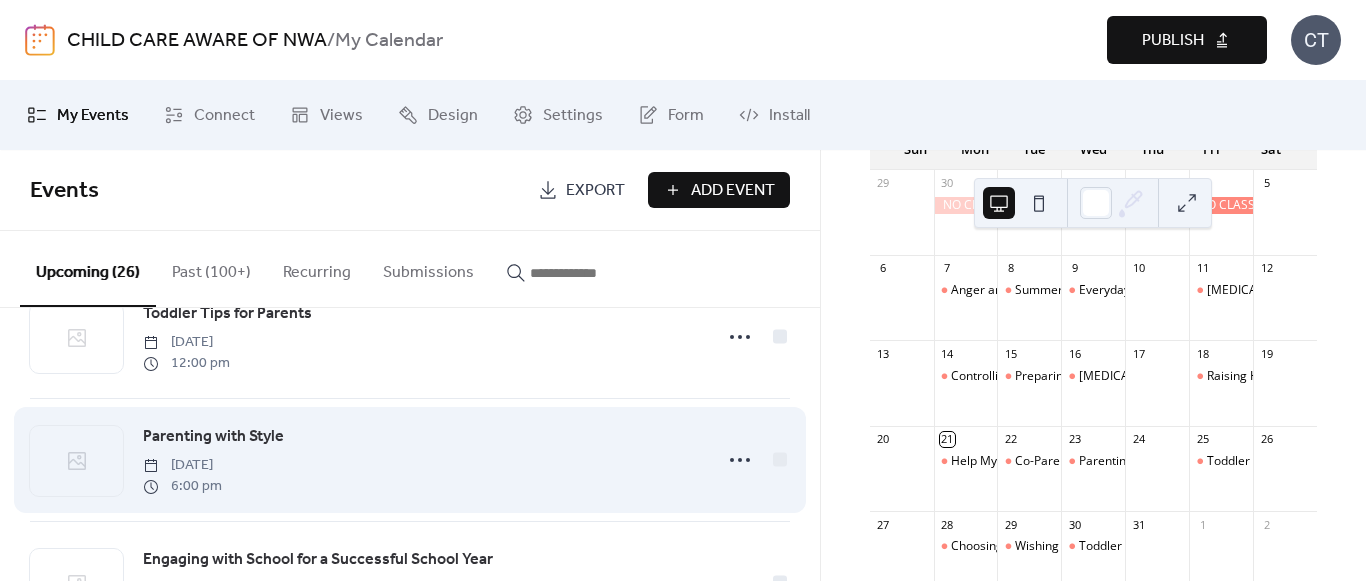 click on "Parenting with Style" at bounding box center [213, 437] 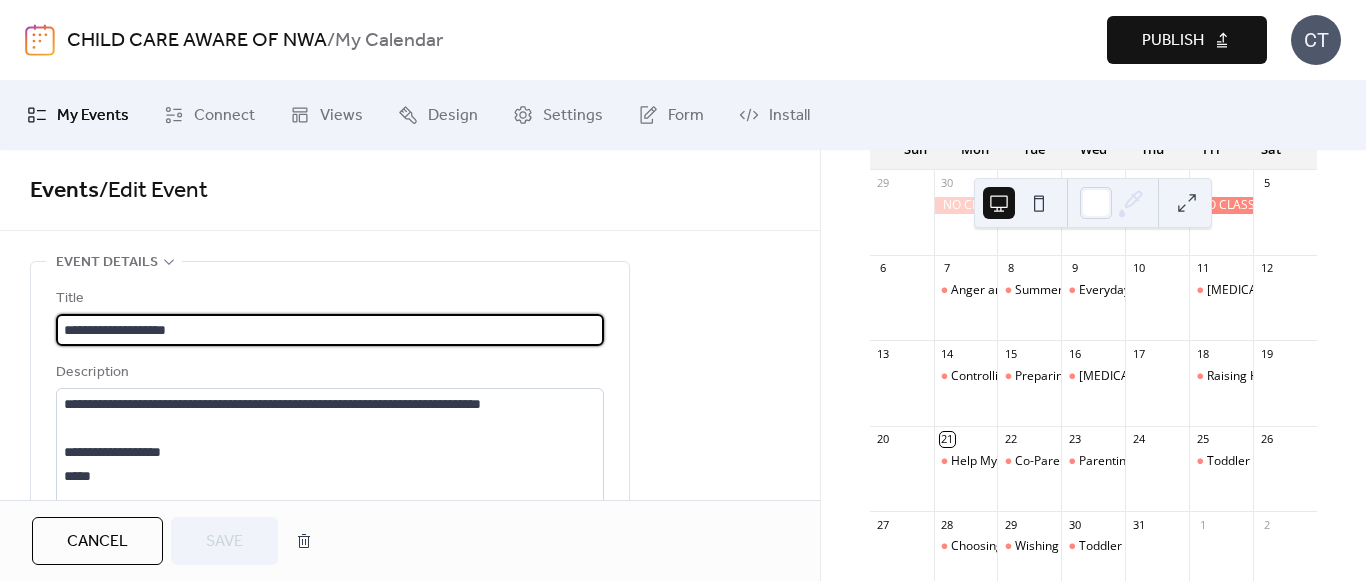click on "**********" at bounding box center (330, 330) 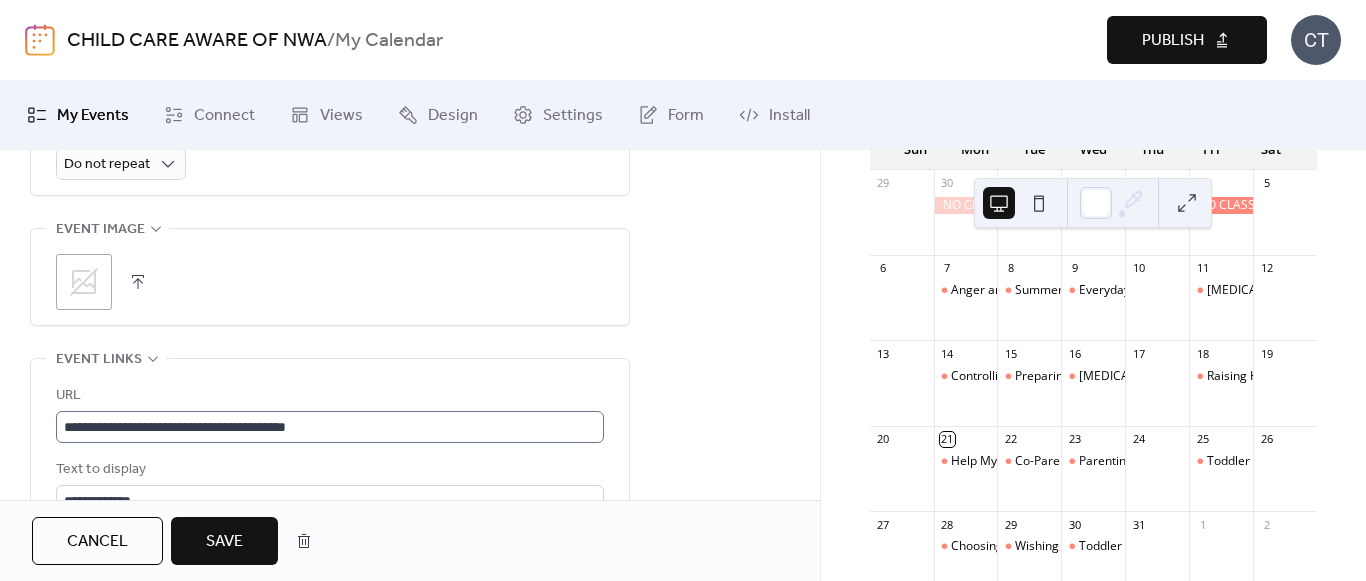 scroll, scrollTop: 1100, scrollLeft: 0, axis: vertical 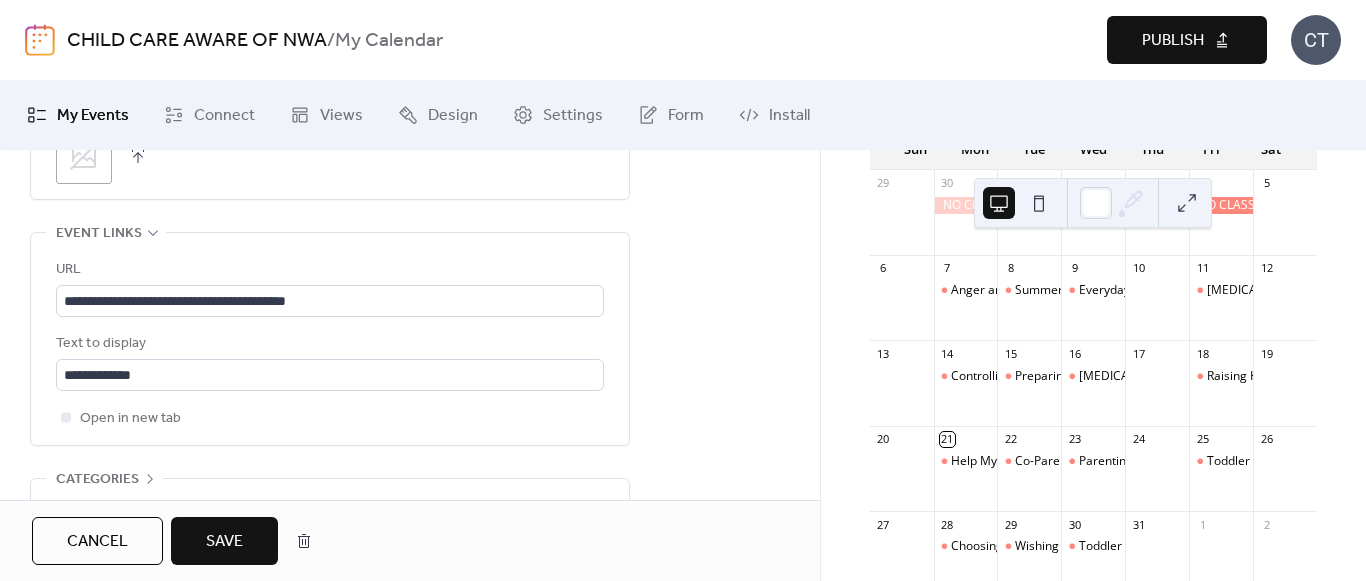 type on "**********" 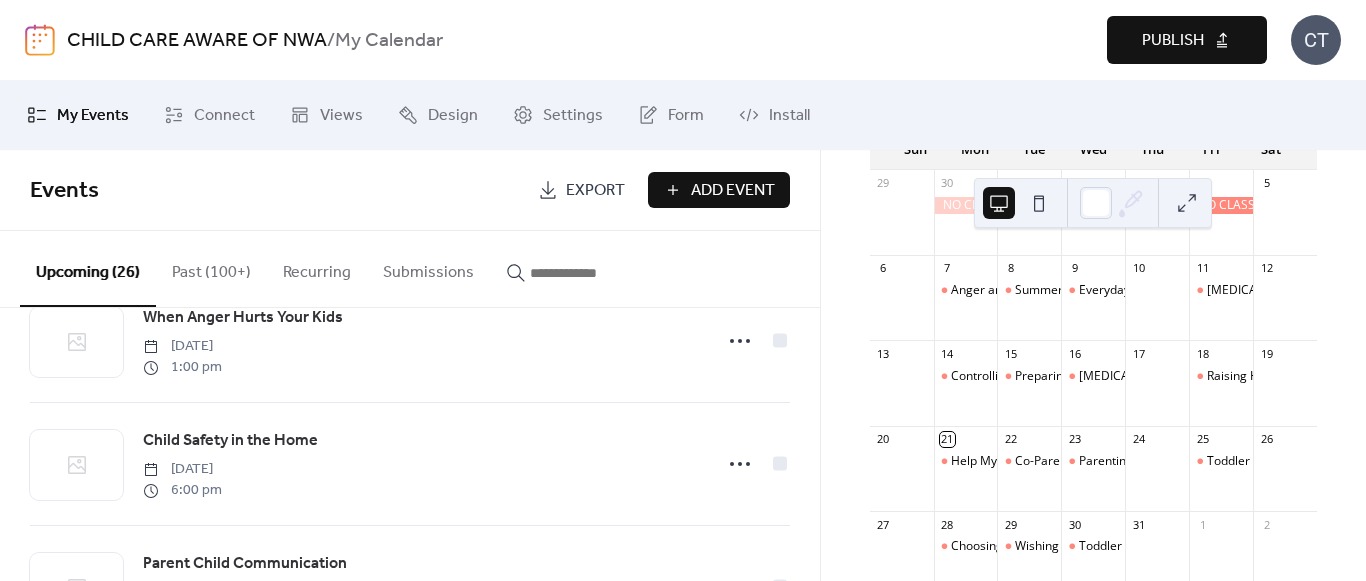 scroll, scrollTop: 1200, scrollLeft: 0, axis: vertical 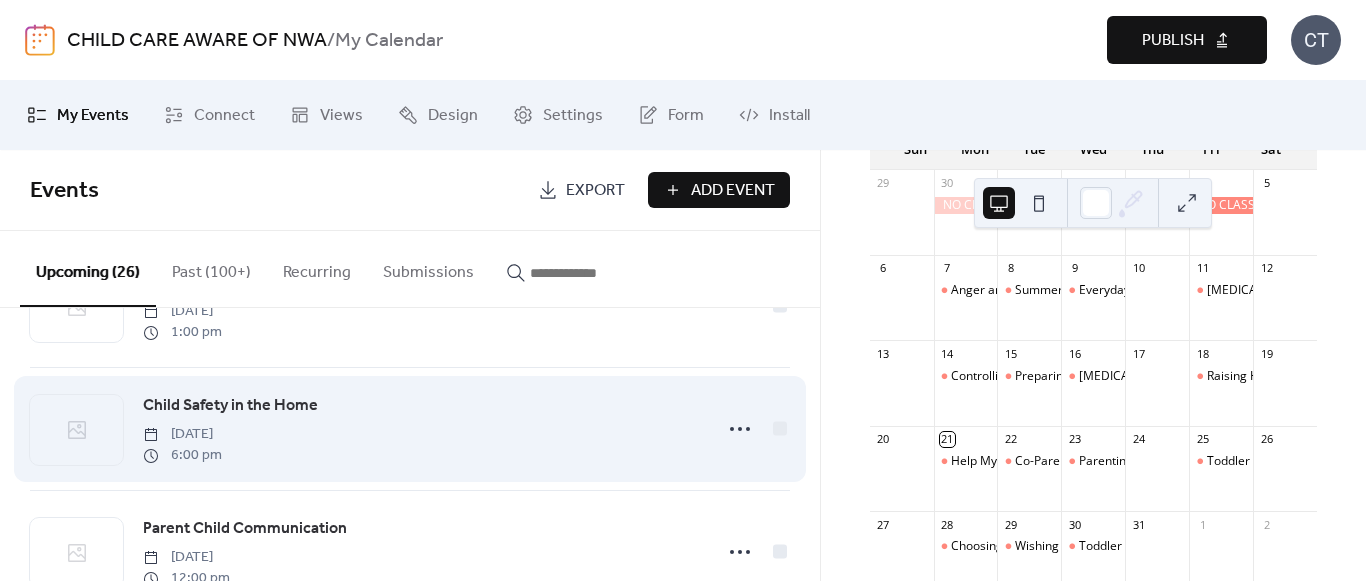 click on "Child Safety in the Home" at bounding box center (230, 406) 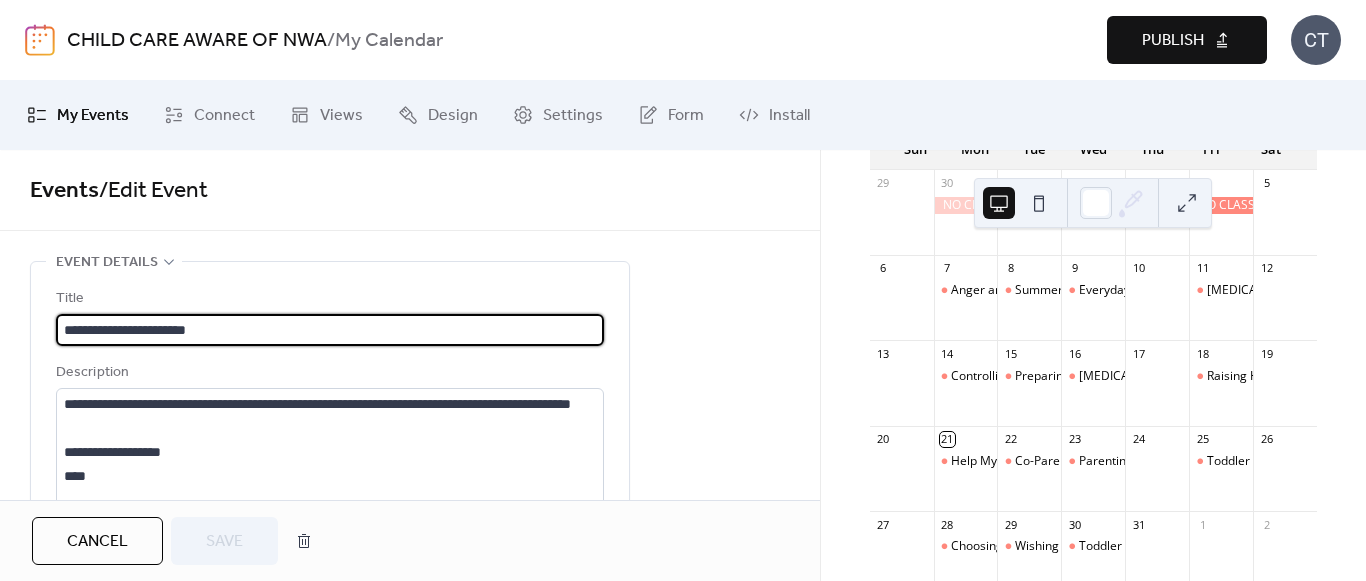 drag, startPoint x: 139, startPoint y: 537, endPoint x: 377, endPoint y: 452, distance: 252.72318 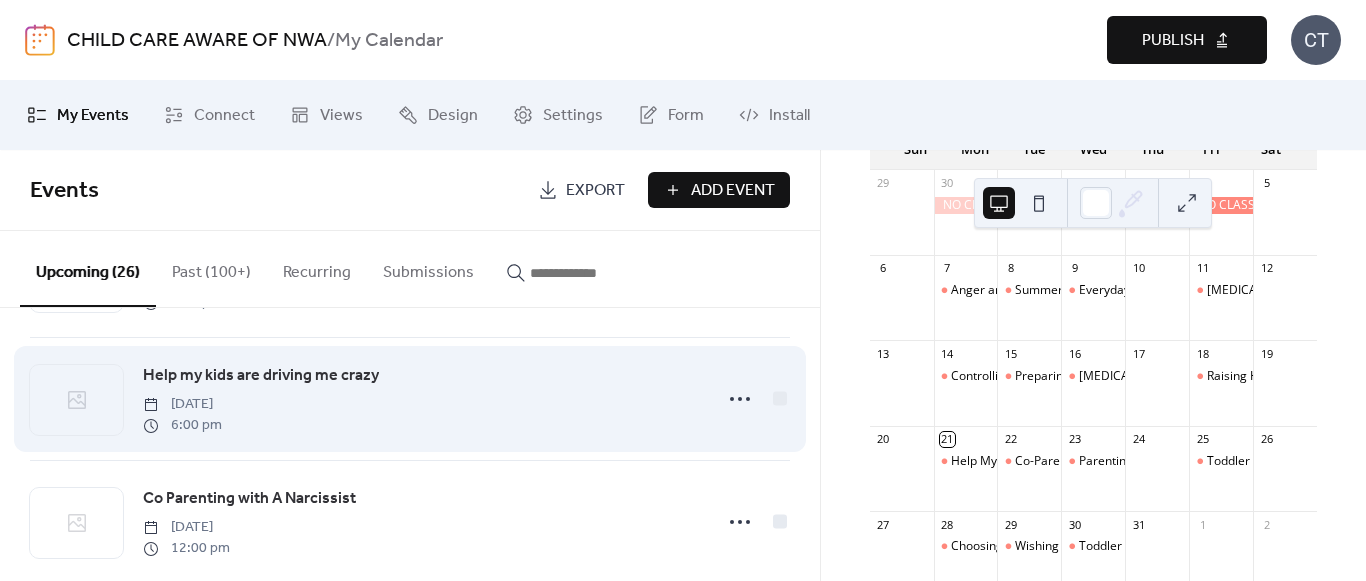 scroll, scrollTop: 1600, scrollLeft: 0, axis: vertical 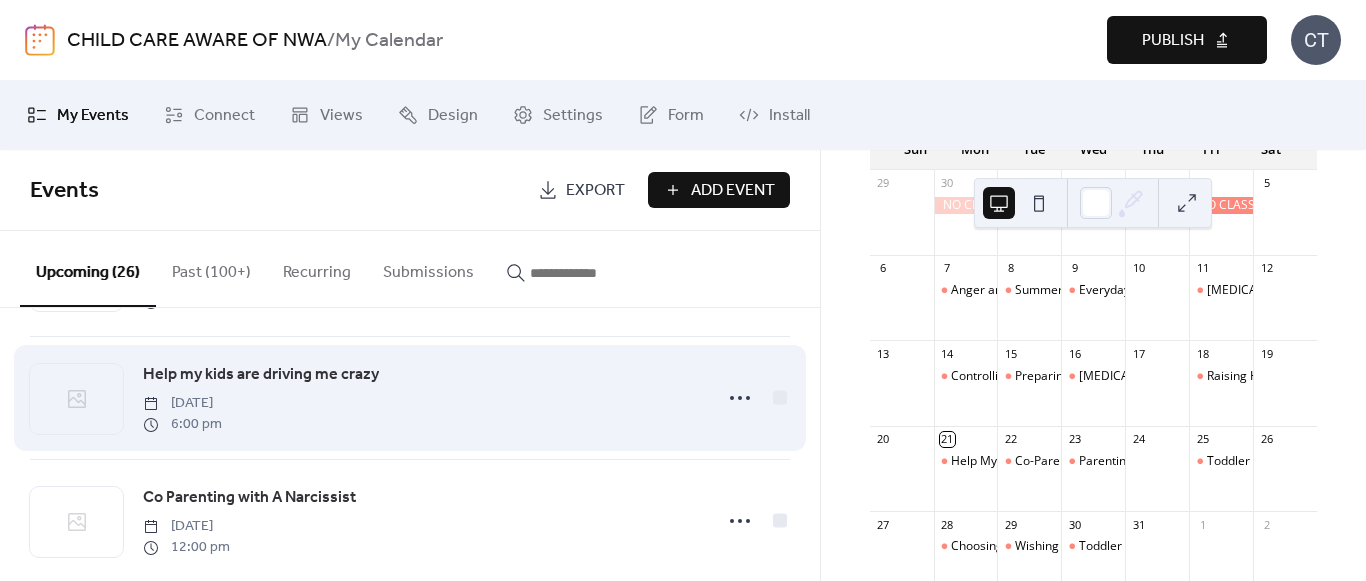 click on "Help my kids are driving me crazy" at bounding box center (261, 375) 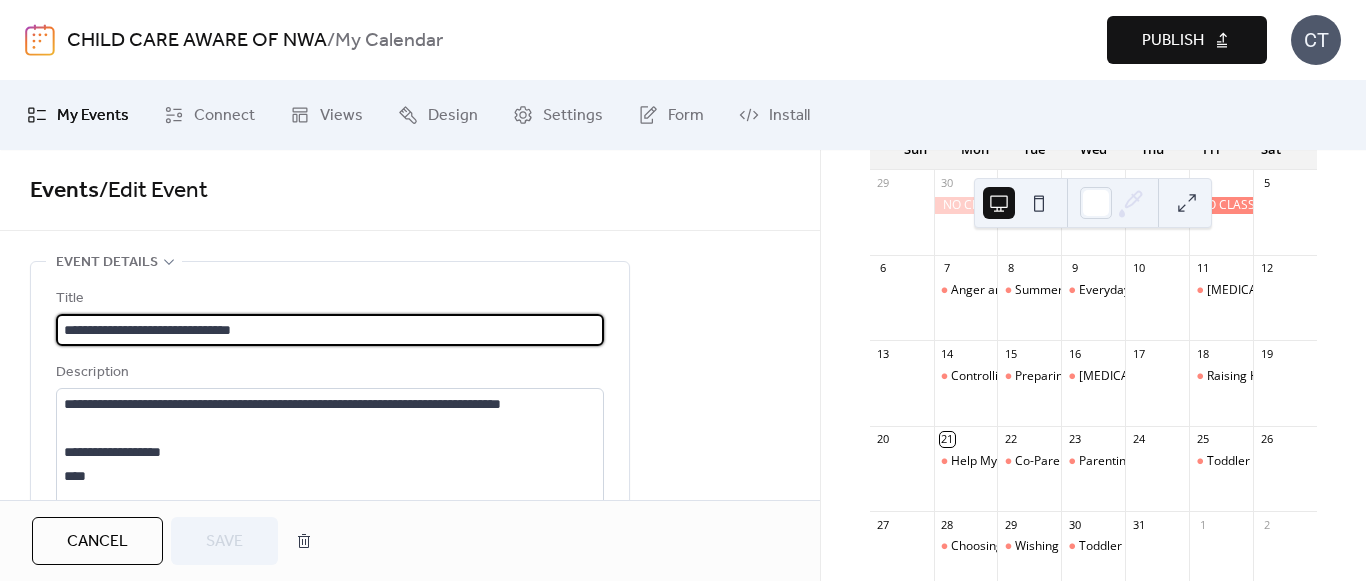 click on "**********" at bounding box center [330, 330] 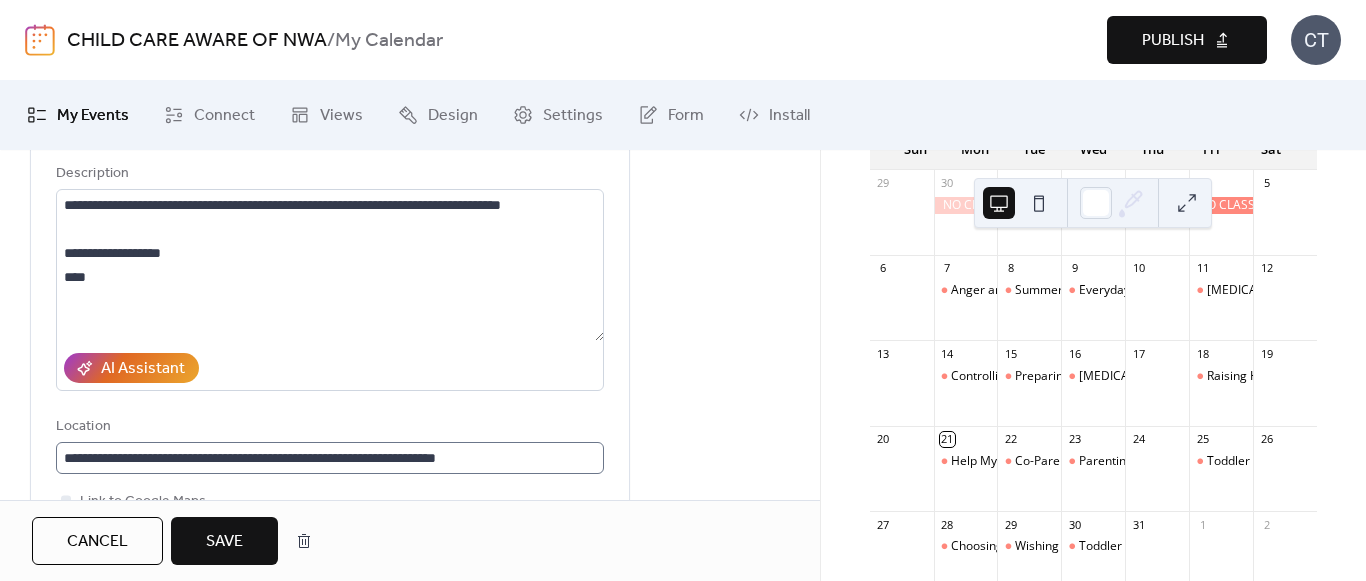 scroll, scrollTop: 200, scrollLeft: 0, axis: vertical 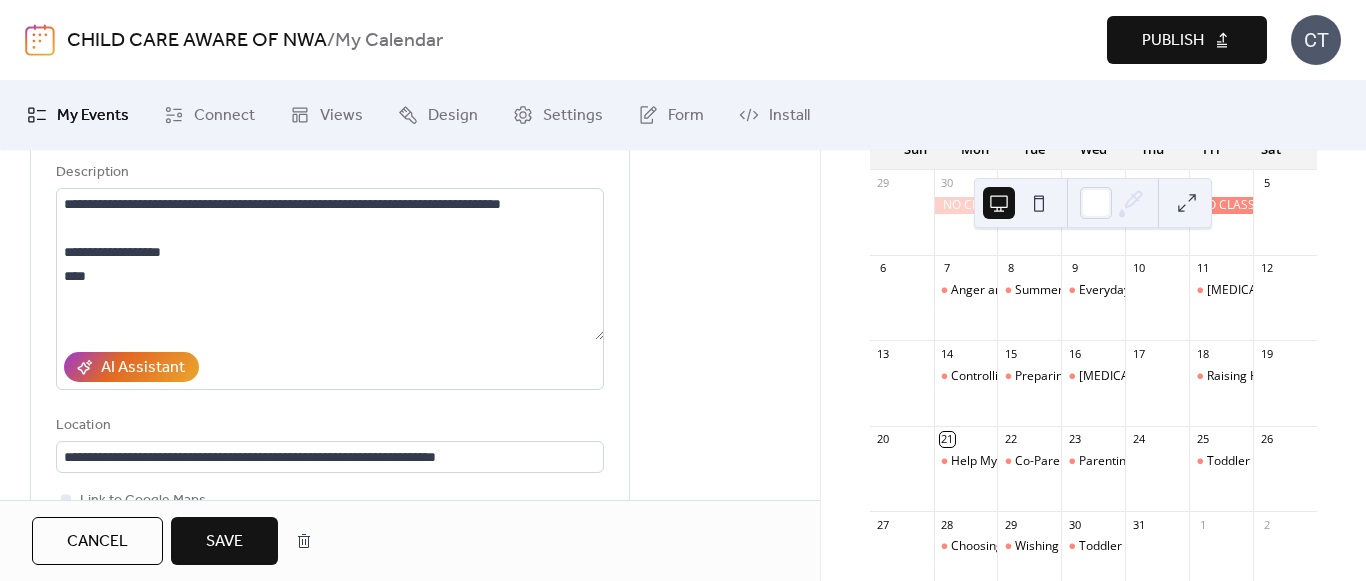 type on "**********" 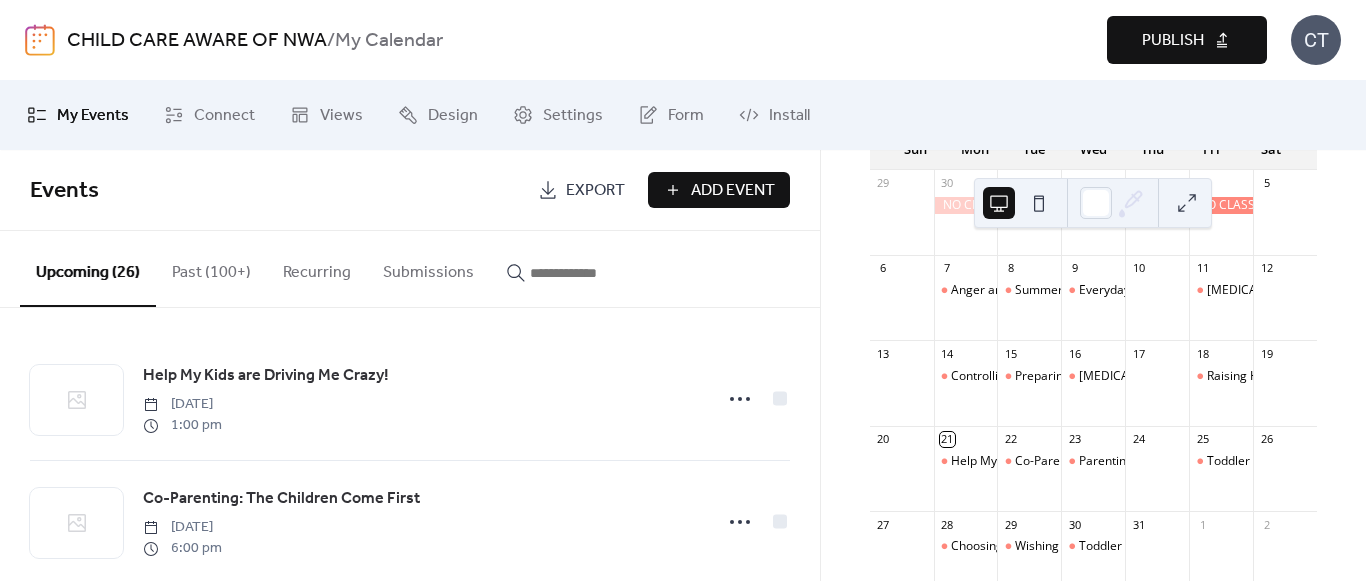 click on "Add Event" at bounding box center (733, 191) 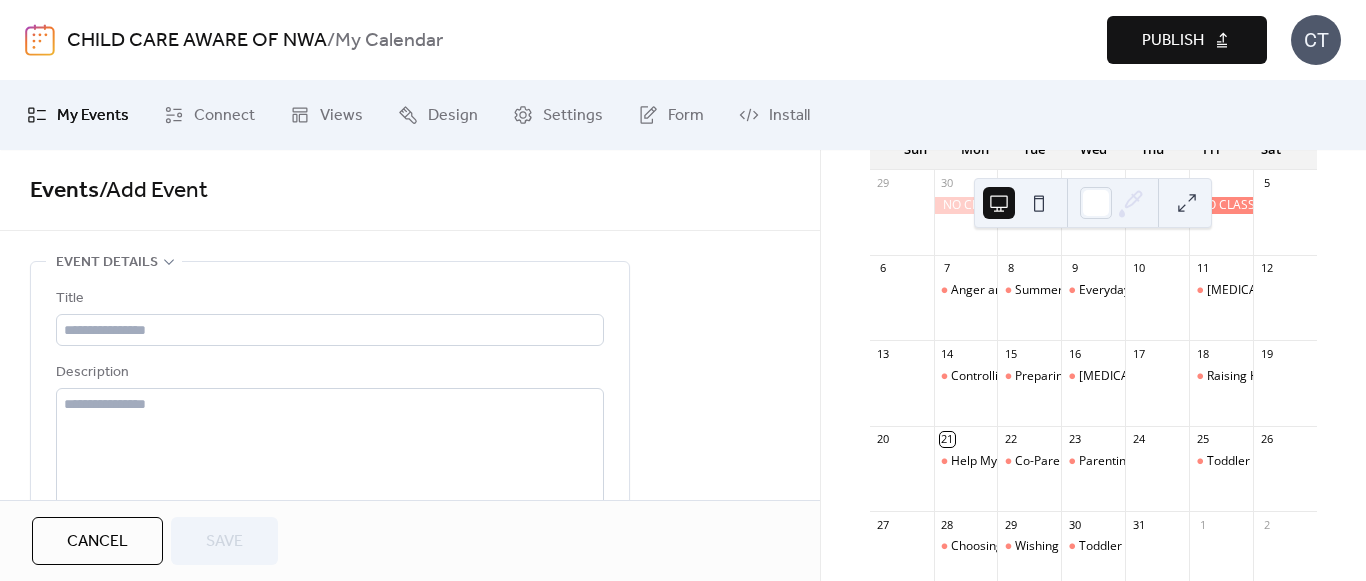 click on "Cancel" at bounding box center (97, 542) 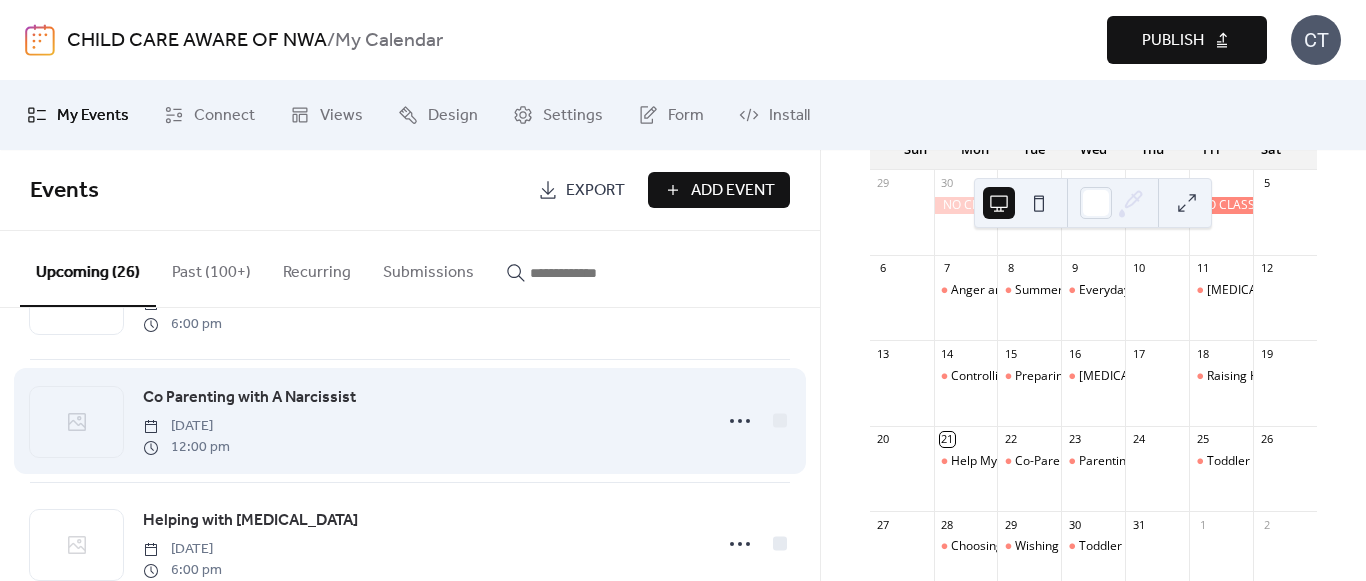 scroll, scrollTop: 1800, scrollLeft: 0, axis: vertical 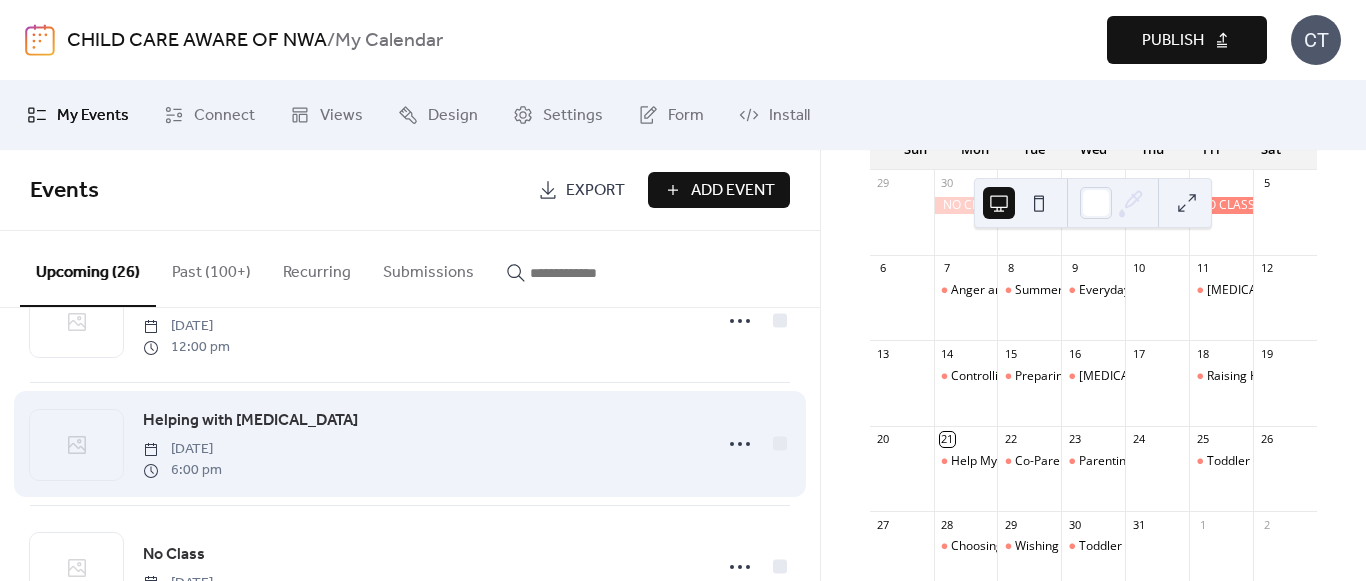 click on "Helping with [MEDICAL_DATA]" at bounding box center [250, 421] 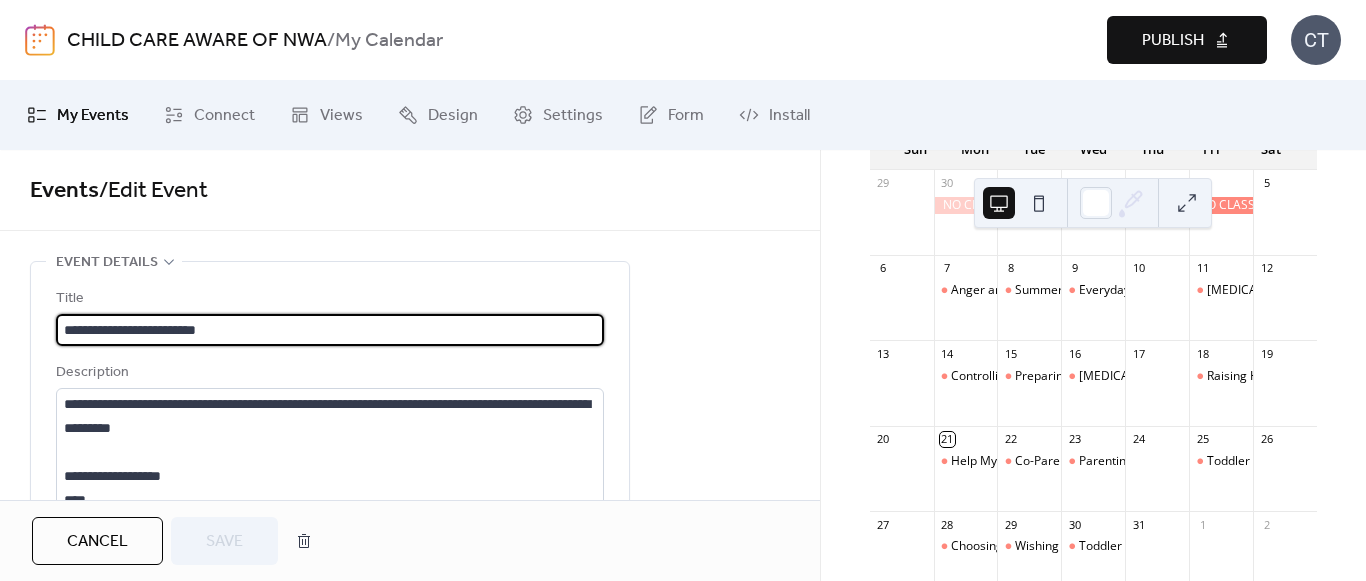 click on "**********" at bounding box center (330, 330) 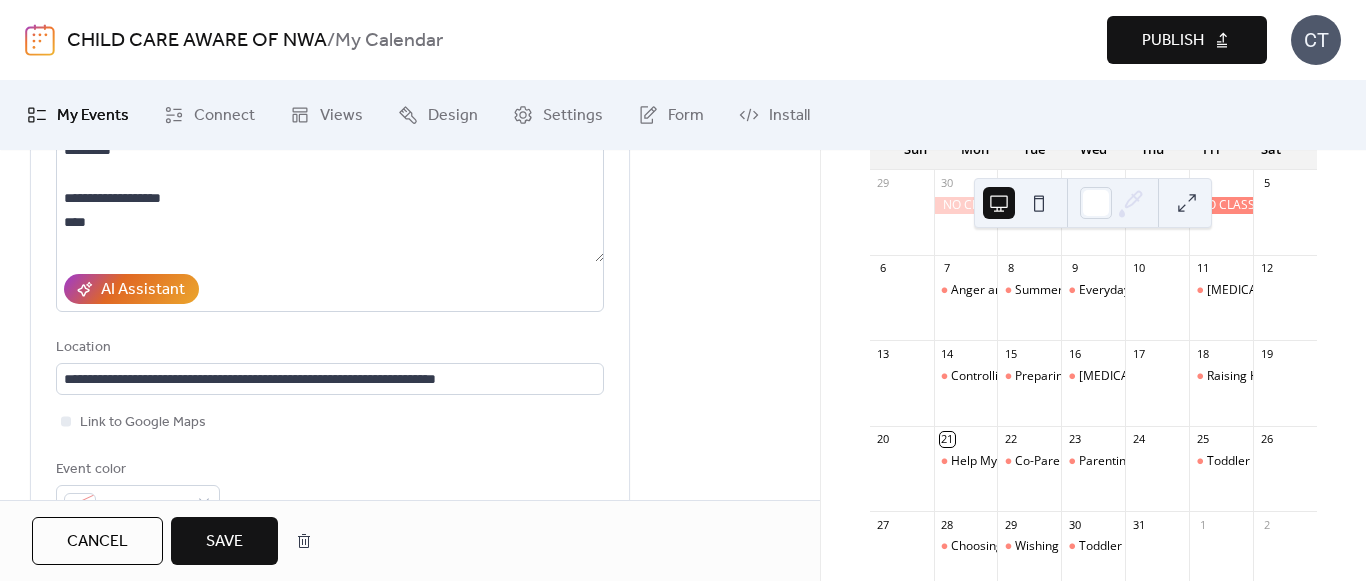 scroll, scrollTop: 400, scrollLeft: 0, axis: vertical 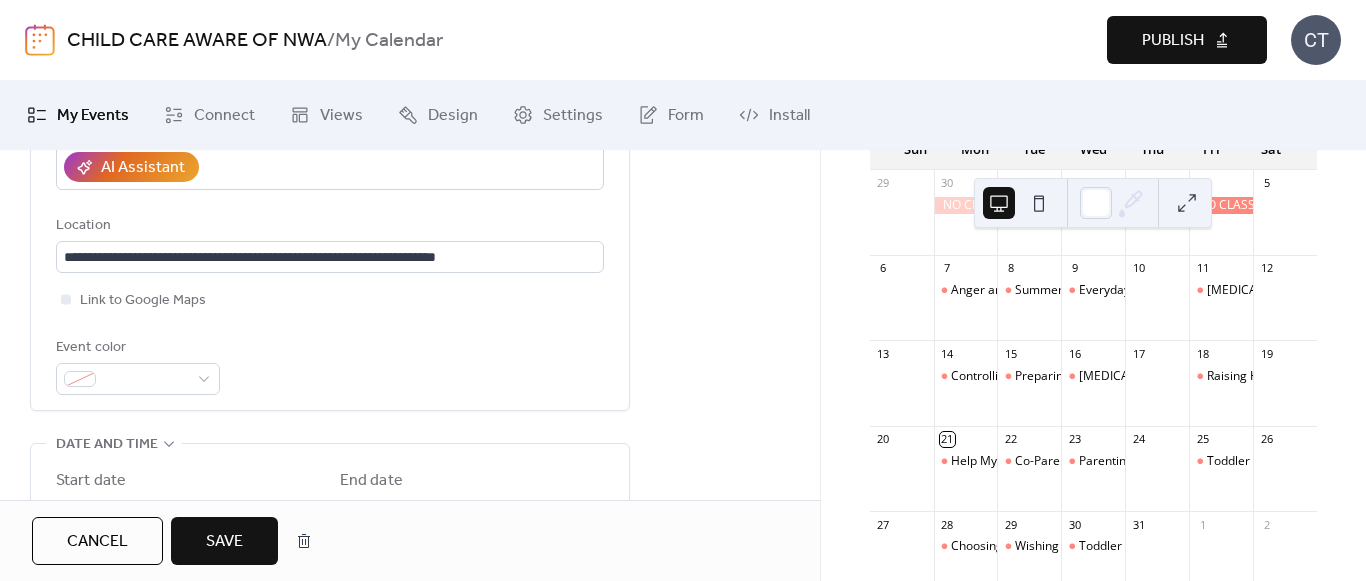 type on "**********" 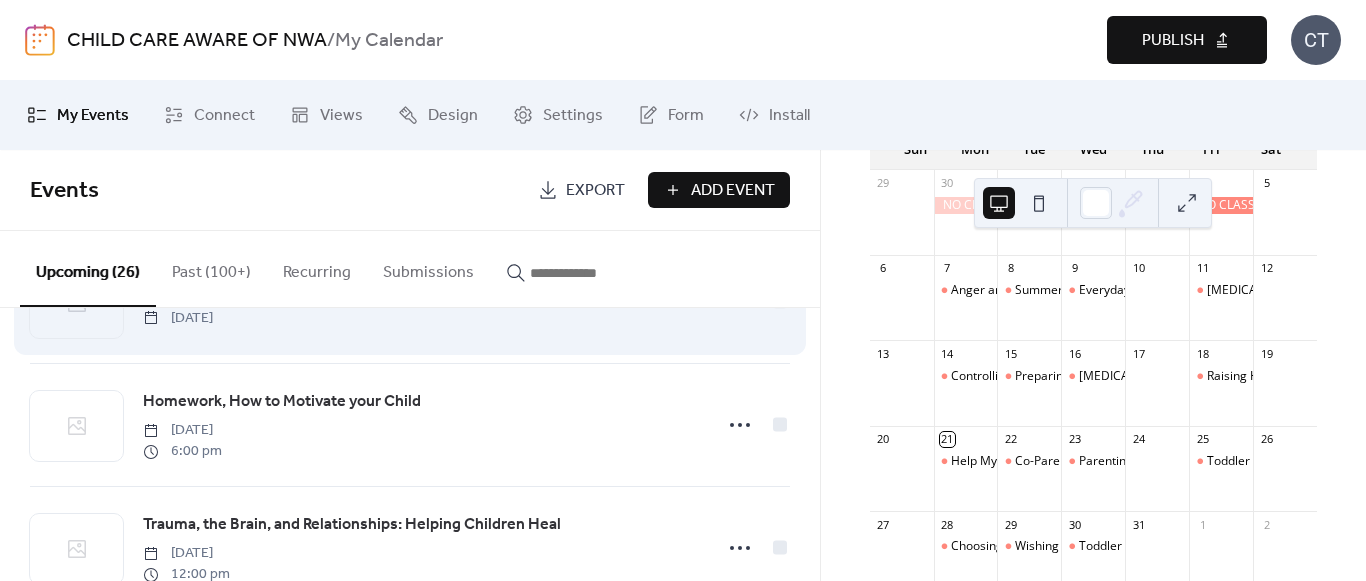 scroll, scrollTop: 2100, scrollLeft: 0, axis: vertical 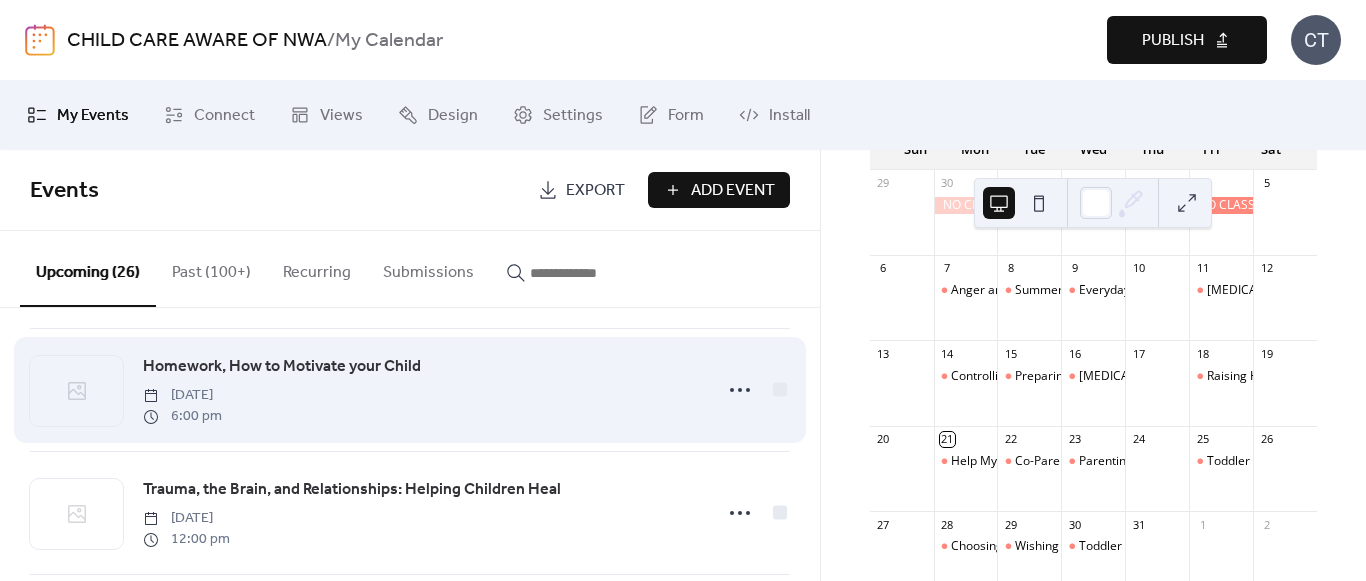 click on "Homework, How to Motivate your Child" at bounding box center (282, 367) 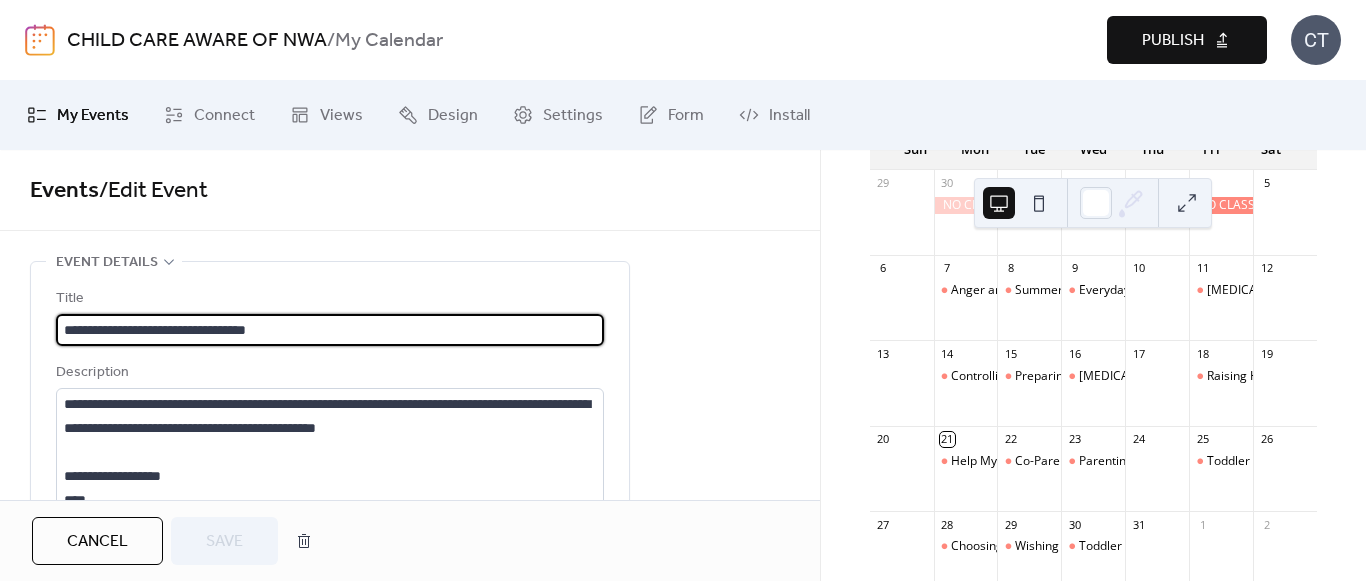 click on "**********" at bounding box center [330, 330] 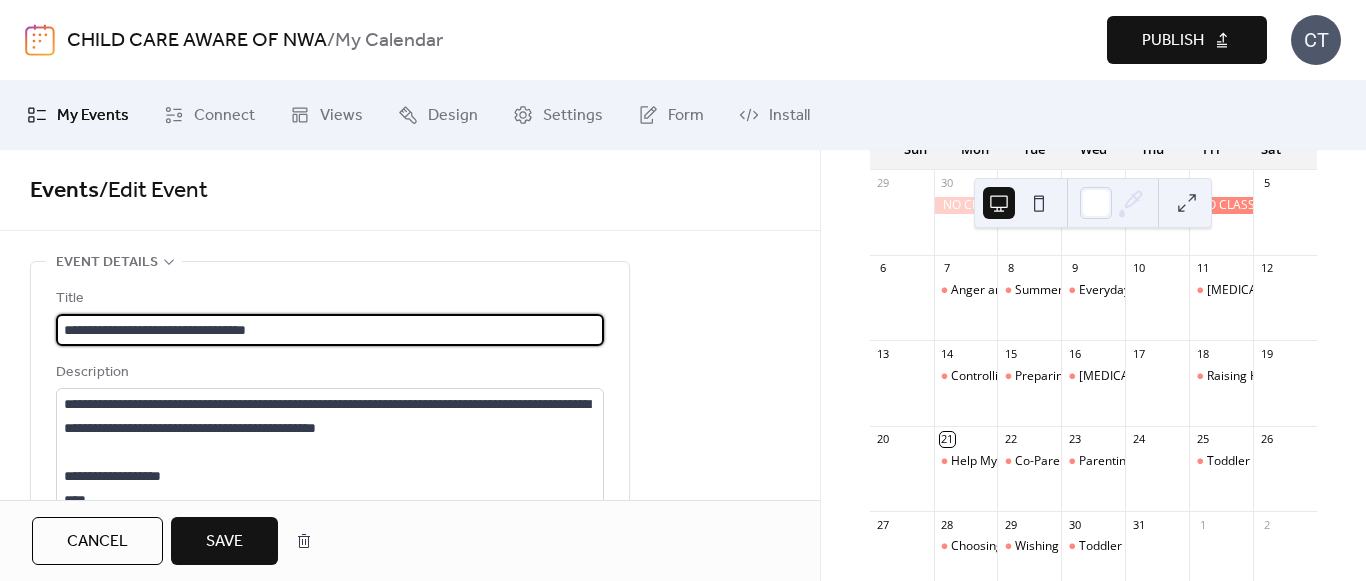 scroll, scrollTop: 1, scrollLeft: 0, axis: vertical 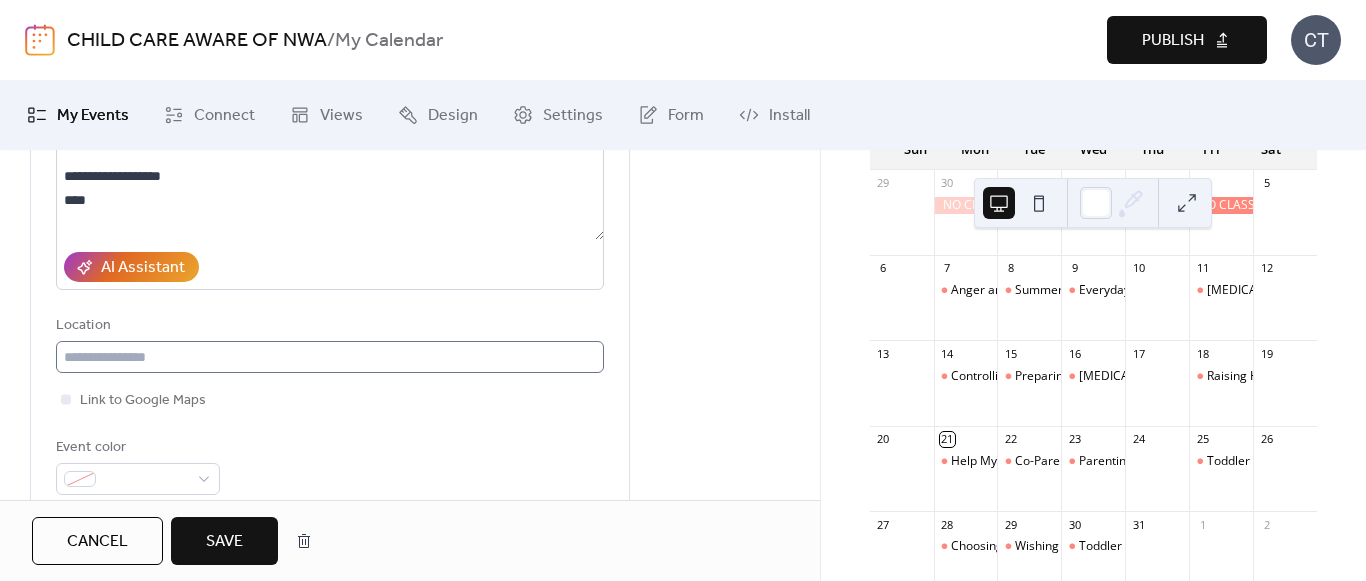 type on "**********" 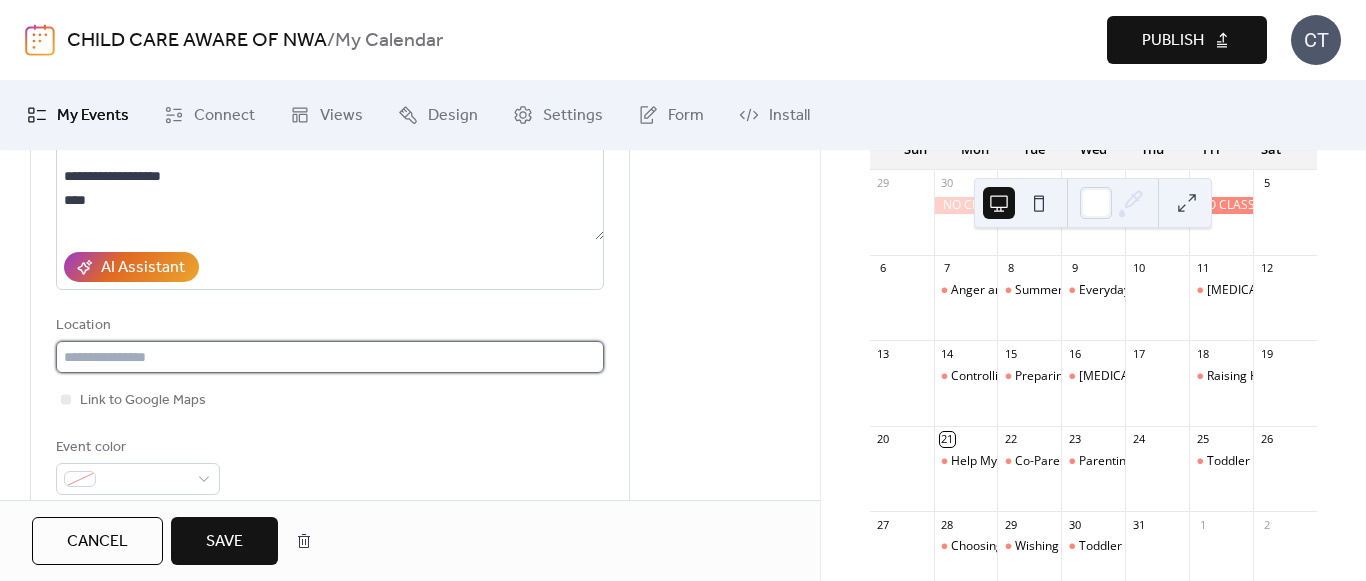 scroll, scrollTop: 0, scrollLeft: 0, axis: both 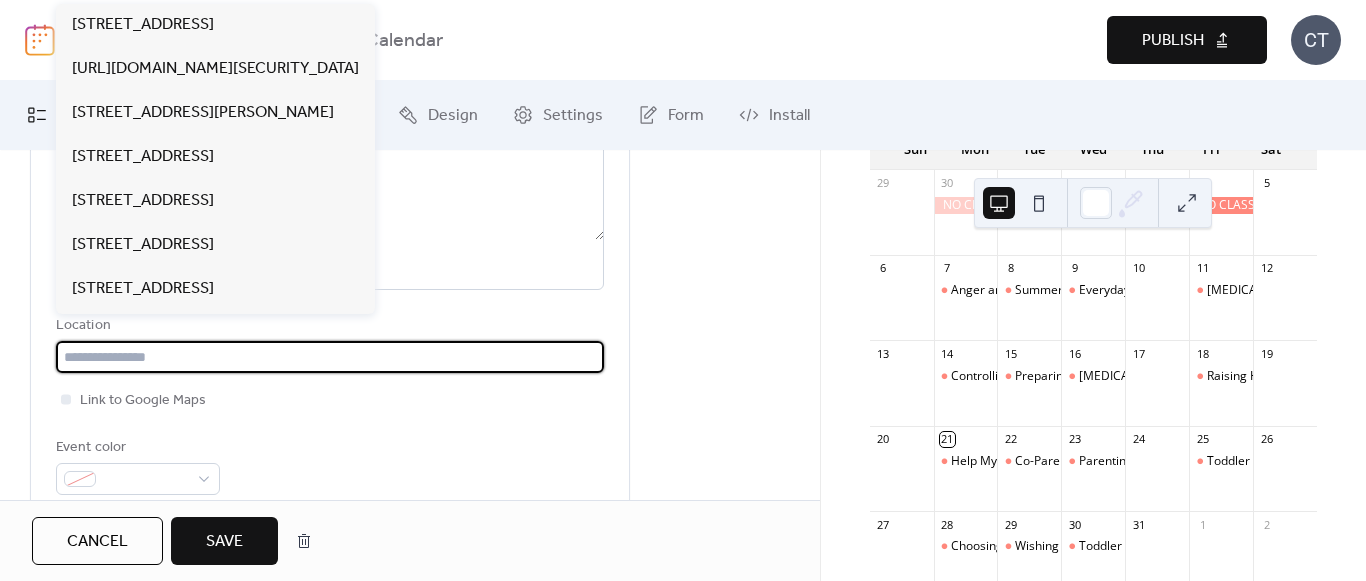 paste on "**********" 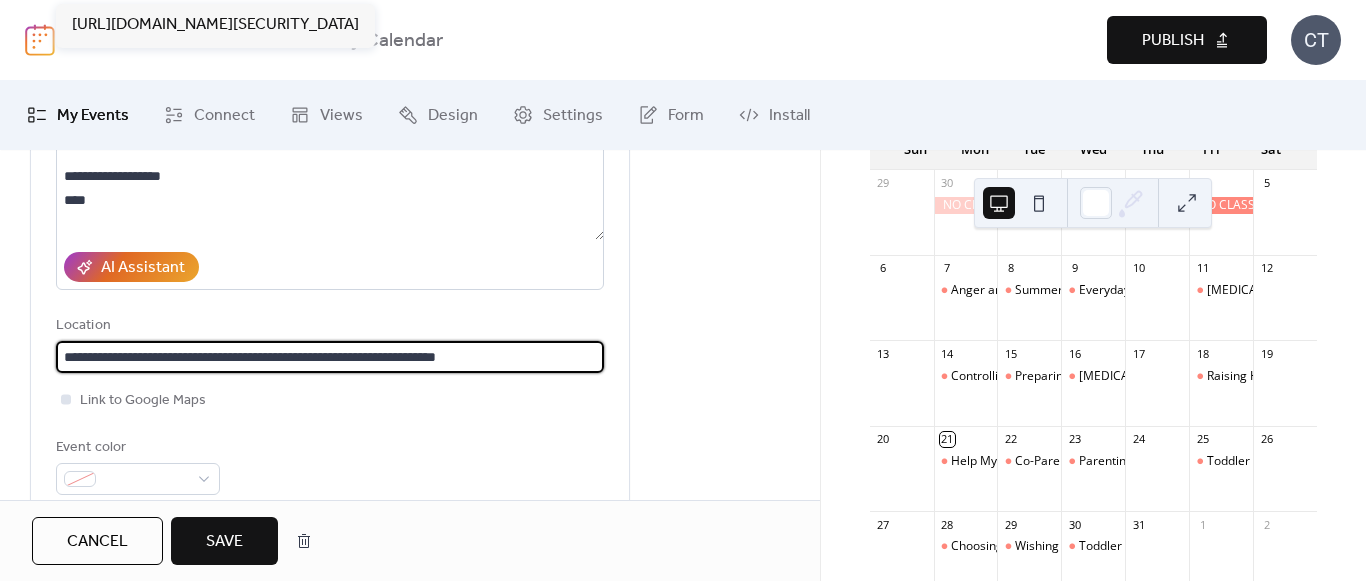 type on "**********" 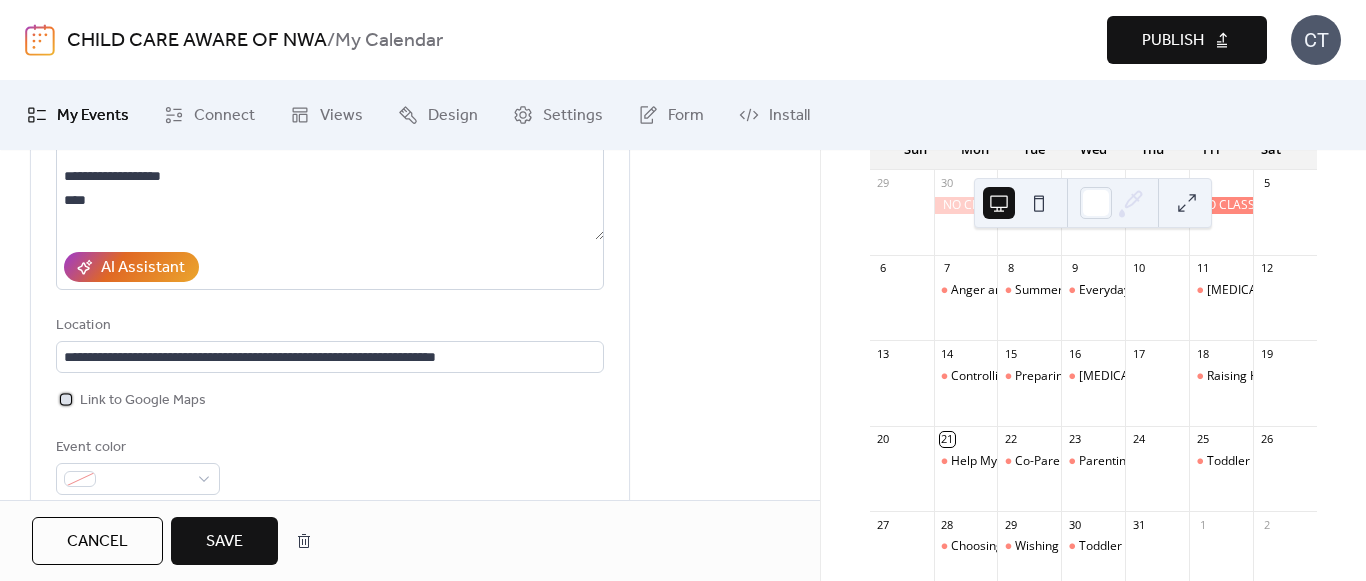 click at bounding box center [66, 399] 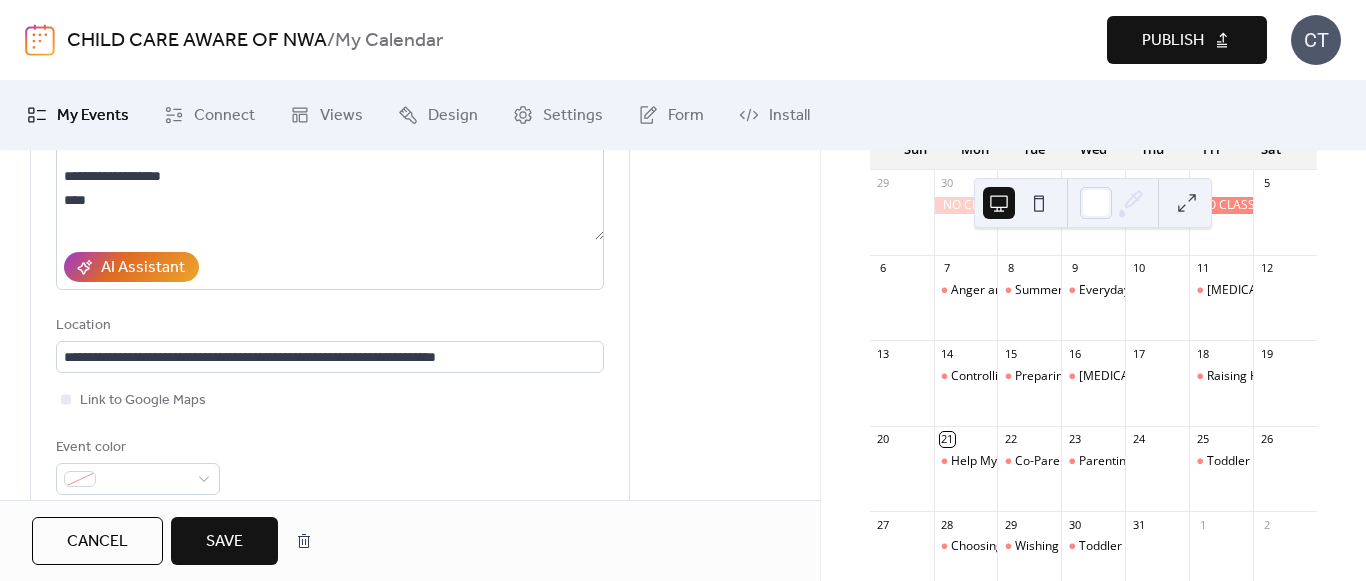 click on "Save" at bounding box center (224, 542) 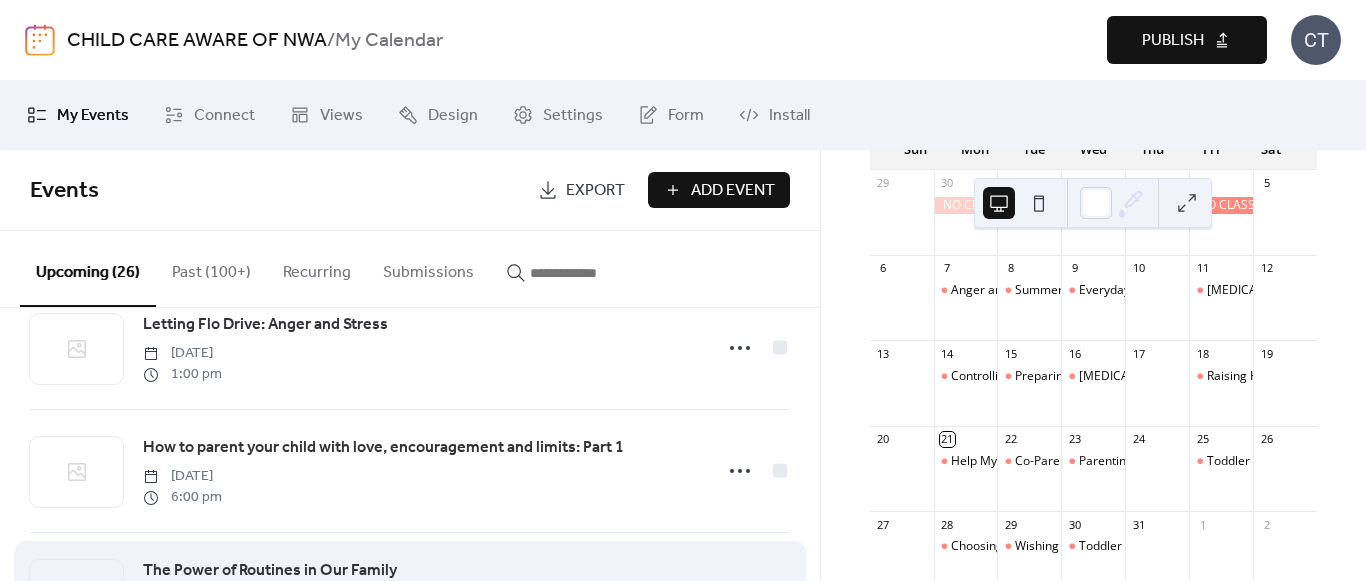 scroll, scrollTop: 2500, scrollLeft: 0, axis: vertical 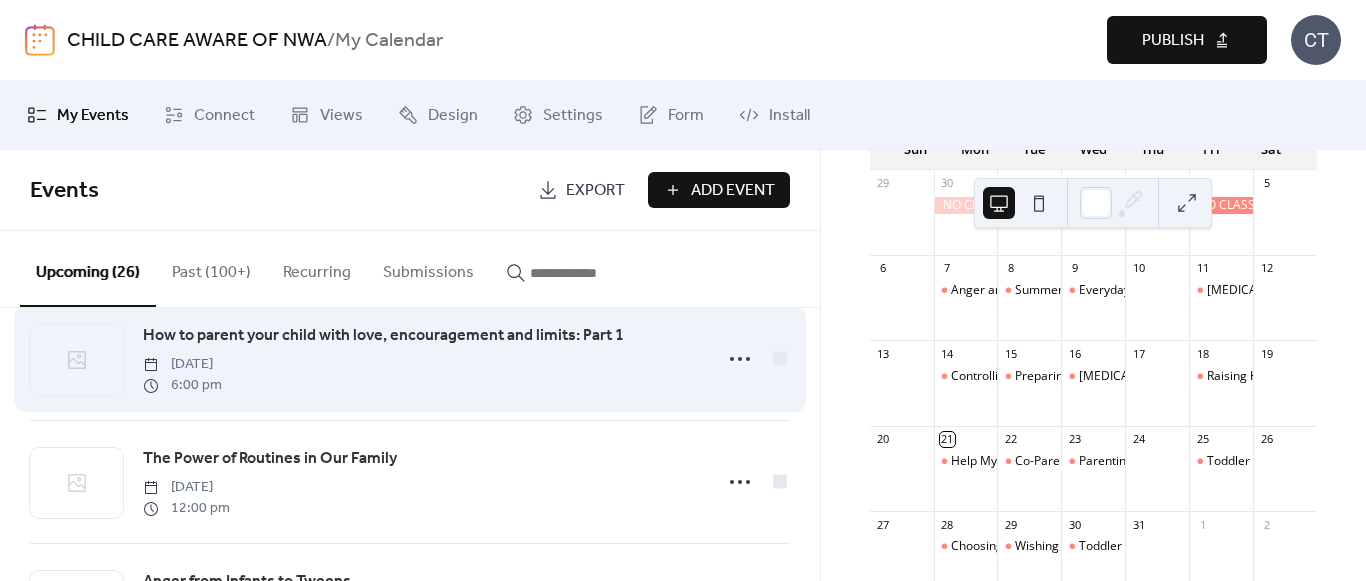 click on "How to parent your child with love, encouragement and limits: Part 1" at bounding box center [383, 336] 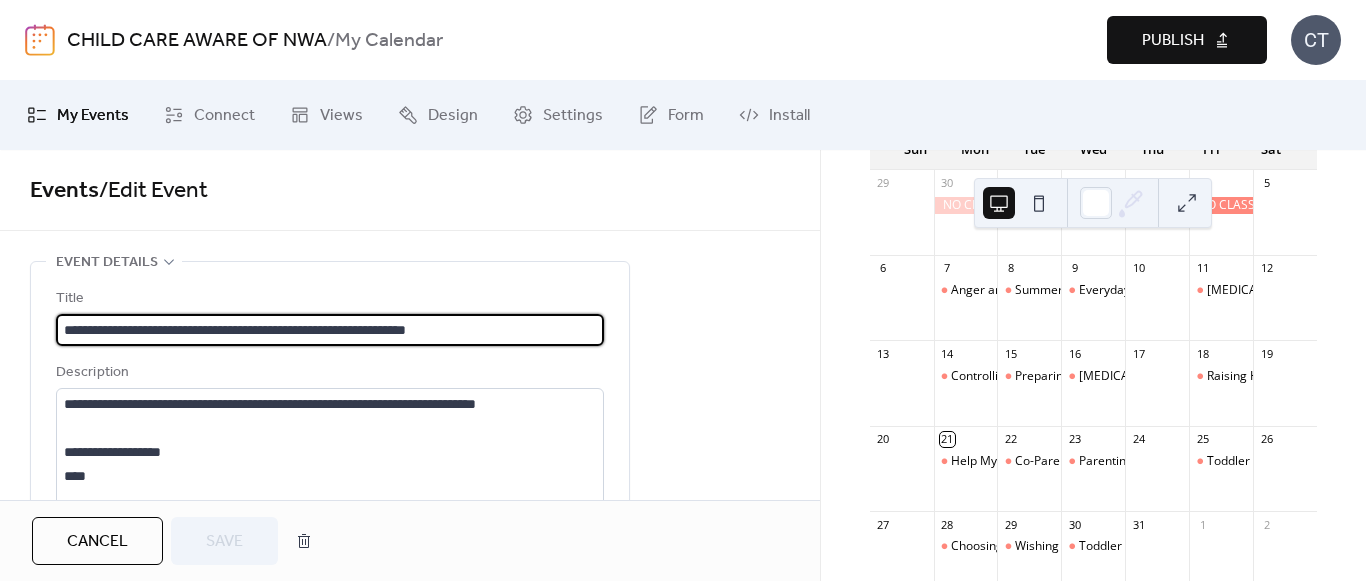 click on "**********" at bounding box center (330, 330) 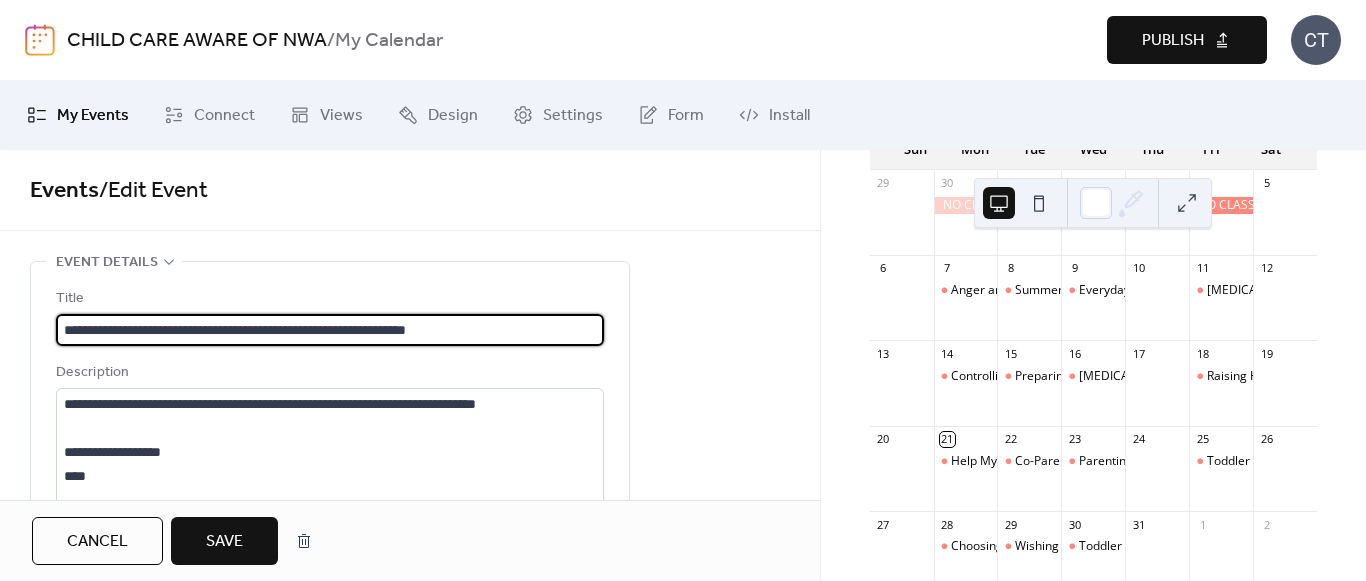 click on "**********" at bounding box center [330, 330] 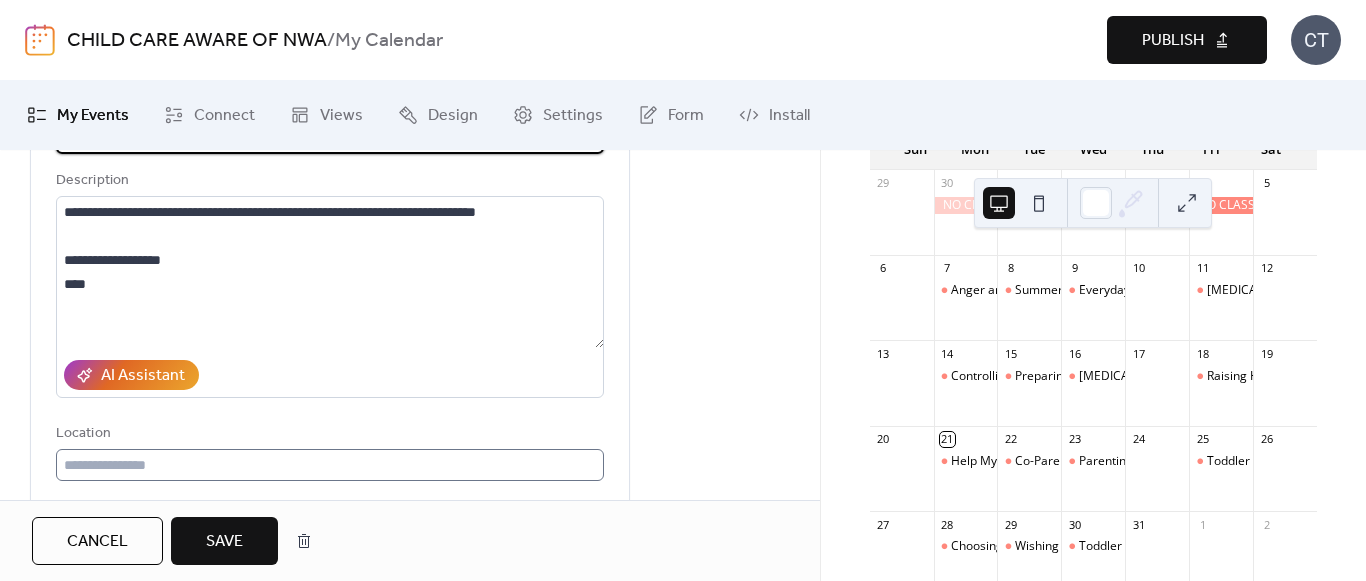 scroll, scrollTop: 200, scrollLeft: 0, axis: vertical 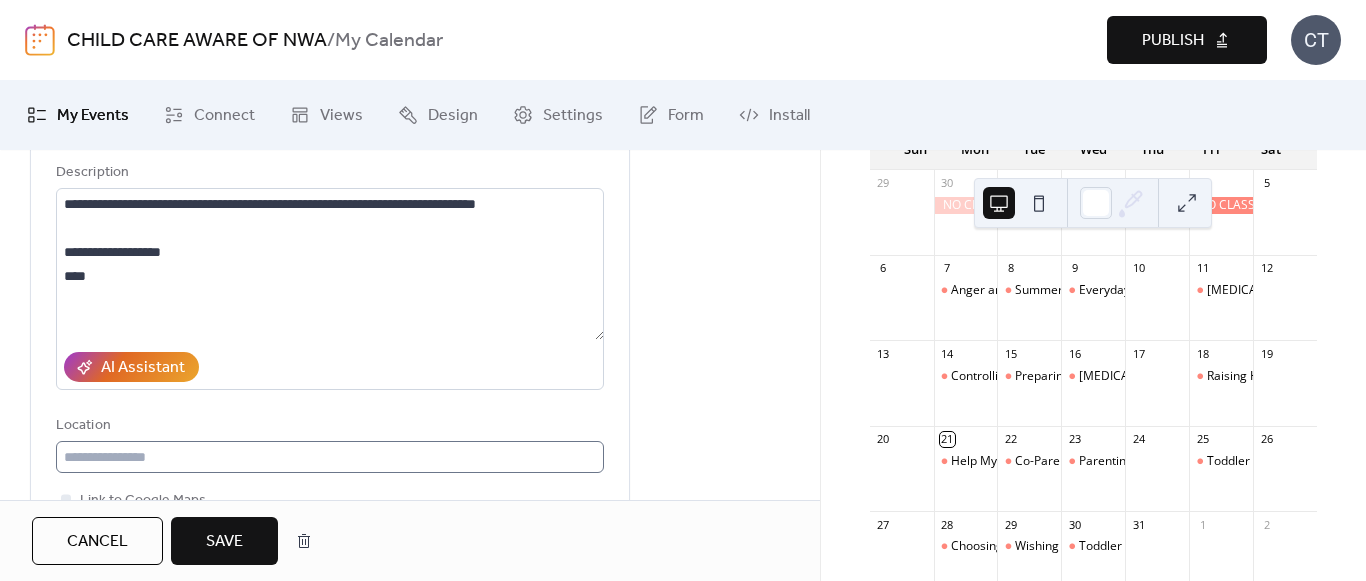type on "**********" 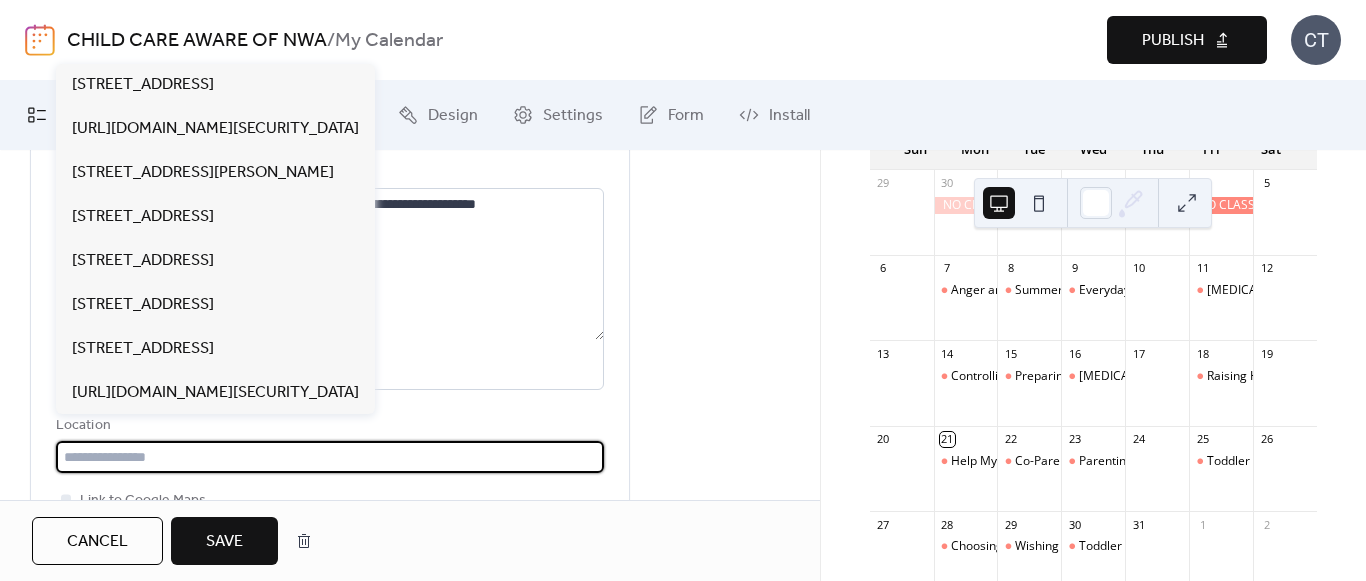 paste on "**********" 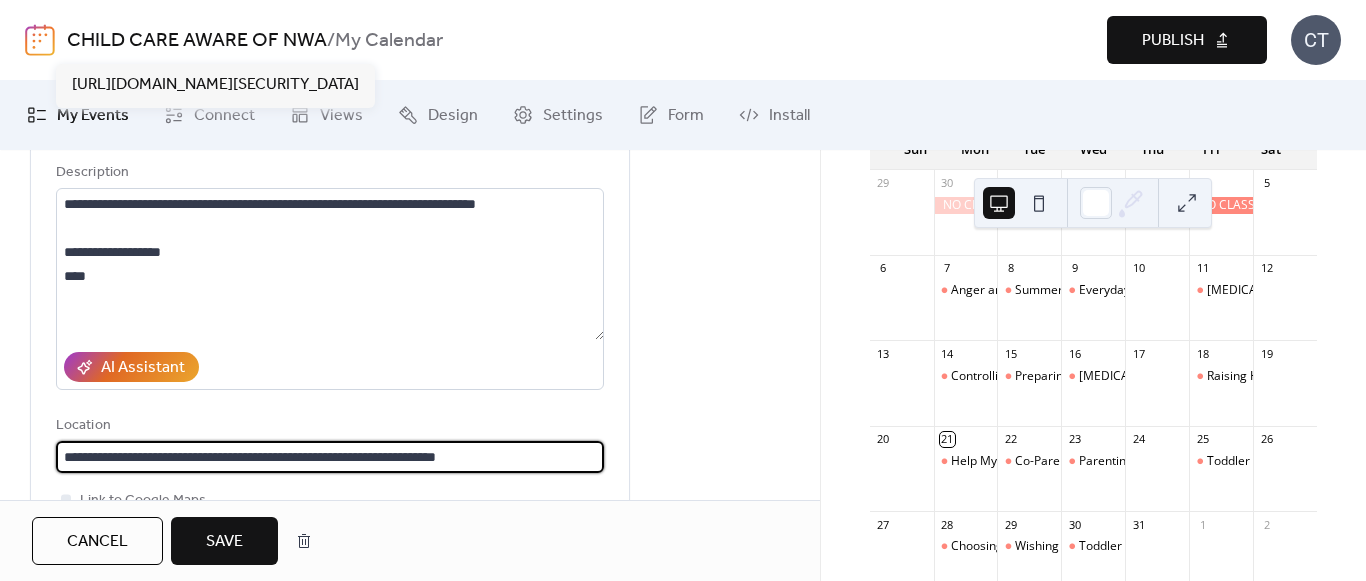 scroll, scrollTop: 300, scrollLeft: 0, axis: vertical 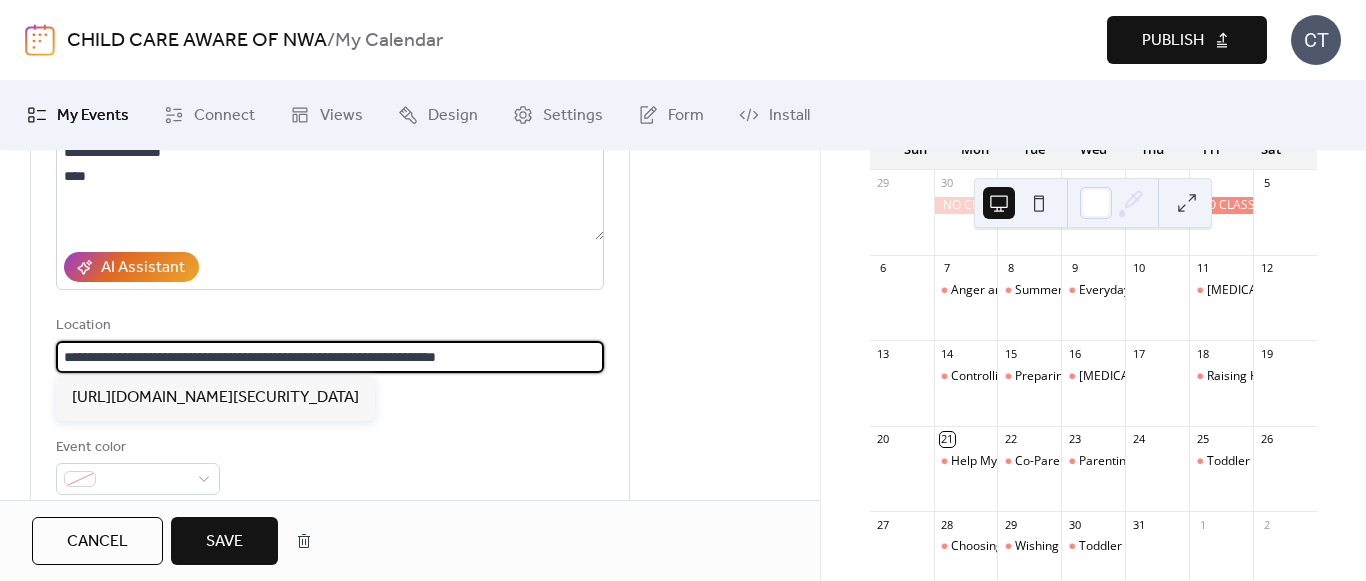 type on "**********" 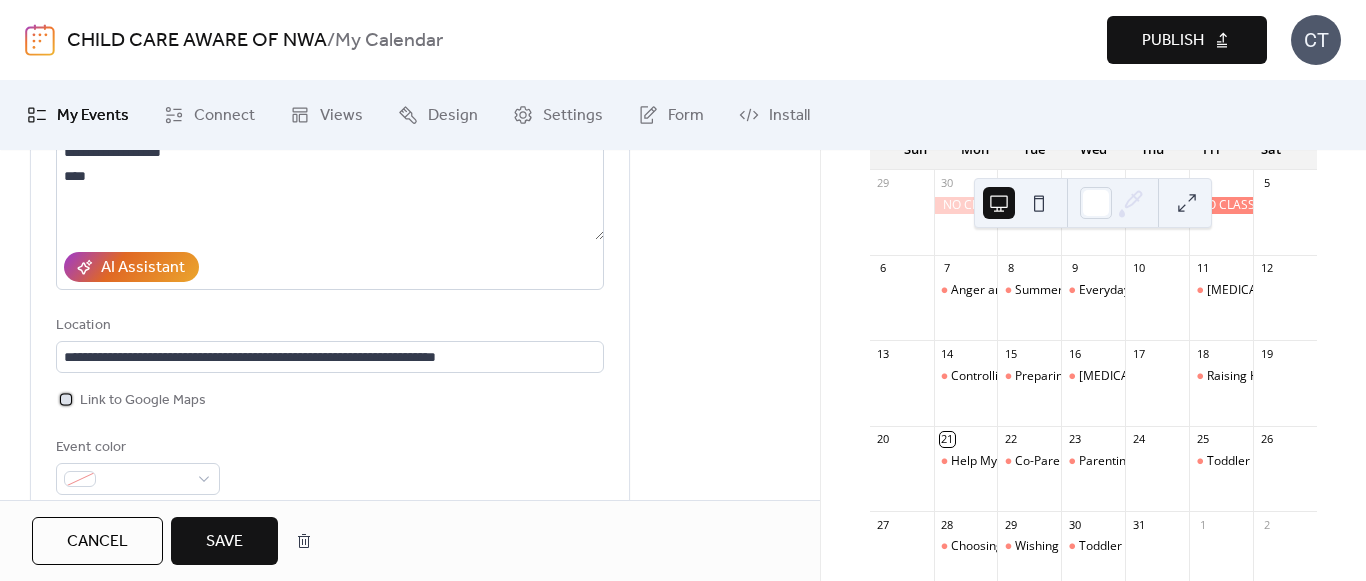click at bounding box center (66, 399) 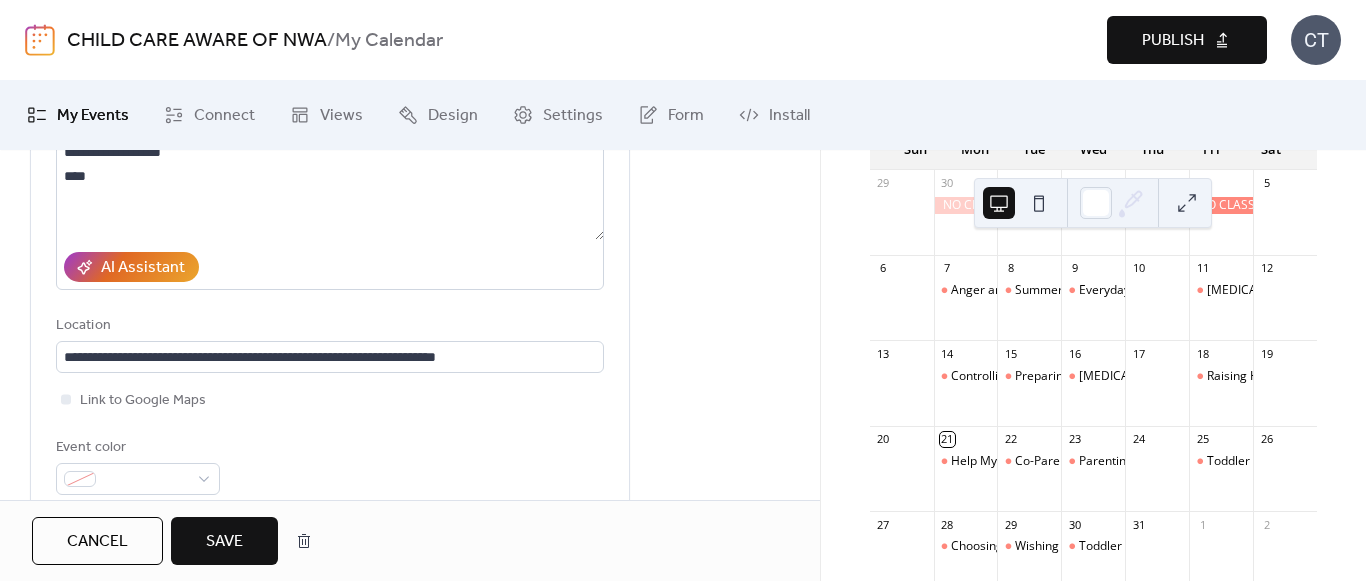drag, startPoint x: 227, startPoint y: 547, endPoint x: 578, endPoint y: 469, distance: 359.56223 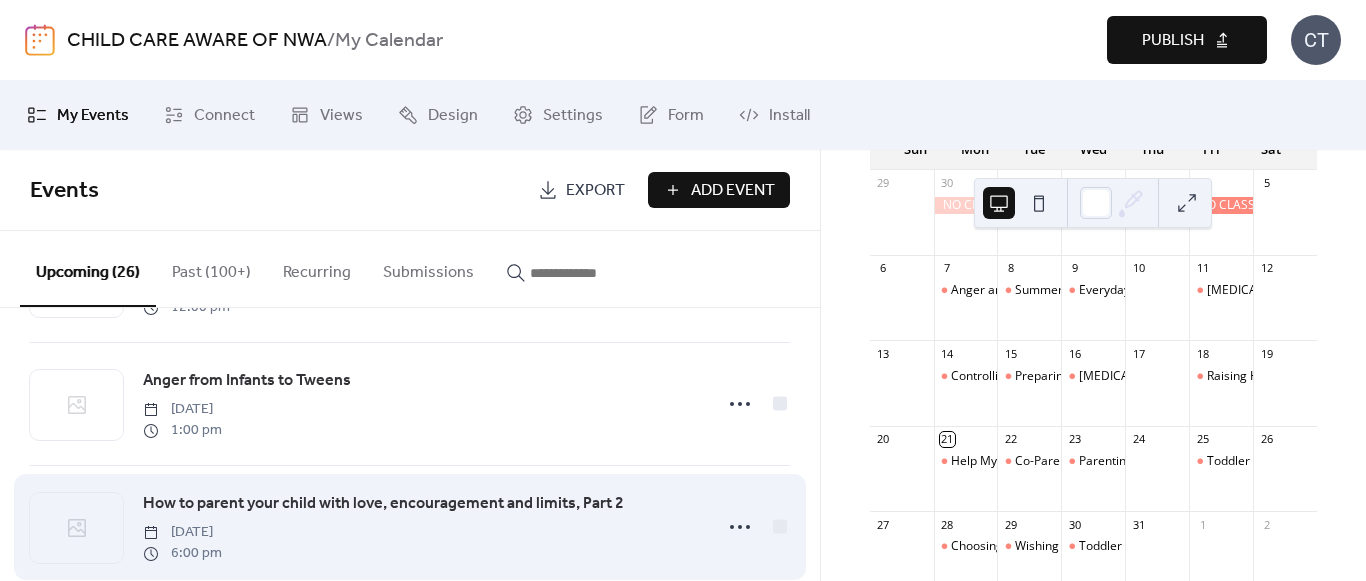 scroll, scrollTop: 2800, scrollLeft: 0, axis: vertical 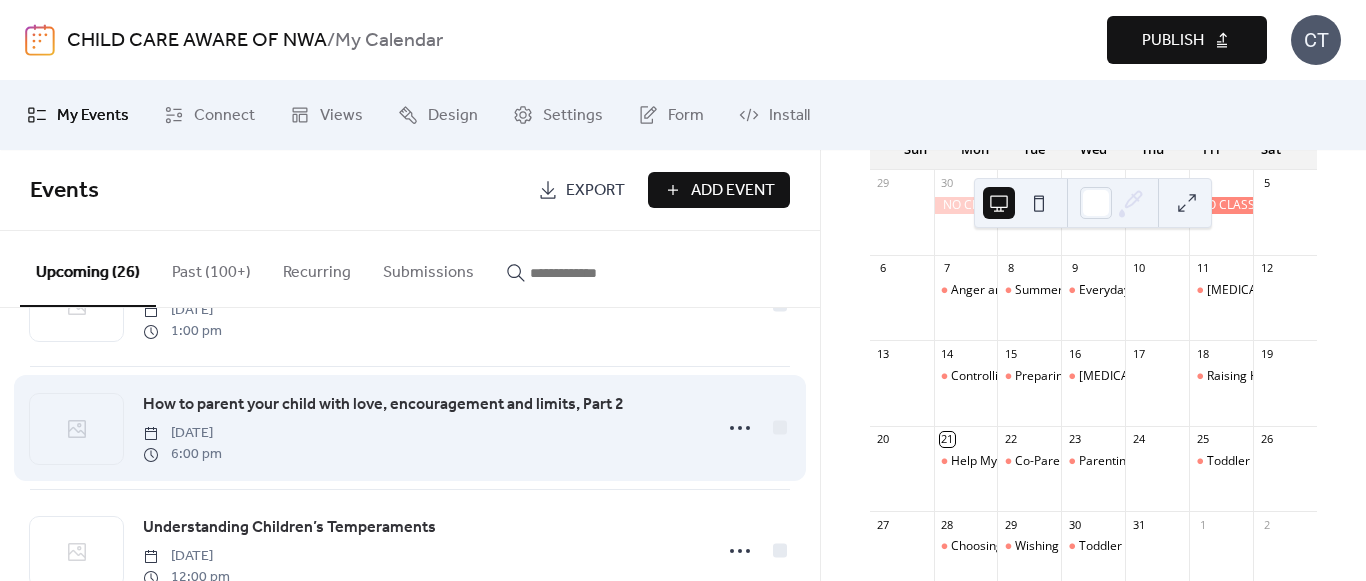 click on "How to parent your child with love, encouragement and limits, Part 2" at bounding box center (383, 405) 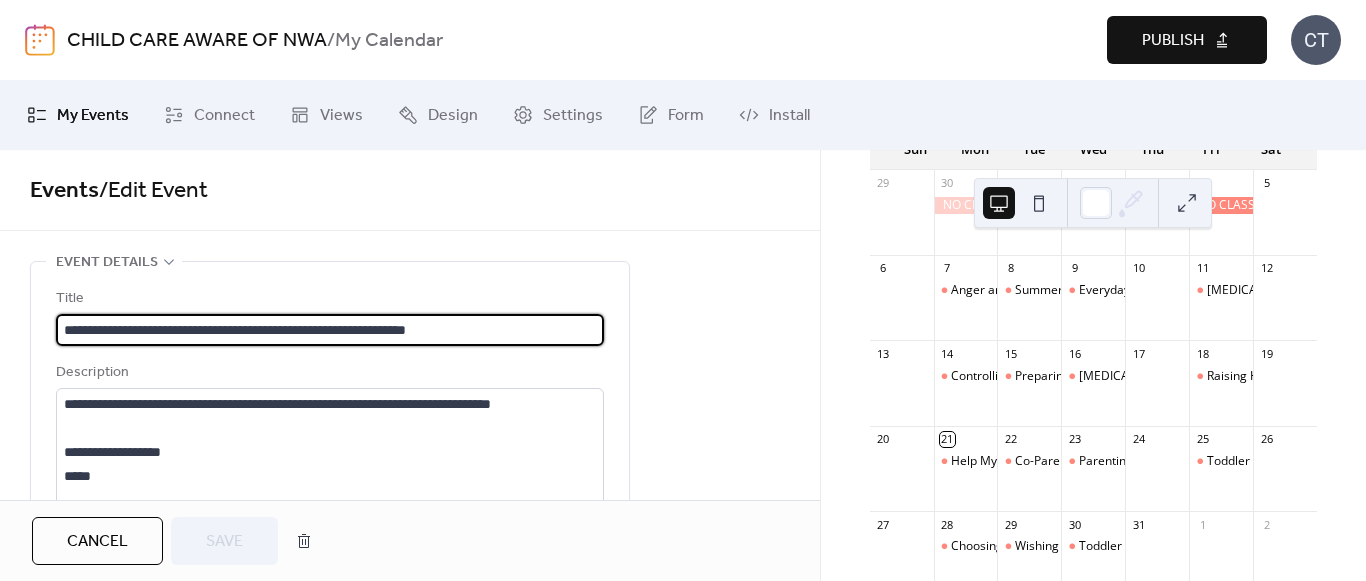 click on "**********" at bounding box center [330, 330] 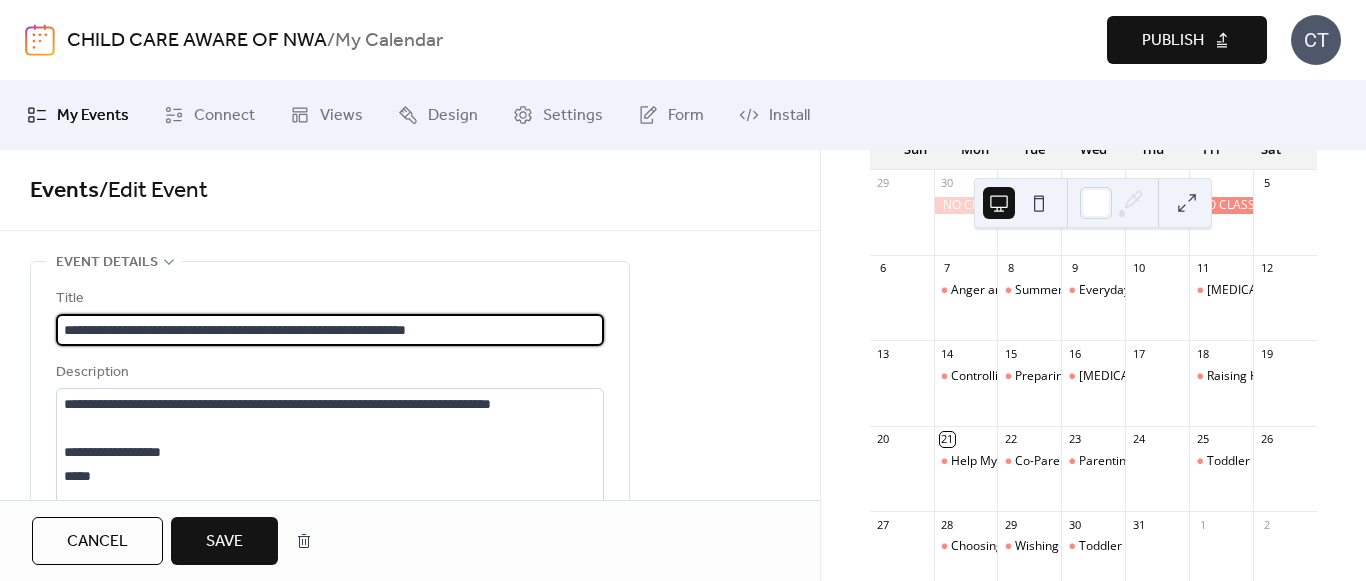 click on "**********" at bounding box center (330, 330) 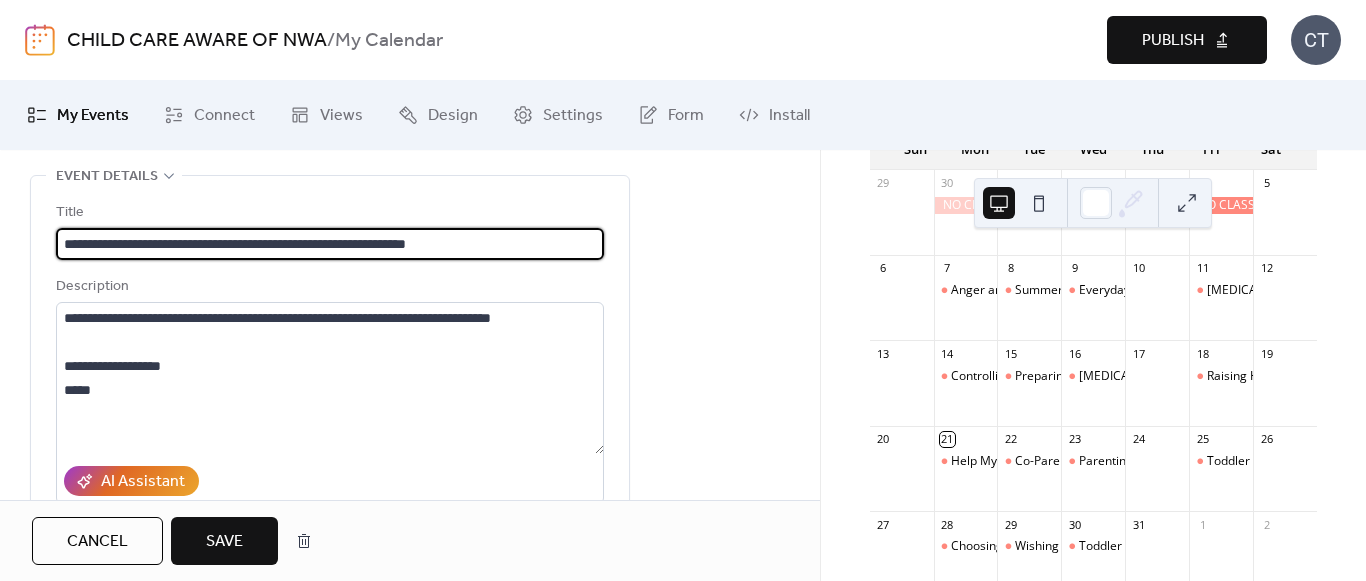 scroll, scrollTop: 200, scrollLeft: 0, axis: vertical 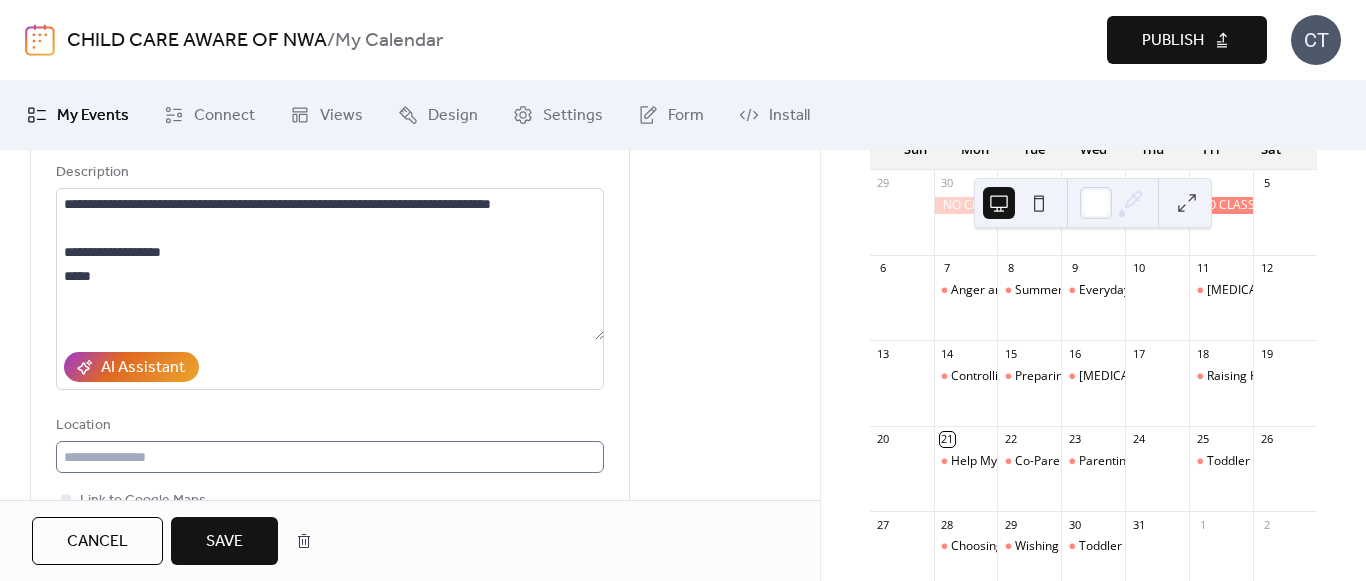 type on "**********" 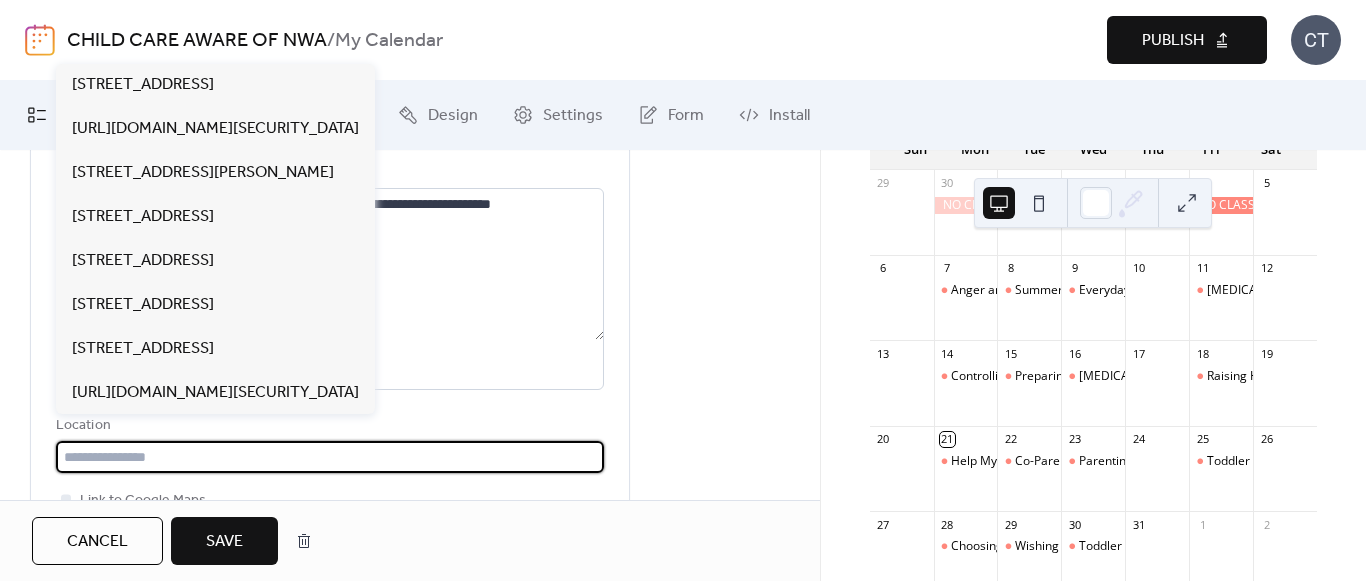 paste on "**********" 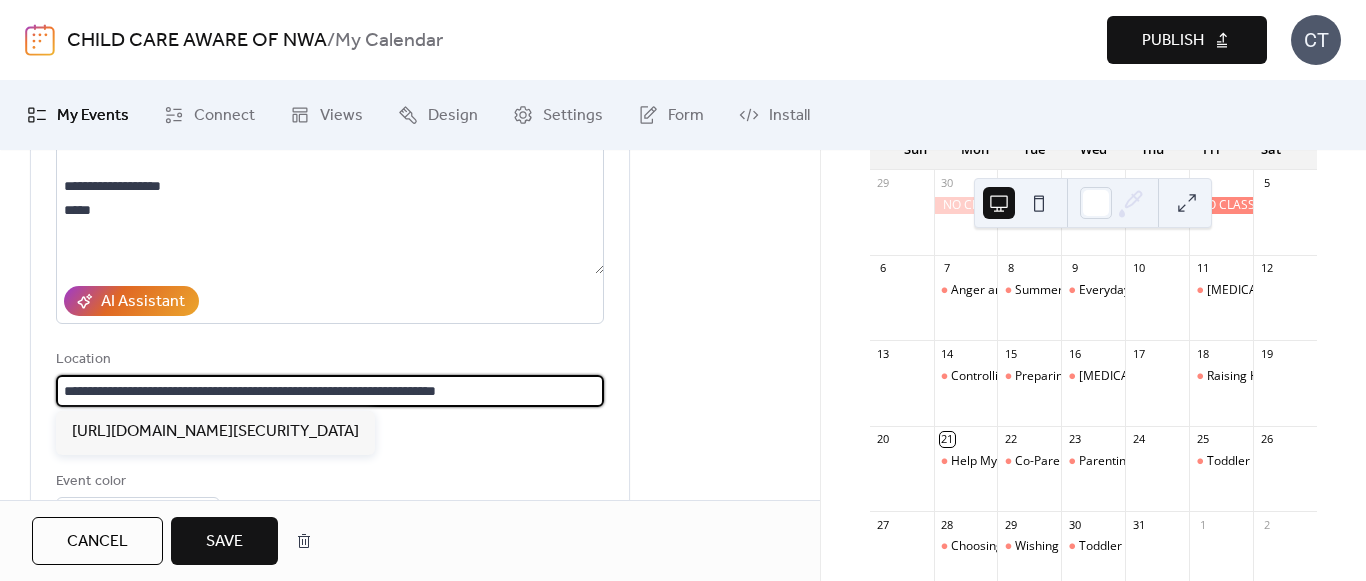 scroll, scrollTop: 300, scrollLeft: 0, axis: vertical 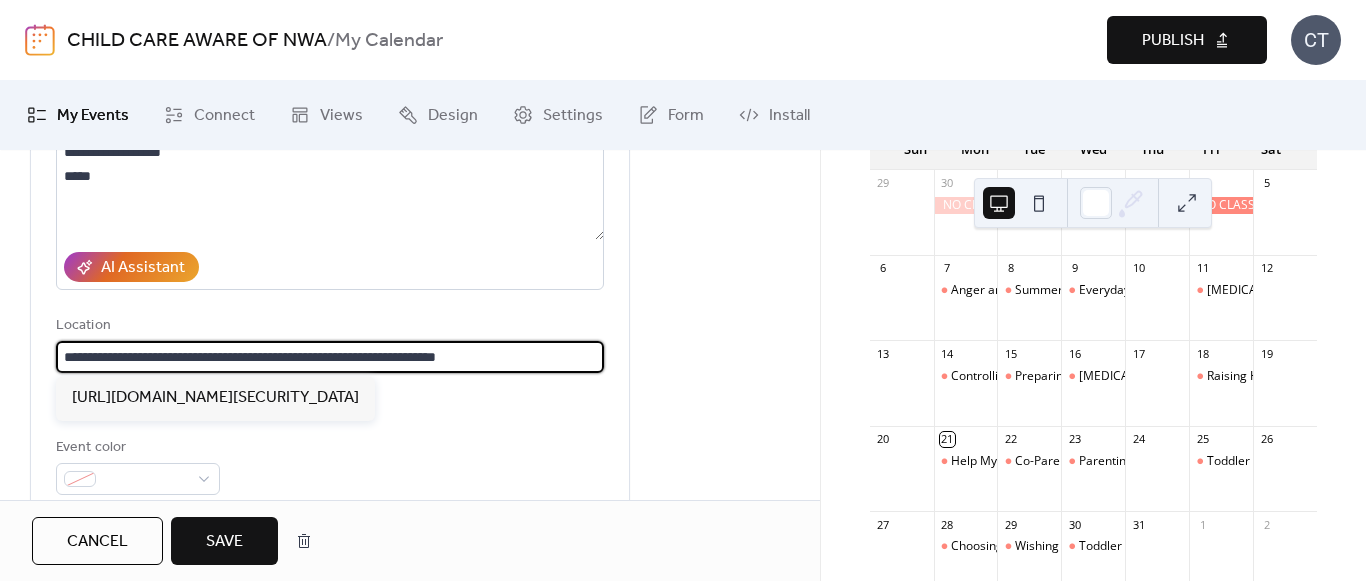 type on "**********" 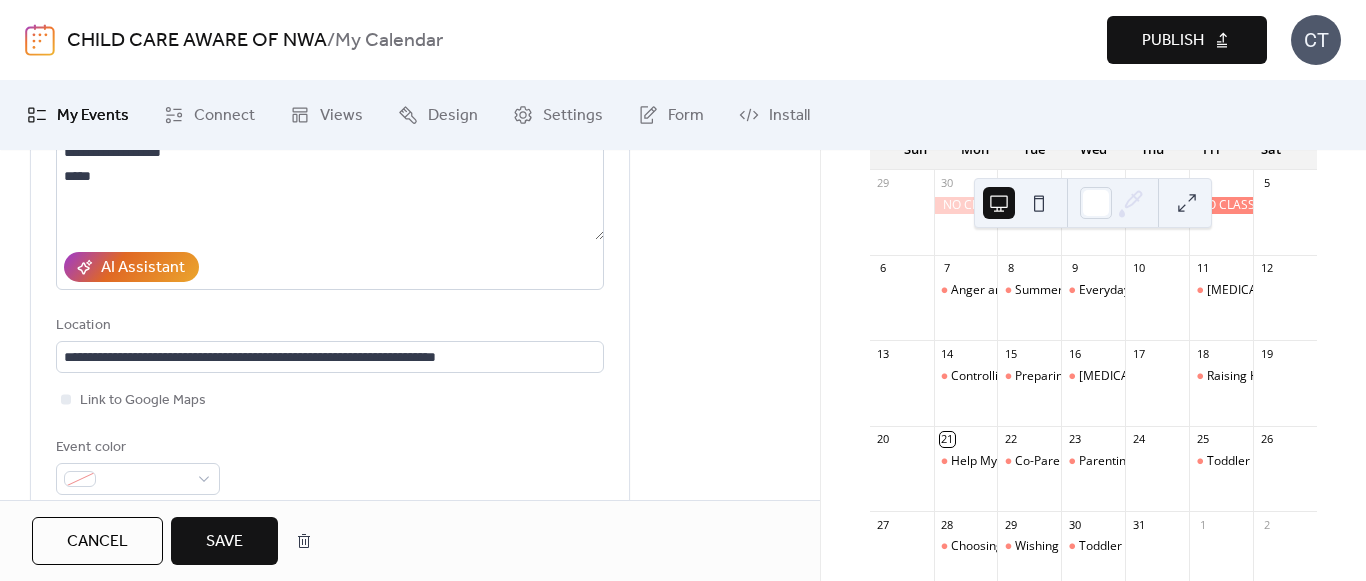 click on "**********" at bounding box center [410, 688] 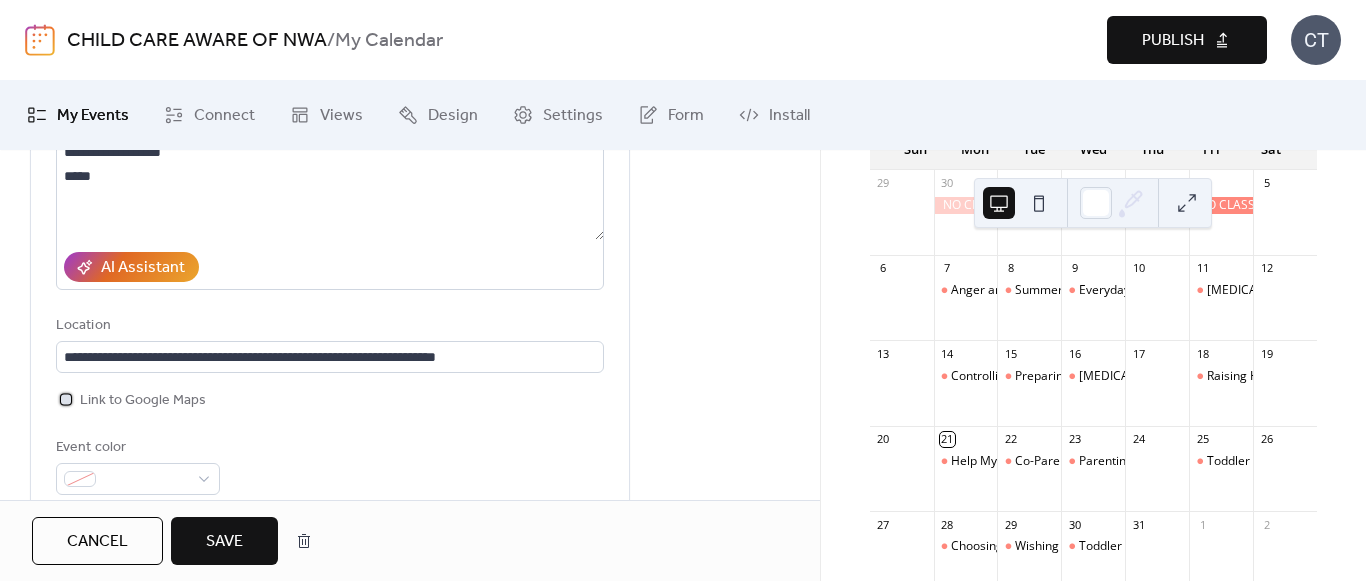 click at bounding box center (66, 399) 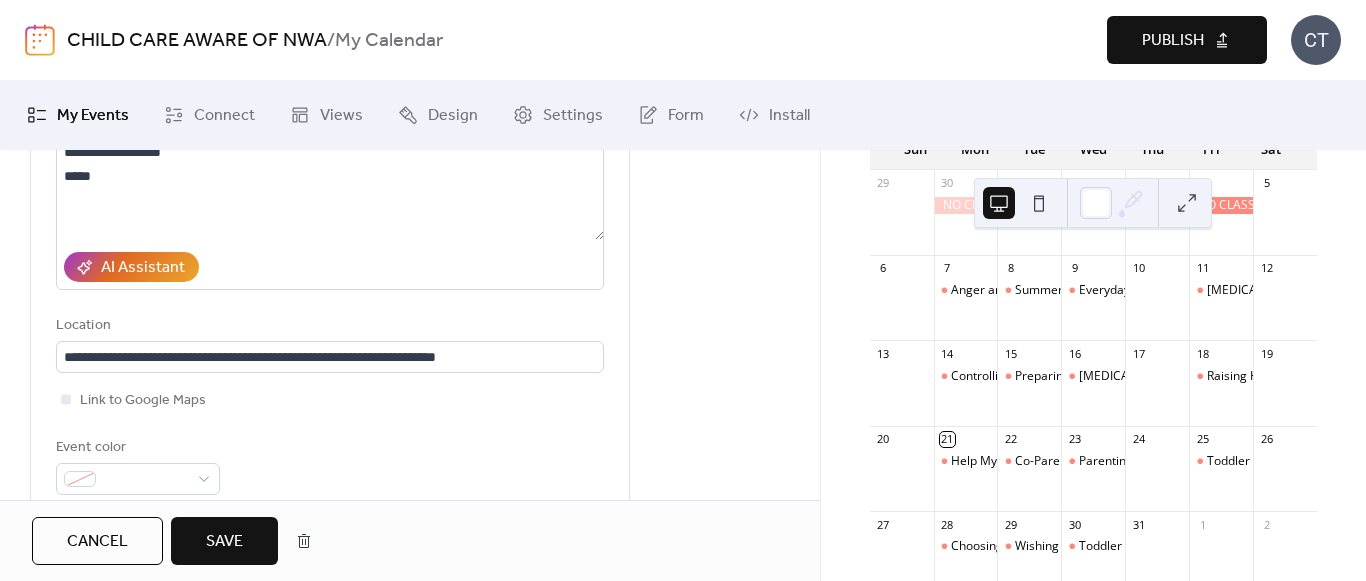 click on "Save" at bounding box center (224, 542) 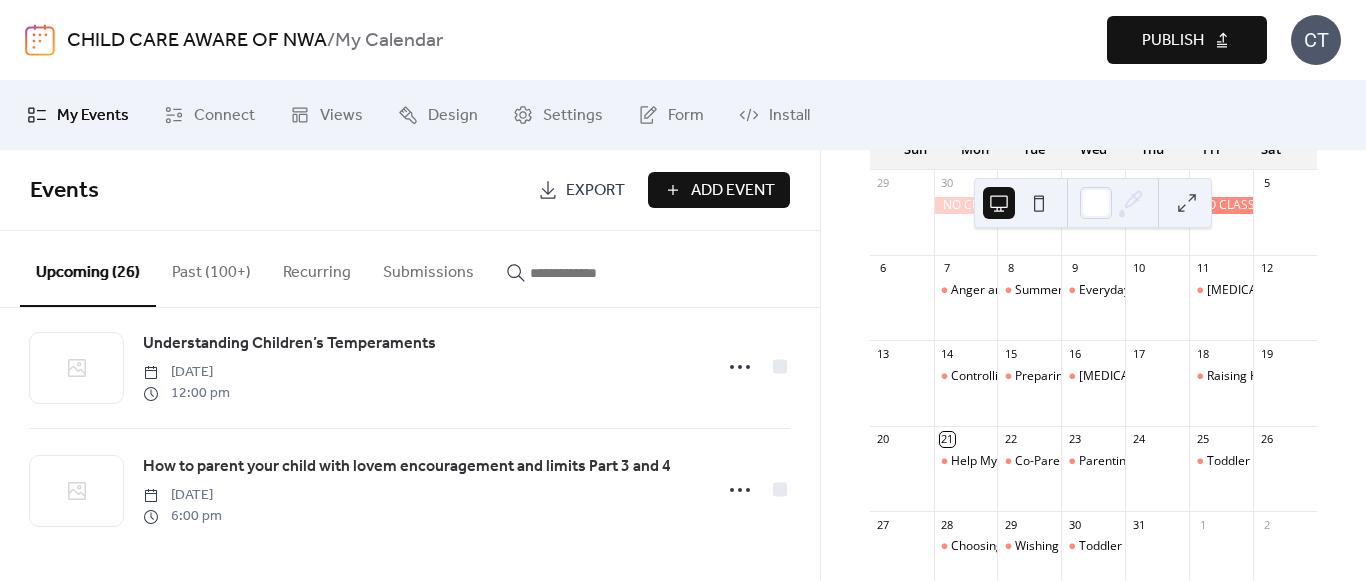 scroll, scrollTop: 3009, scrollLeft: 0, axis: vertical 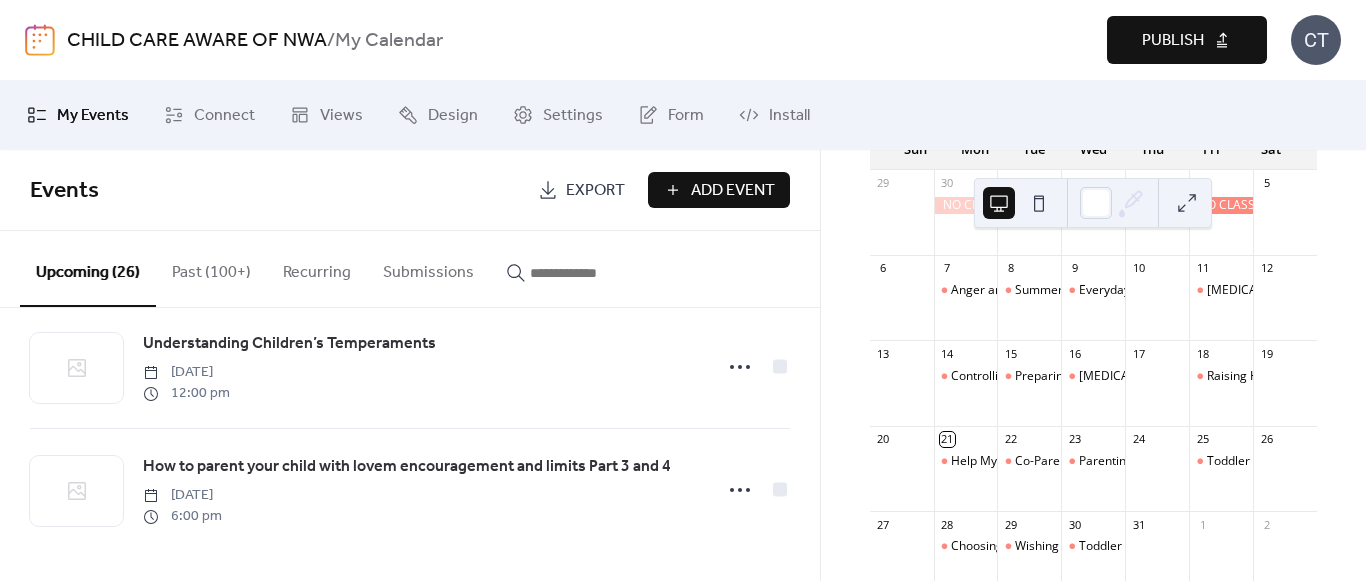 click on "How to parent your child with lovem encouragement and limits Part 3 and 4" at bounding box center (407, 467) 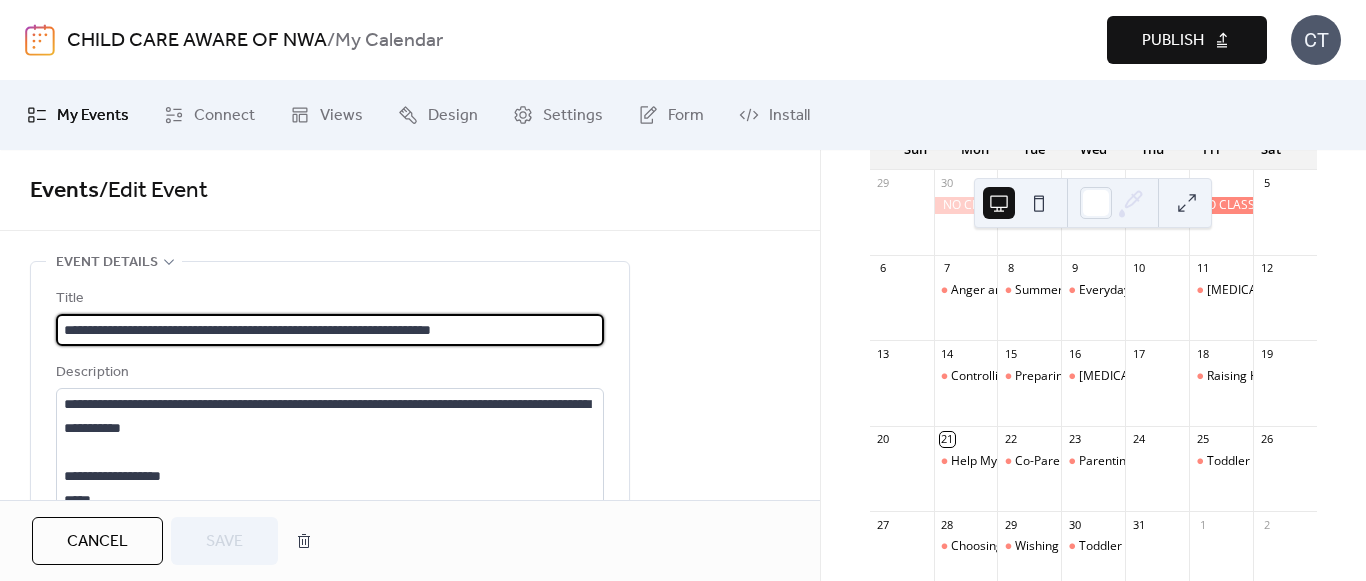 click on "**********" at bounding box center (330, 330) 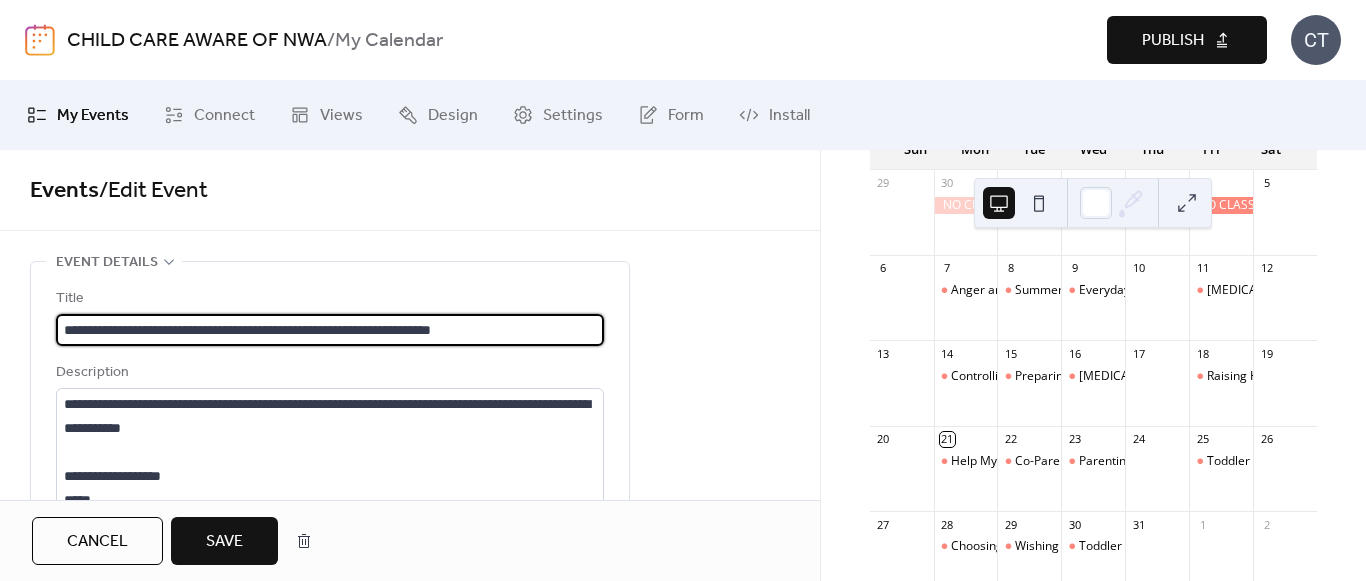 click on "**********" at bounding box center [330, 330] 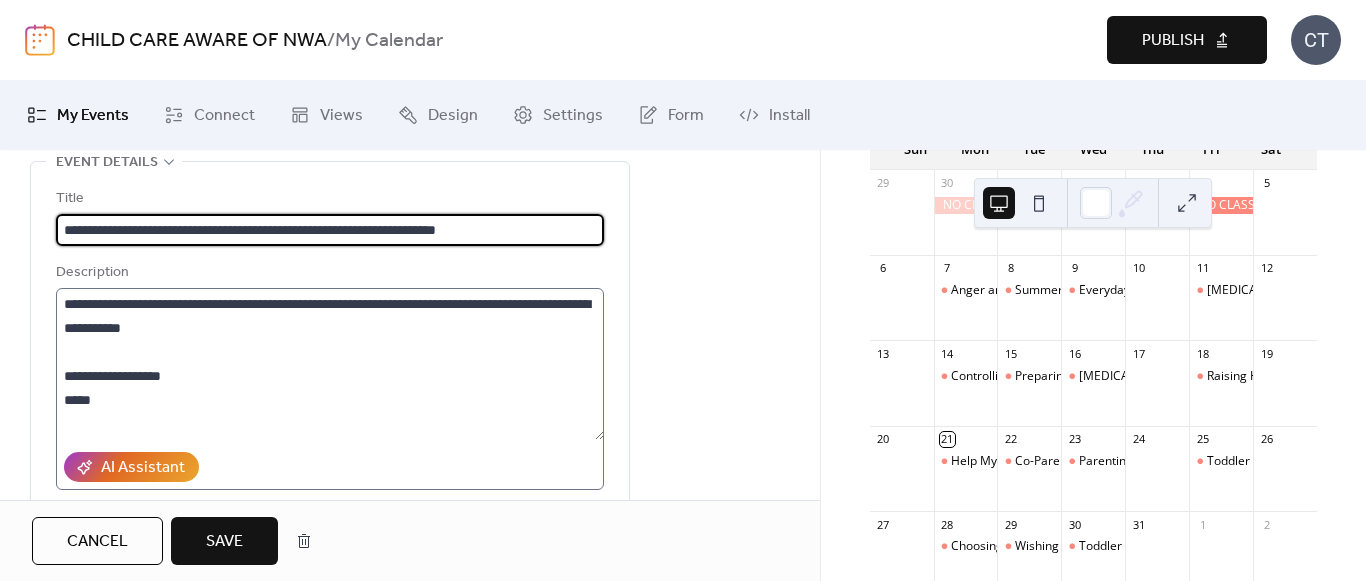 scroll, scrollTop: 400, scrollLeft: 0, axis: vertical 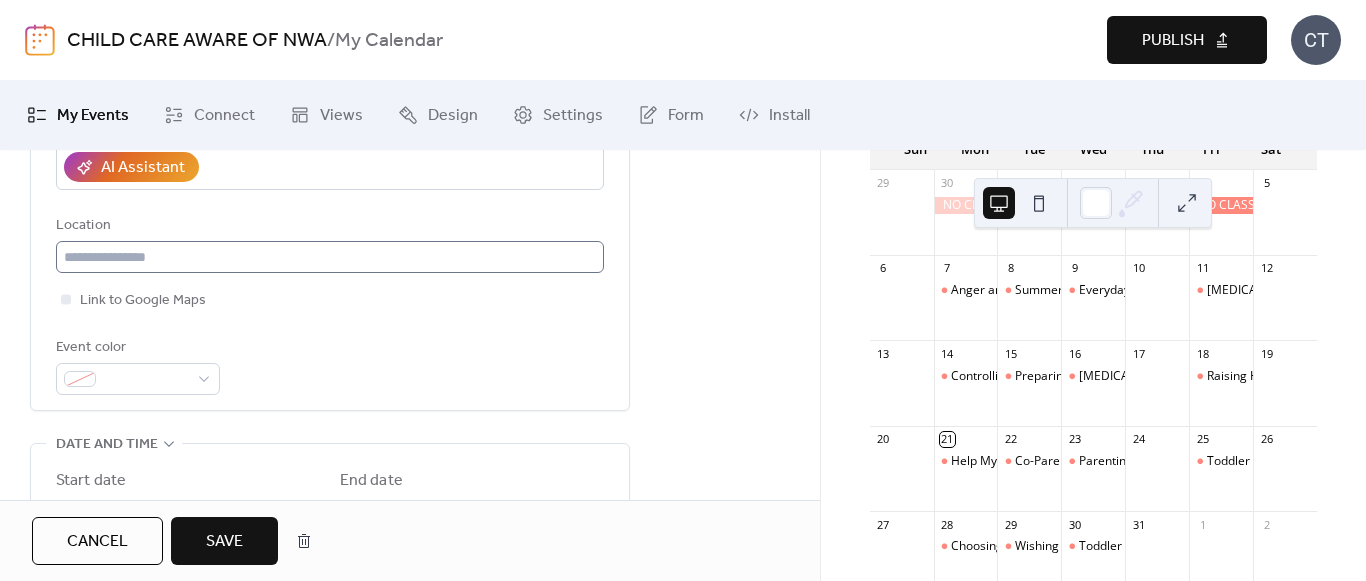 type on "**********" 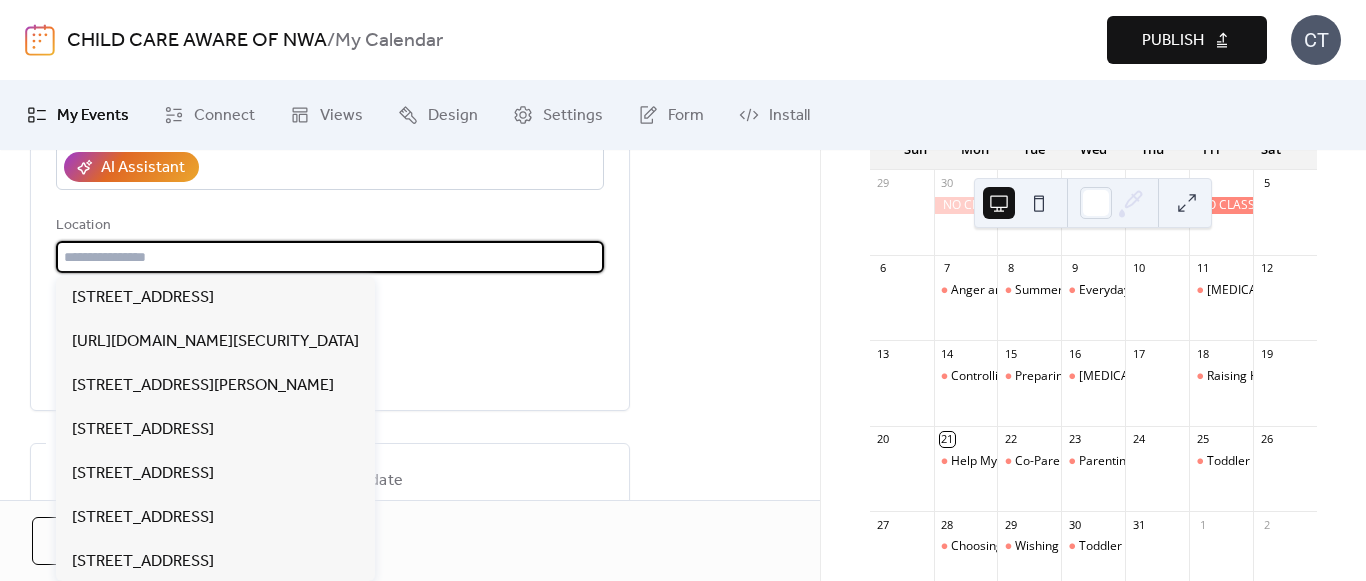 paste on "**********" 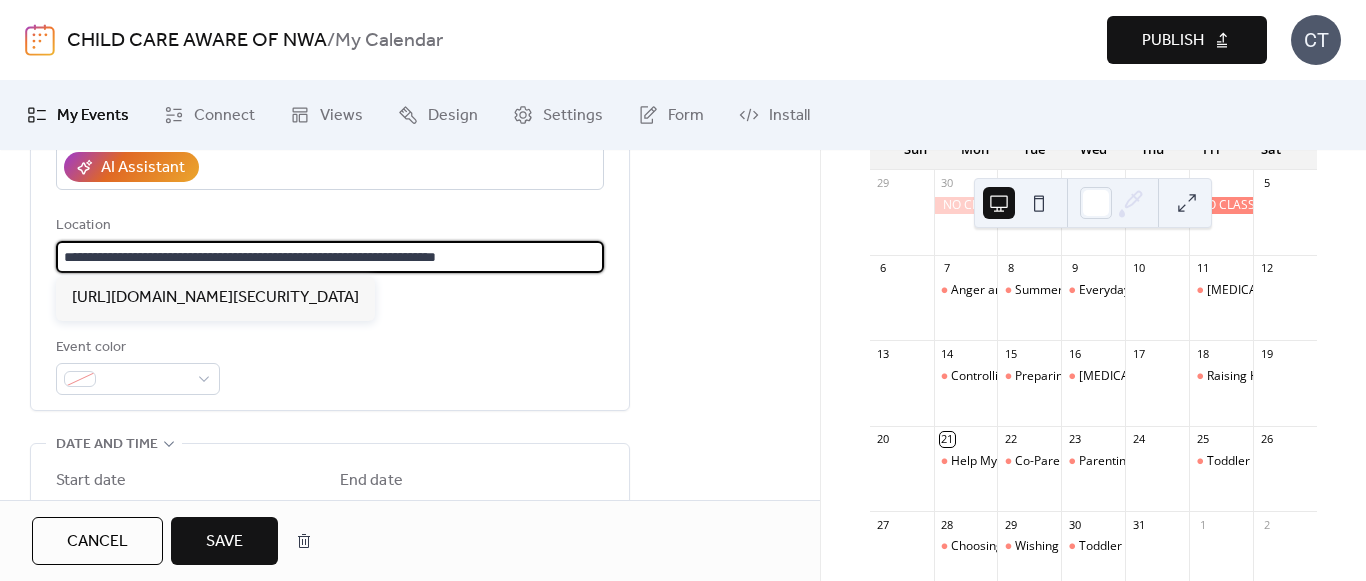 type on "**********" 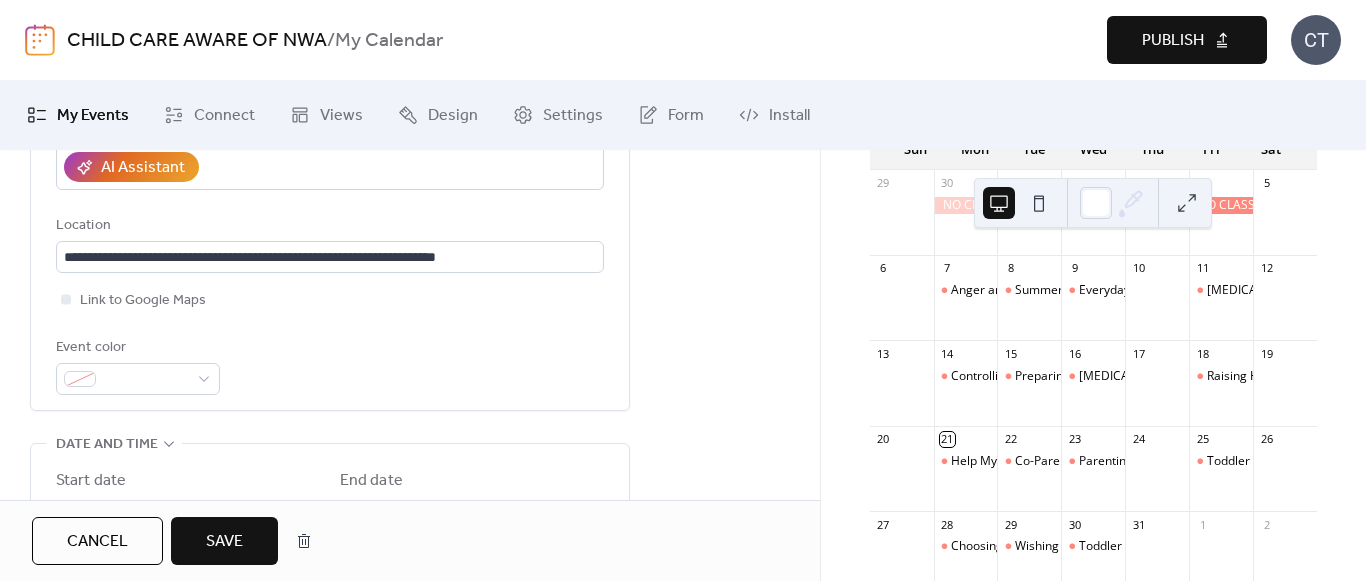 click on "Event color" at bounding box center (330, 365) 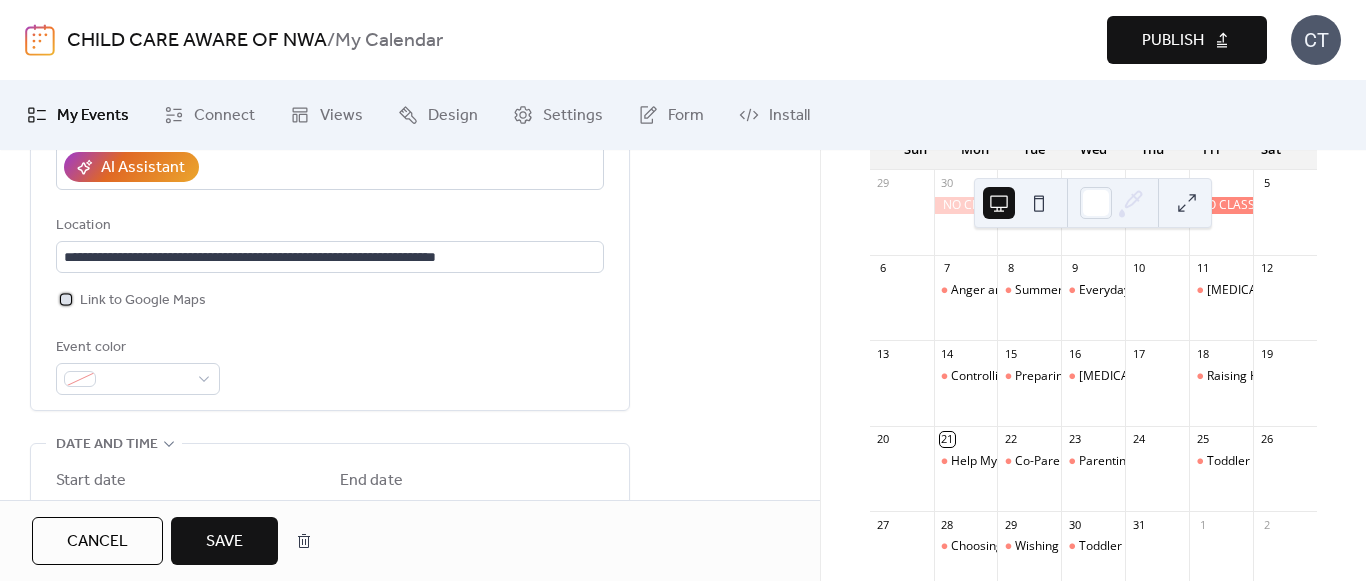 click on "Link to Google Maps" at bounding box center [143, 301] 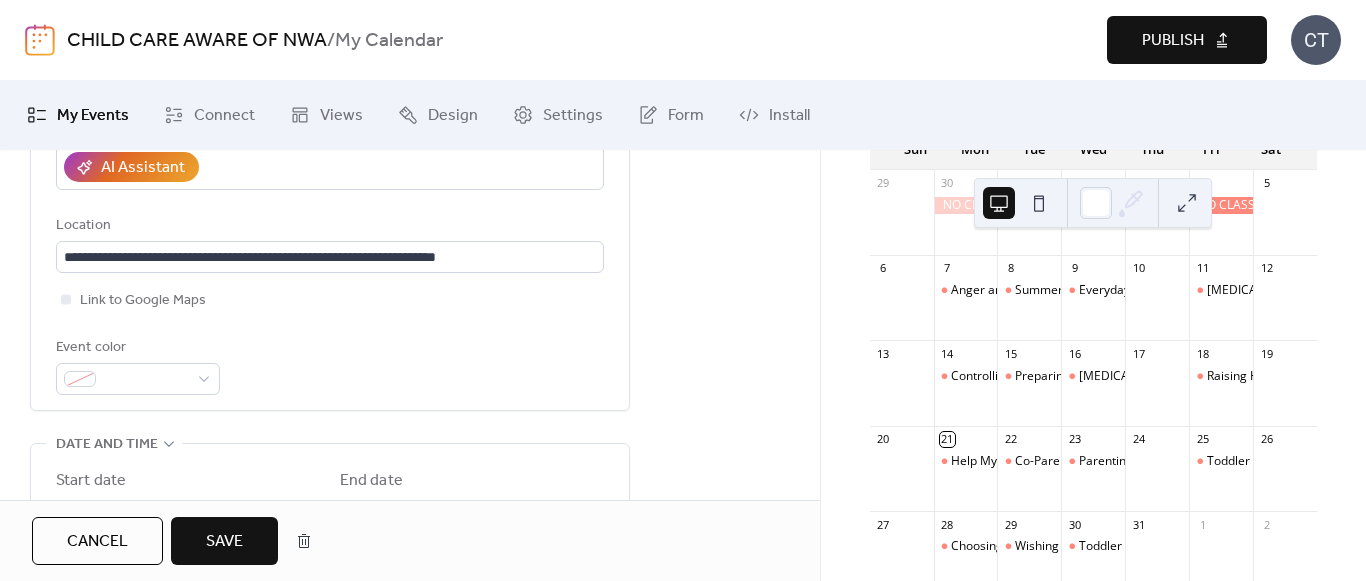 click on "Save" at bounding box center [224, 542] 